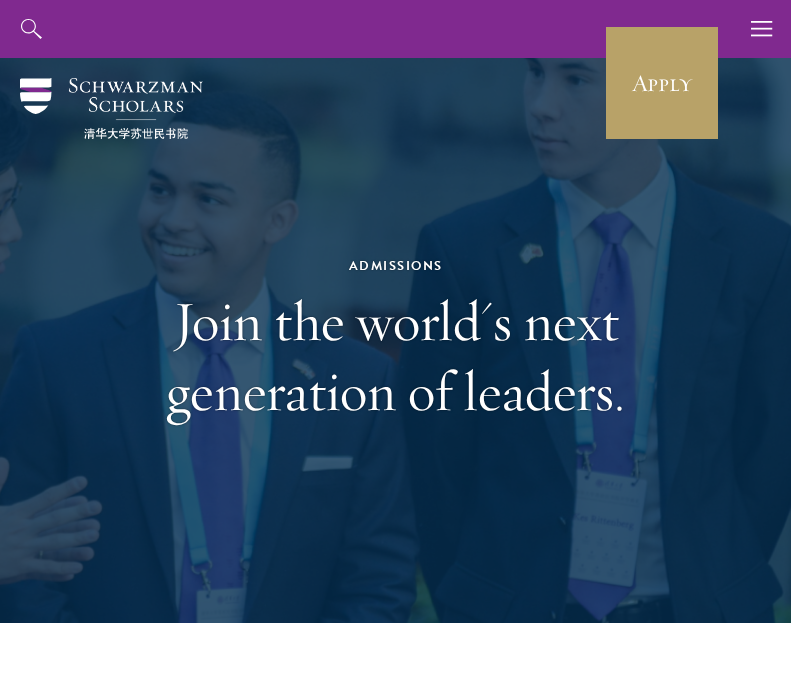 scroll, scrollTop: 0, scrollLeft: 0, axis: both 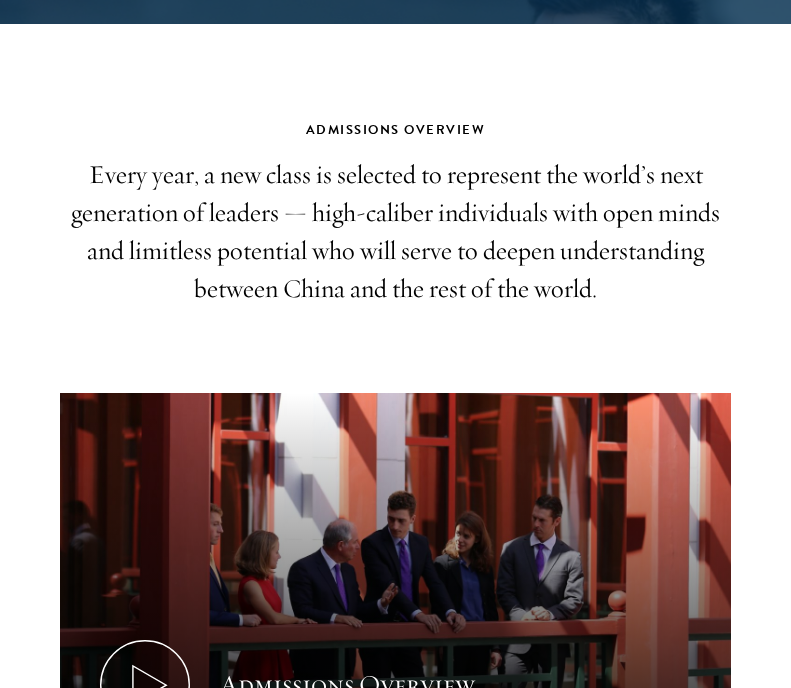 click on "Every year, a new class is selected to represent the world’s next generation of leaders — high-caliber individuals with open minds and limitless potential who will serve to deepen understanding between China and the rest of the world." at bounding box center [395, 232] 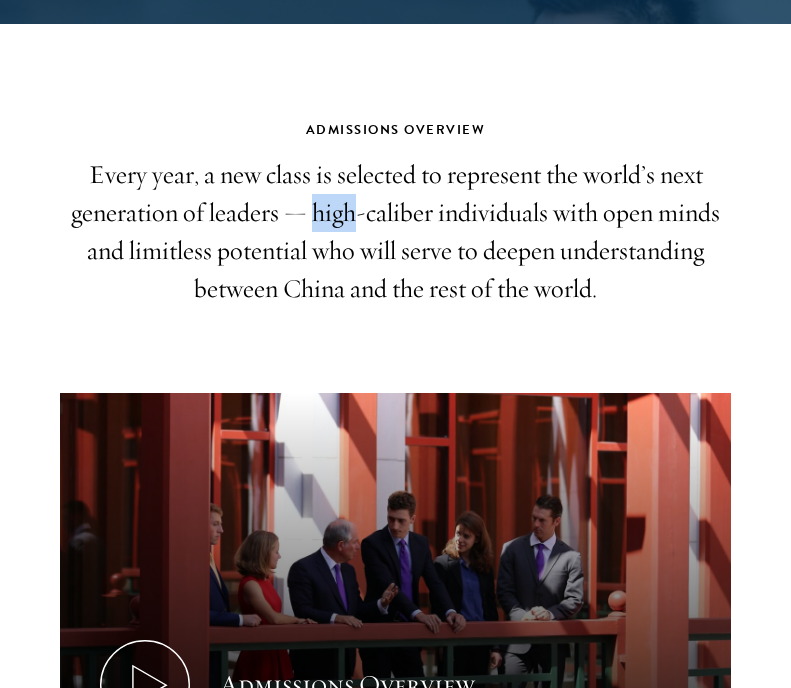 click on "Every year, a new class is selected to represent the world’s next generation of leaders — high-caliber individuals with open minds and limitless potential who will serve to deepen understanding between China and the rest of the world." at bounding box center [395, 232] 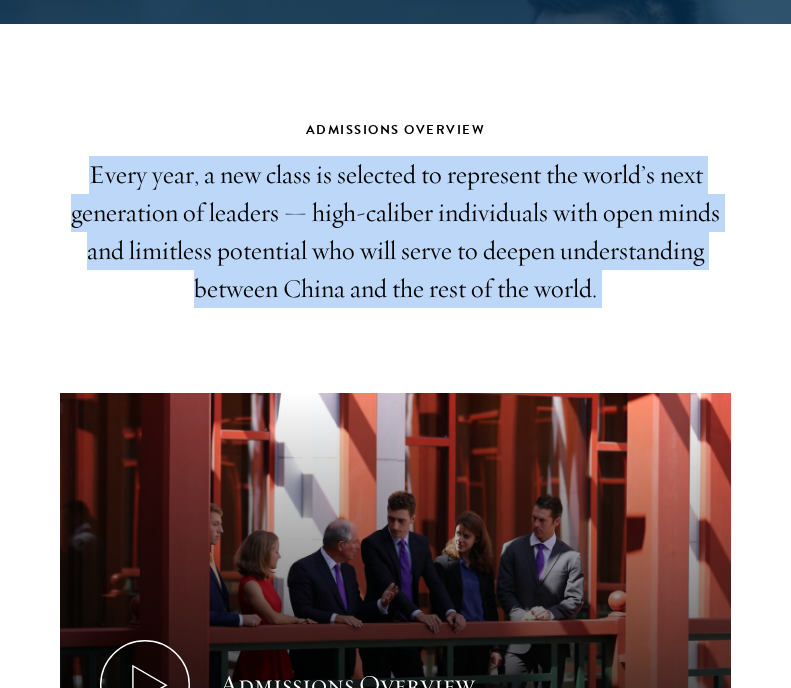 click on "Every year, a new class is selected to represent the world’s next generation of leaders — high-caliber individuals with open minds and limitless potential who will serve to deepen understanding between China and the rest of the world." at bounding box center (395, 232) 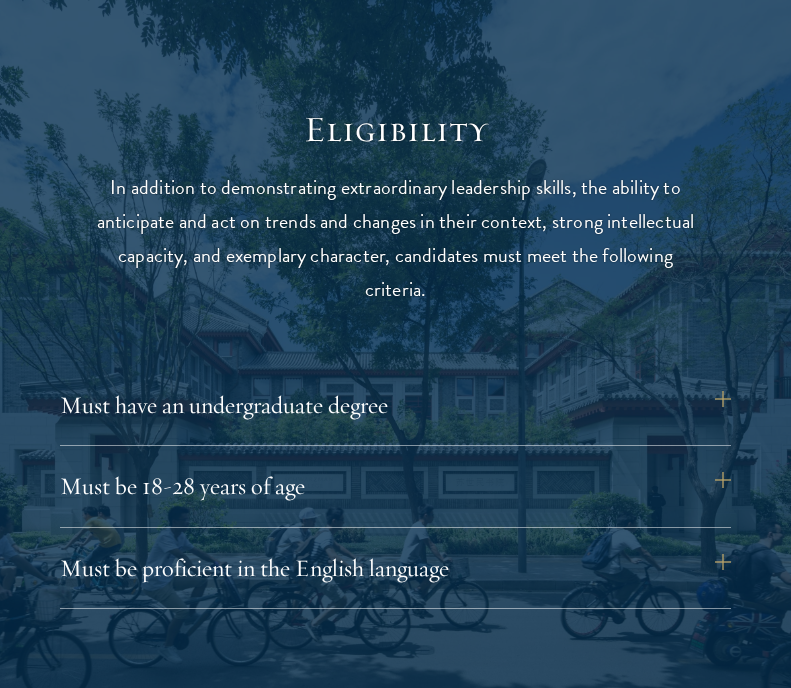 scroll, scrollTop: 2309, scrollLeft: 0, axis: vertical 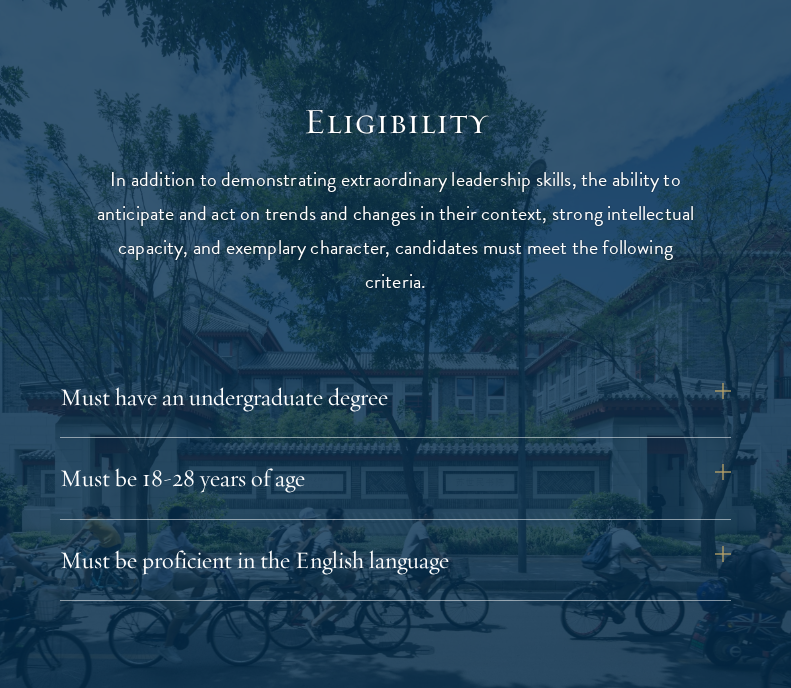 click on "In addition to demonstrating extraordinary leadership skills, the ability to anticipate and act on trends and changes in their context, strong intellectual capacity, and exemplary character, candidates must meet the following criteria." at bounding box center (396, 230) 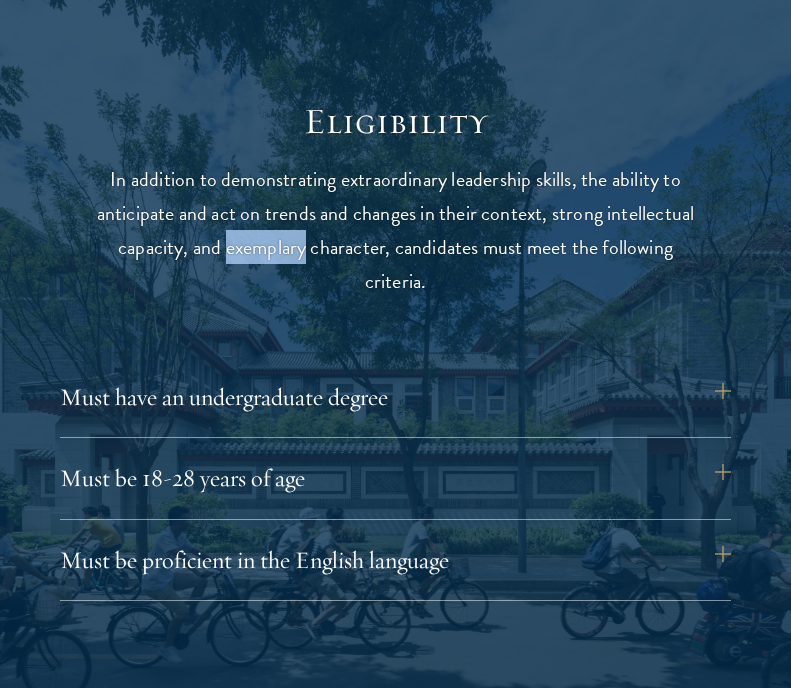 click on "In addition to demonstrating extraordinary leadership skills, the ability to anticipate and act on trends and changes in their context, strong intellectual capacity, and exemplary character, candidates must meet the following criteria." at bounding box center [396, 230] 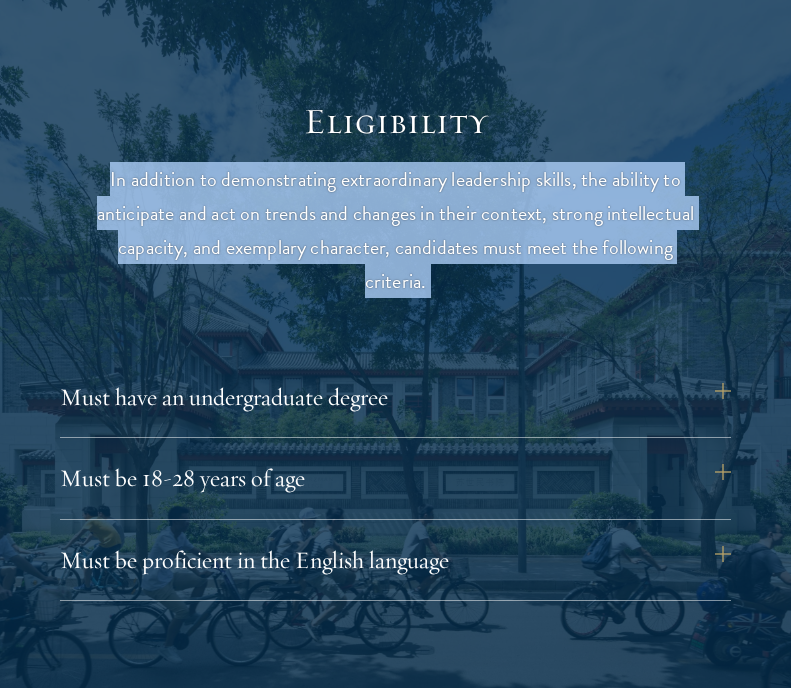 click on "In addition to demonstrating extraordinary leadership skills, the ability to anticipate and act on trends and changes in their context, strong intellectual capacity, and exemplary character, candidates must meet the following criteria." at bounding box center (396, 230) 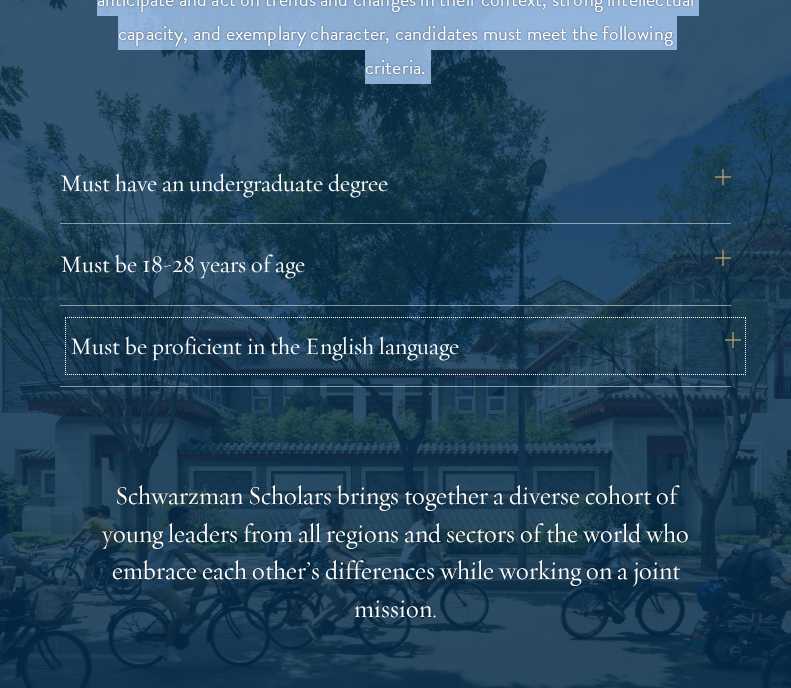 click on "Must be proficient in the English language" at bounding box center [405, 346] 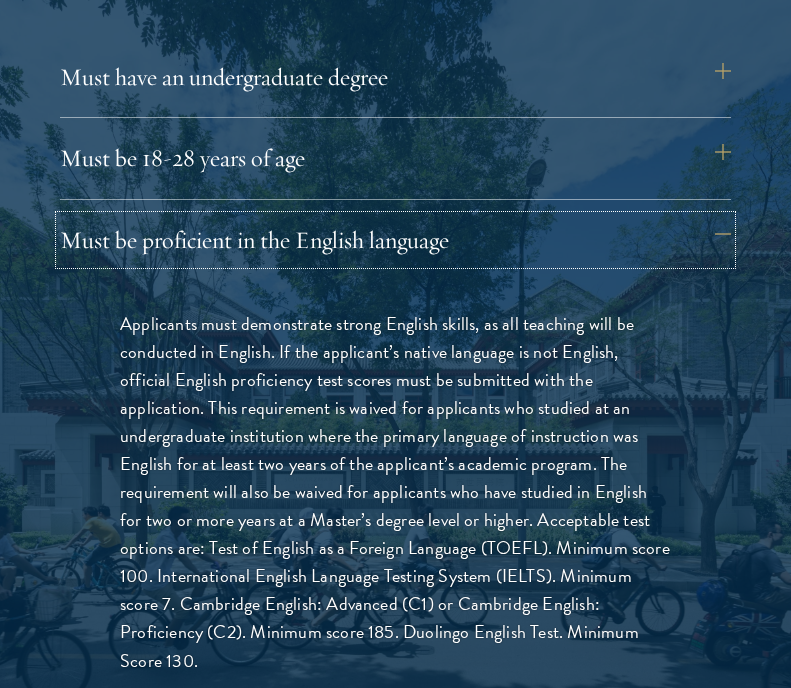 scroll, scrollTop: 2643, scrollLeft: 0, axis: vertical 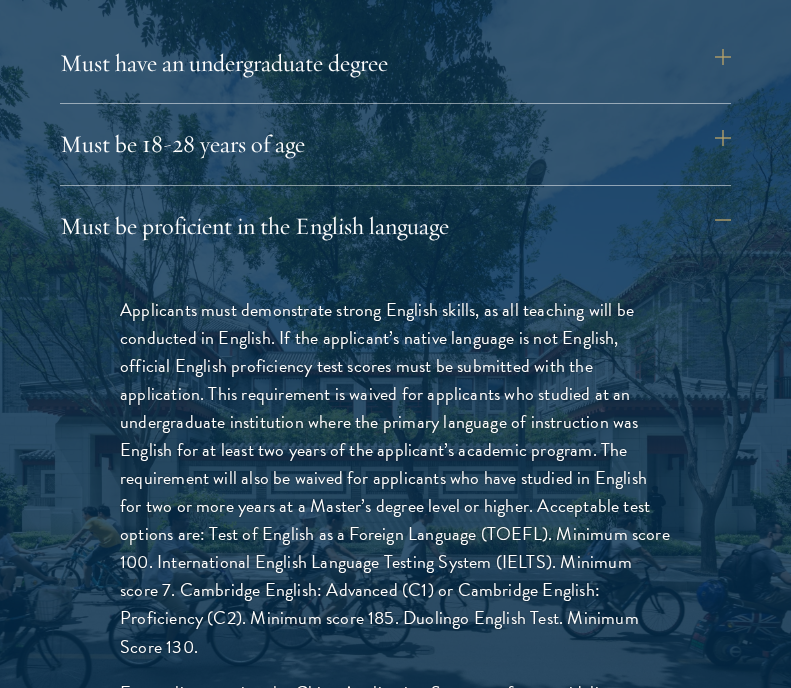 click on "Applicants must demonstrate strong English skills, as all teaching will be conducted in English. If the applicant’s native language is not English, official English proficiency test scores must be submitted with the application. This requirement is waived for applicants who studied at an undergraduate institution where the primary language of instruction was English for at least two years of the applicant’s academic program. The requirement will also be waived for applicants who have studied in English for two or more years at a Master’s degree level or higher. Acceptable test options are: Test of English as a Foreign Language (TOEFL). Minimum score 100. International English Language Testing System (IELTS). Minimum score 7. Cambridge English: Advanced (C1) or Cambridge English: Proficiency (C2). Minimum score 185. Duolingo English Test. Minimum Score 130." at bounding box center [395, 478] 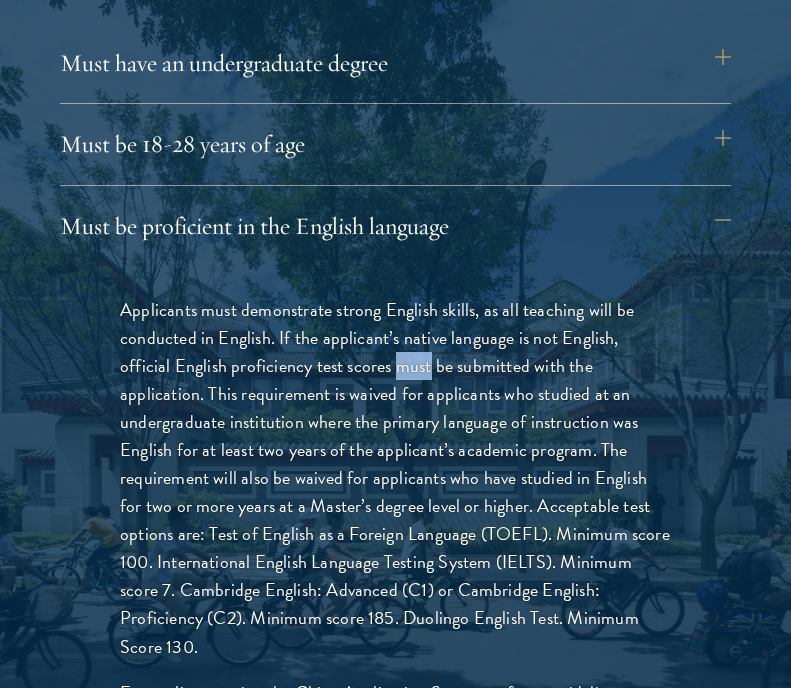 click on "Applicants must demonstrate strong English skills, as all teaching will be conducted in English. If the applicant’s native language is not English, official English proficiency test scores must be submitted with the application. This requirement is waived for applicants who studied at an undergraduate institution where the primary language of instruction was English for at least two years of the applicant’s academic program. The requirement will also be waived for applicants who have studied in English for two or more years at a Master’s degree level or higher. Acceptable test options are: Test of English as a Foreign Language (TOEFL). Minimum score 100. International English Language Testing System (IELTS). Minimum score 7. Cambridge English: Advanced (C1) or Cambridge English: Proficiency (C2). Minimum score 185. Duolingo English Test. Minimum Score 130." at bounding box center (395, 478) 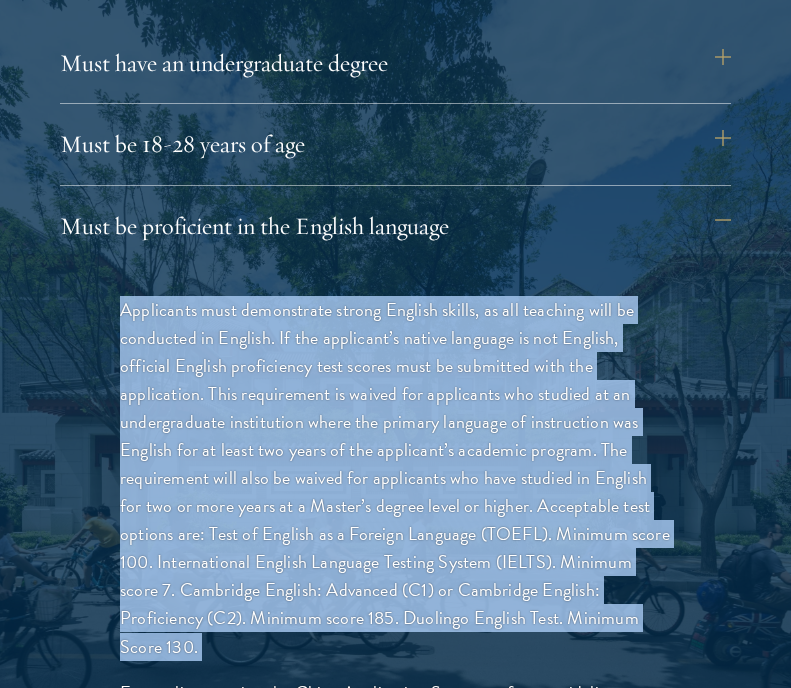 click on "Applicants must demonstrate strong English skills, as all teaching will be conducted in English. If the applicant’s native language is not English, official English proficiency test scores must be submitted with the application. This requirement is waived for applicants who studied at an undergraduate institution where the primary language of instruction was English for at least two years of the applicant’s academic program. The requirement will also be waived for applicants who have studied in English for two or more years at a Master’s degree level or higher. Acceptable test options are: Test of English as a Foreign Language (TOEFL). Minimum score 100. International English Language Testing System (IELTS). Minimum score 7. Cambridge English: Advanced (C1) or Cambridge English: Proficiency (C2). Minimum score 185. Duolingo English Test. Minimum Score 130." at bounding box center (395, 478) 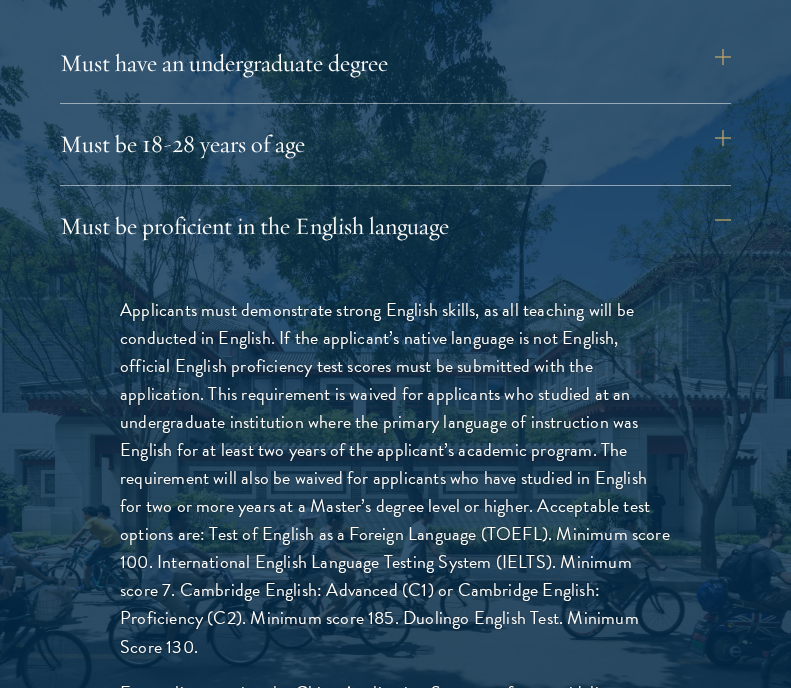 click on "Applicants must demonstrate strong English skills, as all teaching will be conducted in English. If the applicant’s native language is not English, official English proficiency test scores must be submitted with the application. This requirement is waived for applicants who studied at an undergraduate institution where the primary language of instruction was English for at least two years of the applicant’s academic program. The requirement will also be waived for applicants who have studied in English for two or more years at a Master’s degree level or higher. Acceptable test options are: Test of English as a Foreign Language (TOEFL). Minimum score 100. International English Language Testing System (IELTS). Minimum score 7. Cambridge English: Advanced (C1) or Cambridge English: Proficiency (C2). Minimum score 185. Duolingo English Test. Minimum Score 130." at bounding box center (395, 478) 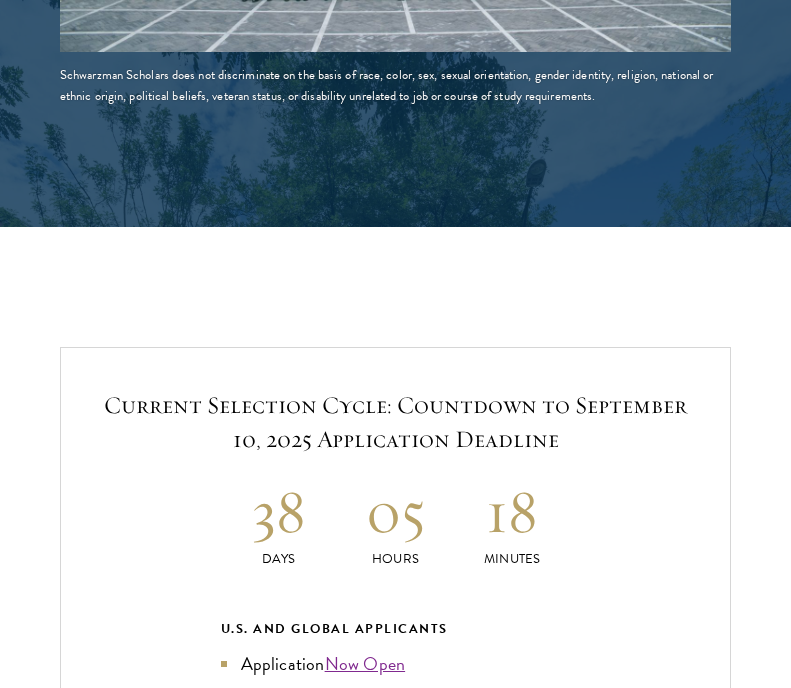 scroll, scrollTop: 4384, scrollLeft: 0, axis: vertical 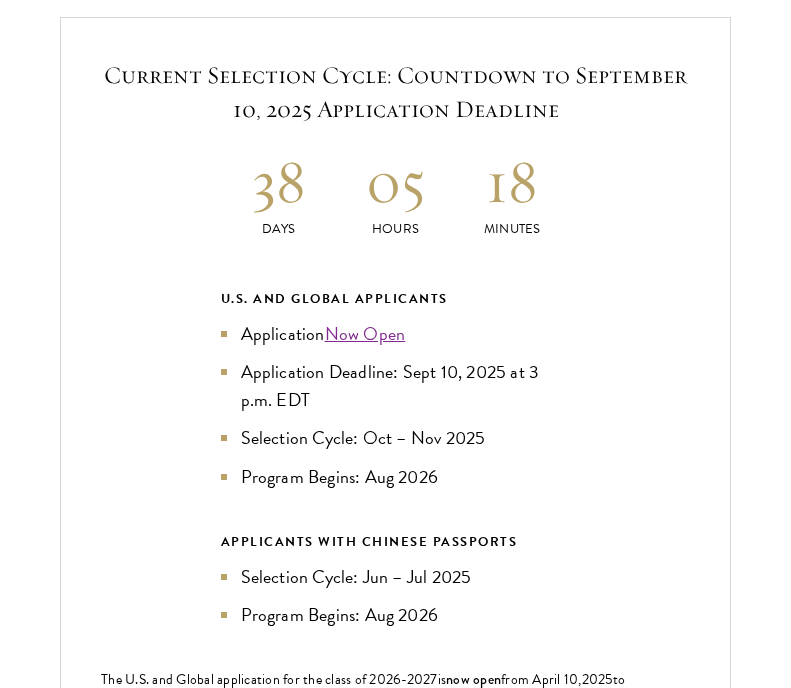 click on "U.S. and Global Applicants
Application  Now Open
Application Deadline: Sept 10, 2025 at 3 p.m. EDT
Selection Cycle: Oct – Nov 2025
Program Begins: Aug 2026" at bounding box center [396, 389] 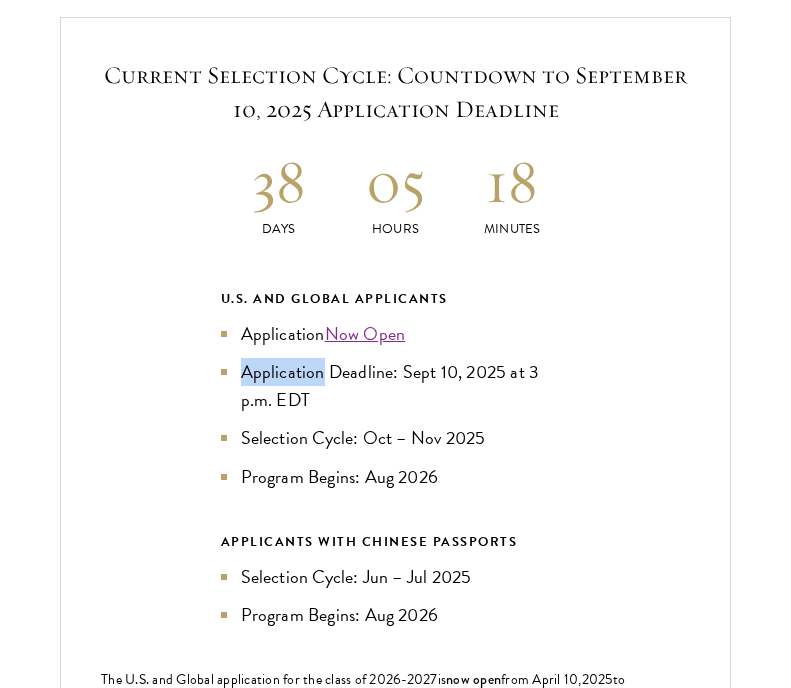 click on "Application Deadline: Sept 10, 2025 at 3 p.m. EDT" at bounding box center [396, 386] 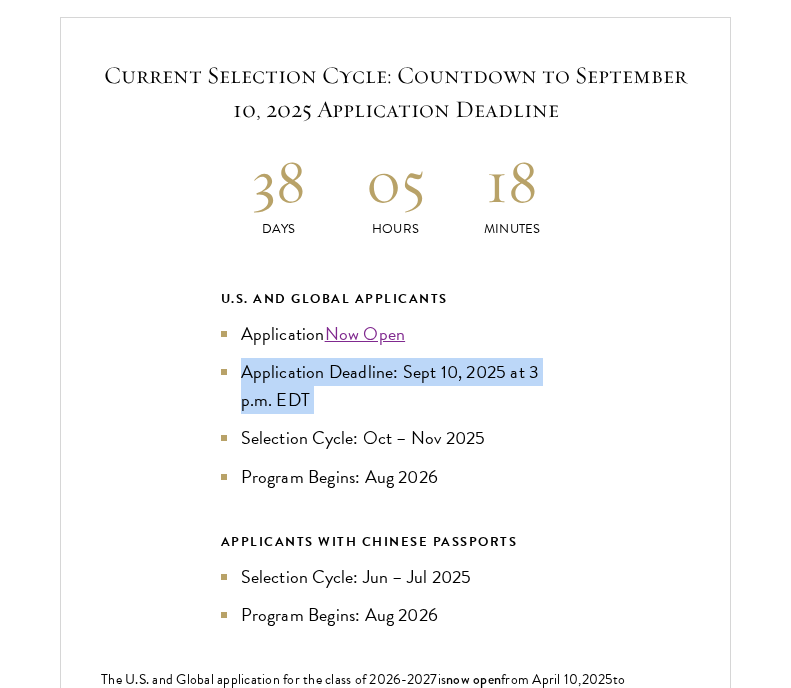 click on "Application Deadline: Sept 10, 2025 at 3 p.m. EDT" at bounding box center [396, 386] 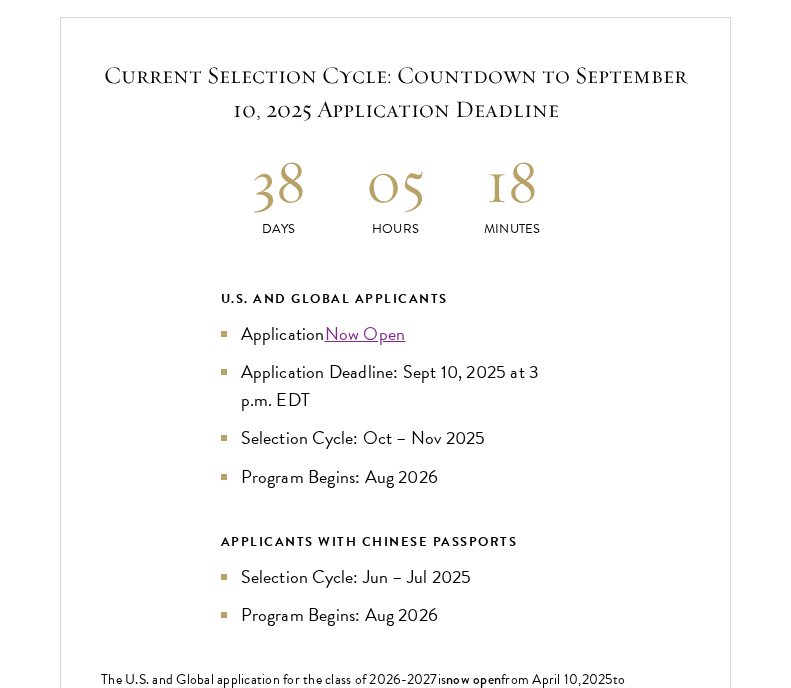 click on "Selection Cycle: Oct – Nov 2025" at bounding box center (396, 438) 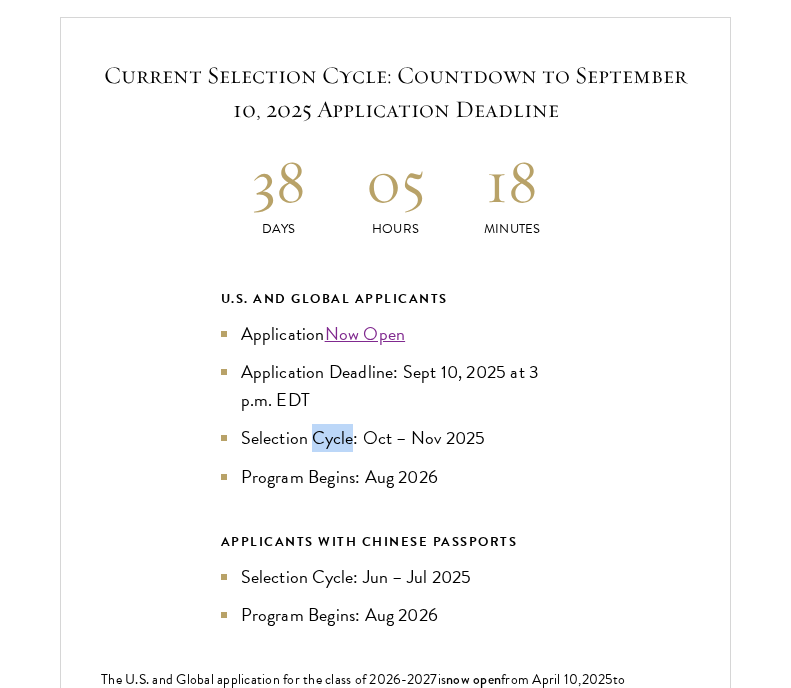click on "Selection Cycle: Oct – Nov 2025" at bounding box center [396, 438] 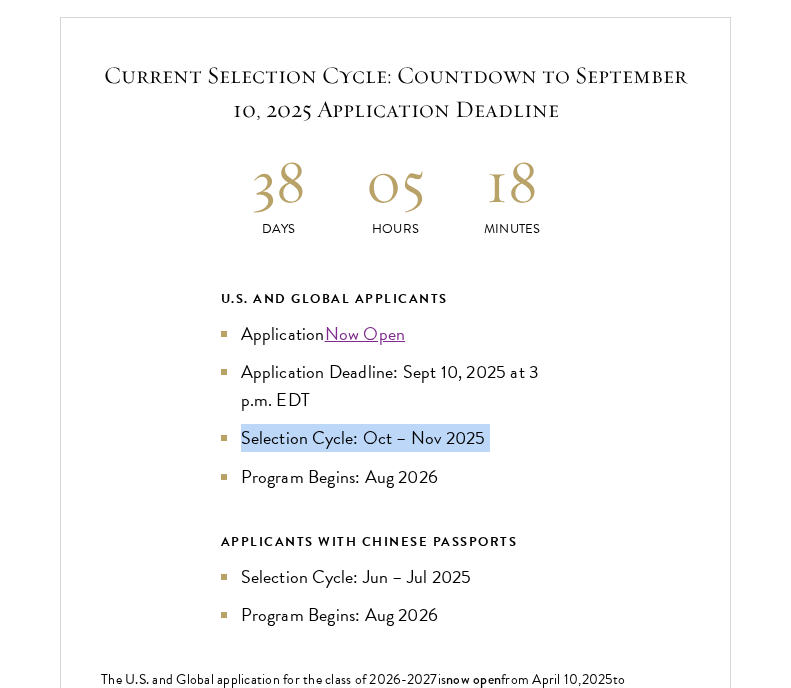 click on "Selection Cycle: Oct – Nov 2025" at bounding box center [396, 438] 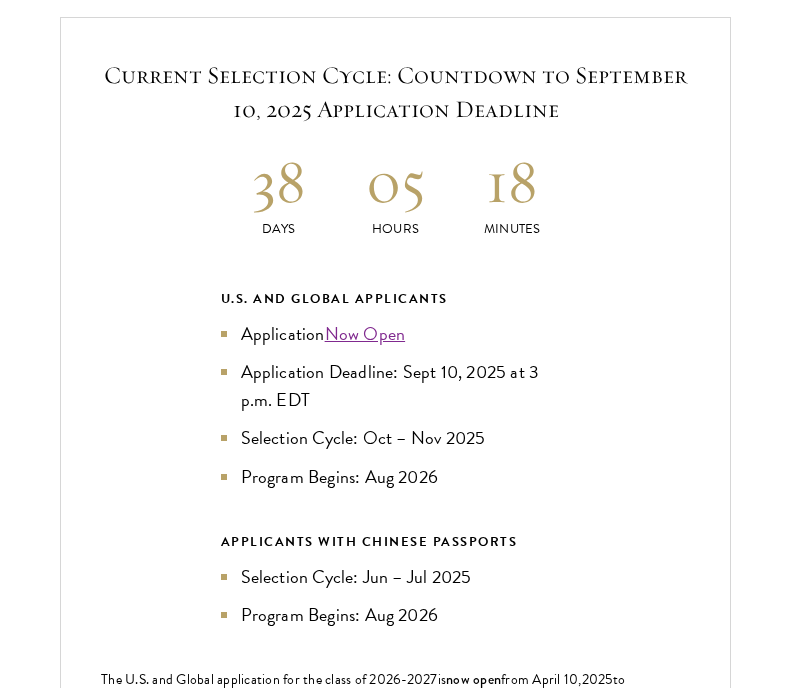 click on "Program Begins: Aug 2026" at bounding box center (396, 477) 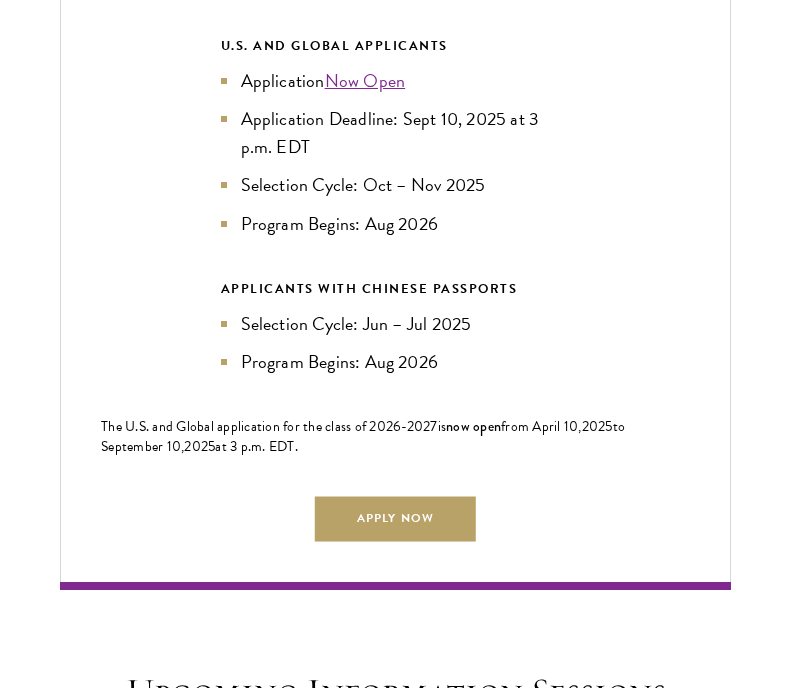 scroll, scrollTop: 4656, scrollLeft: 0, axis: vertical 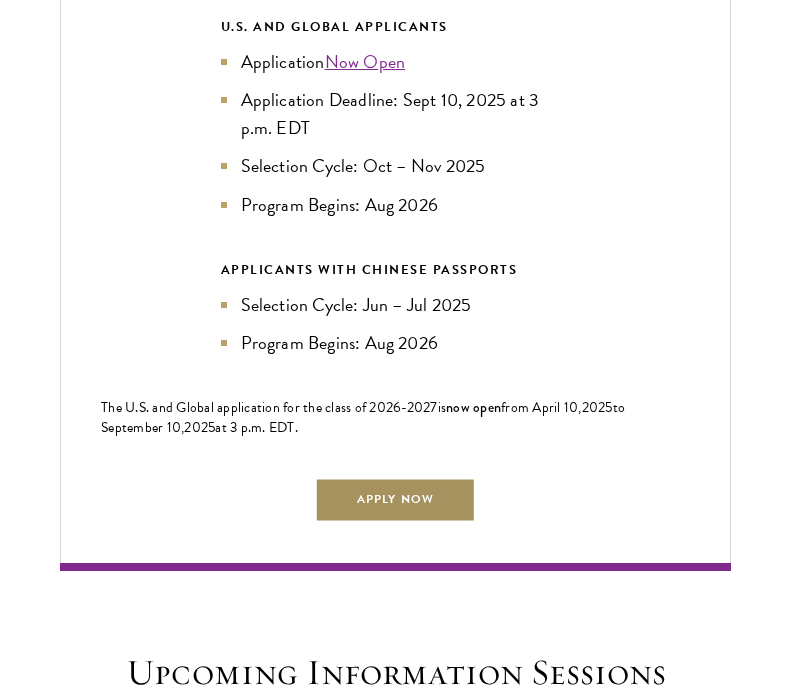 click on "Apply Now" at bounding box center (395, 500) 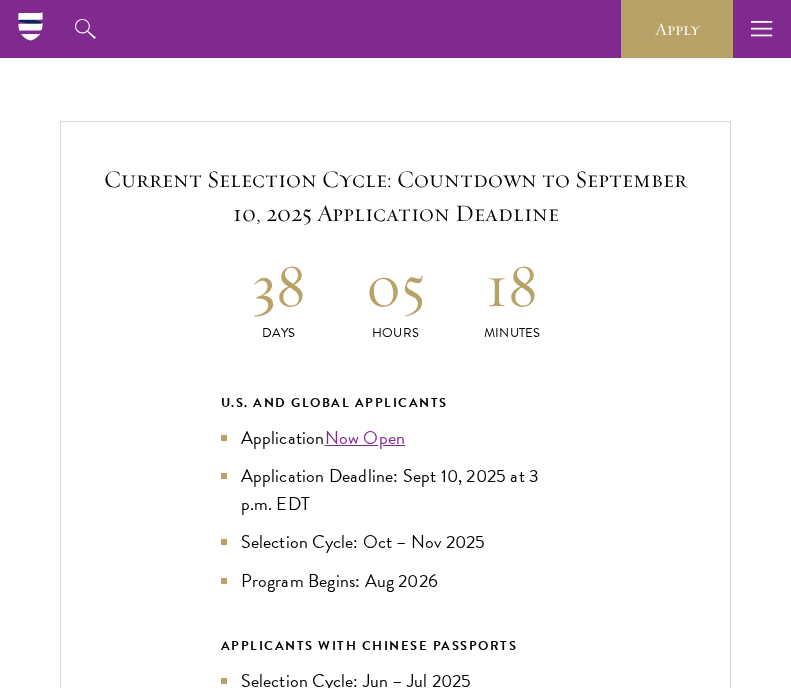scroll, scrollTop: 3699, scrollLeft: 0, axis: vertical 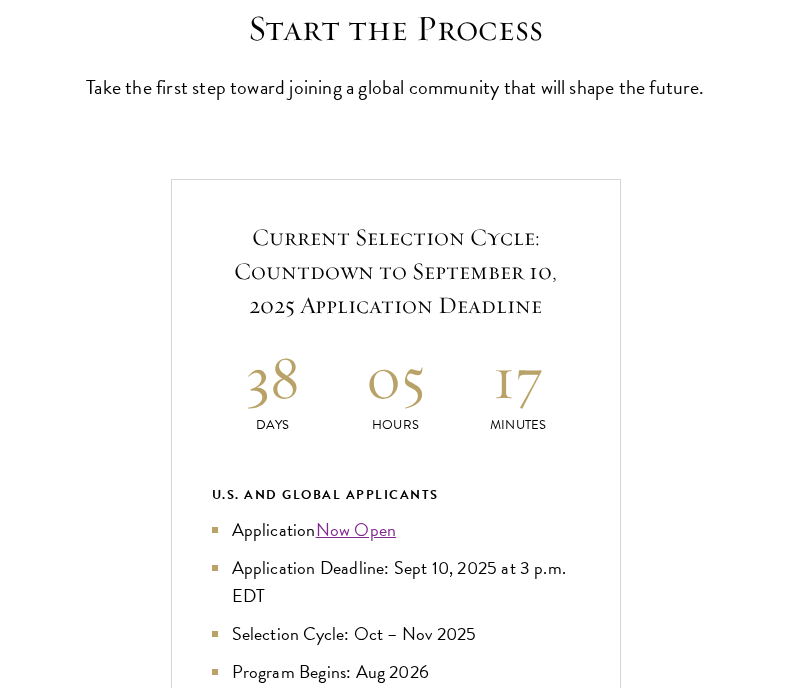 click on "Current Selection Cycle: Countdown to September 10, 2025 Application Deadline
38
Days
05
Hours
17
Minutes
U.S. and Global Applicants
Application  Now Open
Application Deadline: Sept 10, 2025 at 3 p.m. EDT
Selection Cycle: Oct – Nov 2025
Program Begins: Aug 2026
APPLICANTS WITH CHINESE PASSPORTS
Selection Cycle: Jun – Jul 2025
Program Begins: Aug 2026
The U.S. and Global application for the class of 202 6 -202 7  is  now open  from April 10,  2025  to September 1 0 ,  2025  at 3 p.m. EDT.
Apply Now
Download" at bounding box center [396, 654] 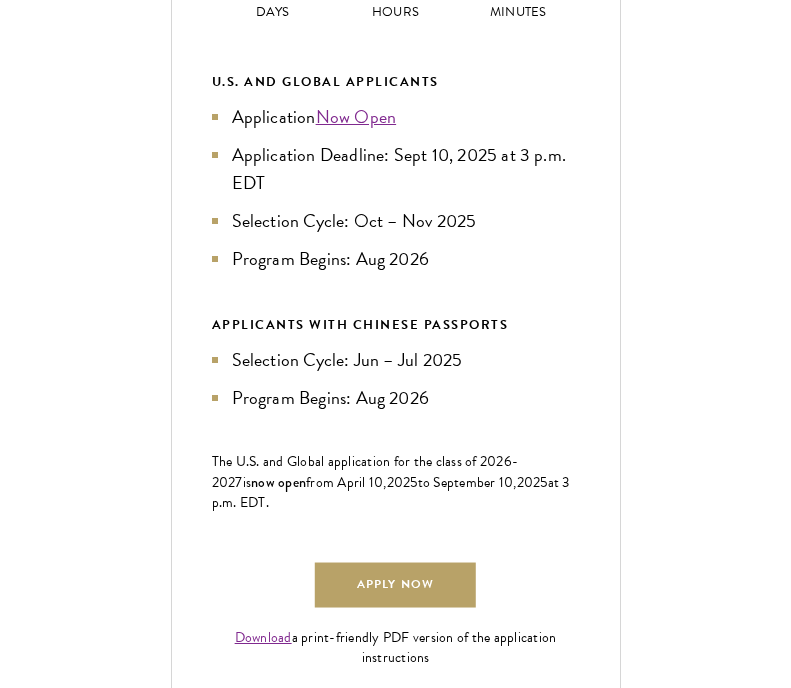 scroll, scrollTop: 1002, scrollLeft: 0, axis: vertical 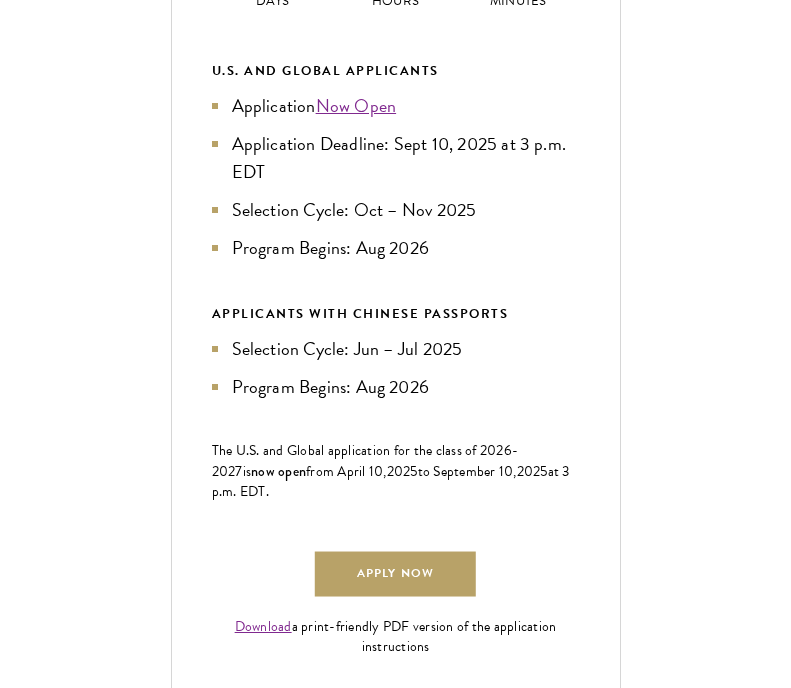 click on "Selection Cycle: Jun – Jul 2025" at bounding box center [396, 349] 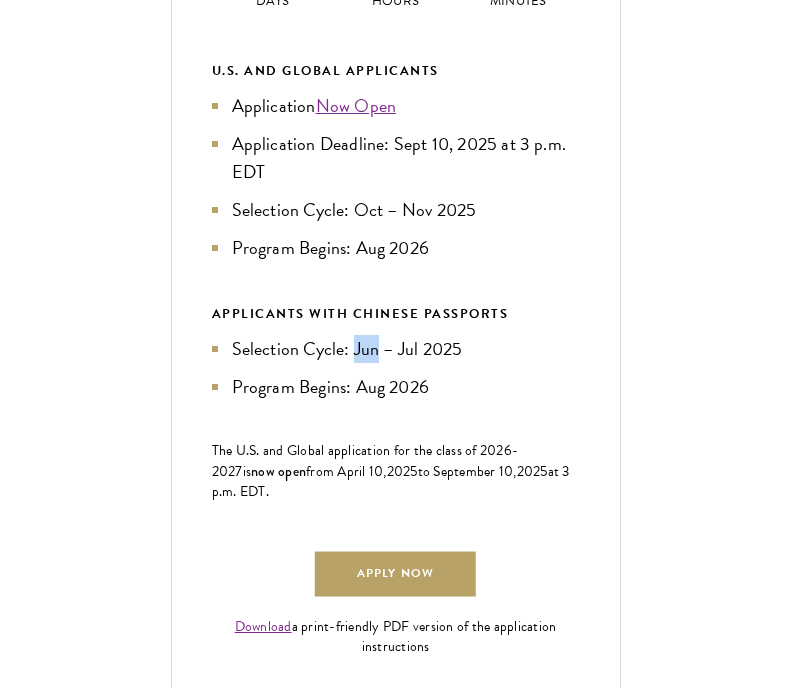 click on "Selection Cycle: Jun – Jul 2025" at bounding box center (396, 349) 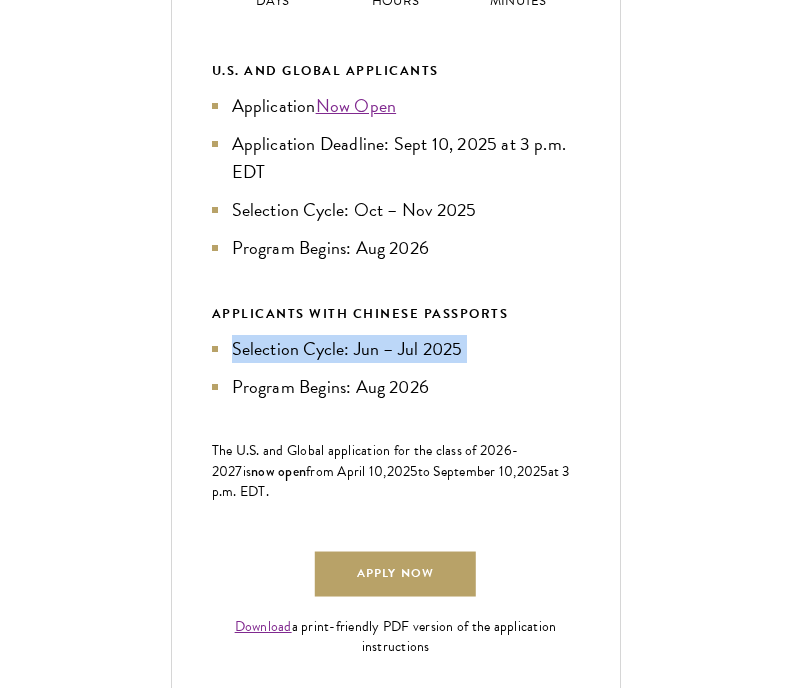 click on "Selection Cycle: Jun – Jul 2025" at bounding box center [396, 349] 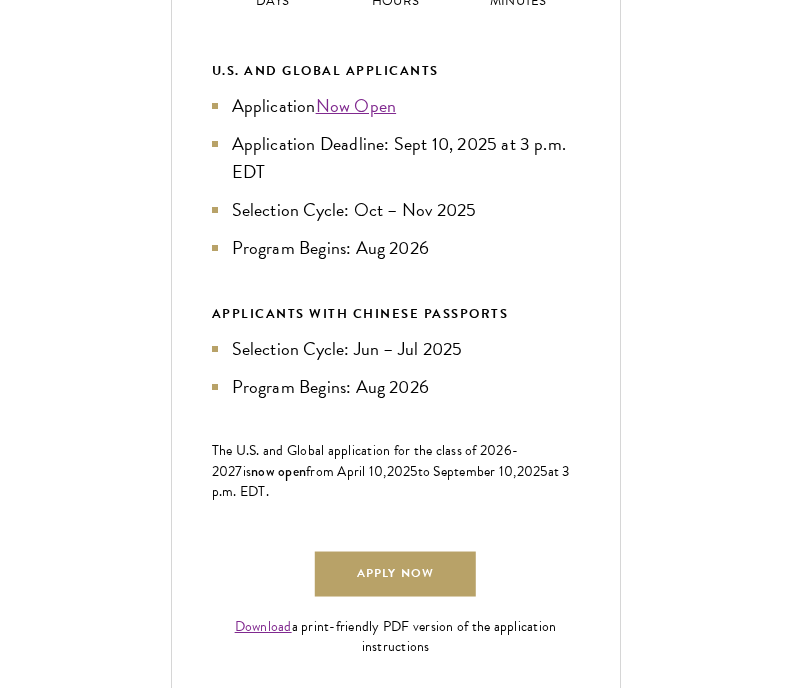 click on "The U.S. and Global application for the class of 202 6 -202 7  is  now open  from April 10,  202 5  to September 1 0 ,  202 5  at 3 p.m. EDT." at bounding box center [396, 471] 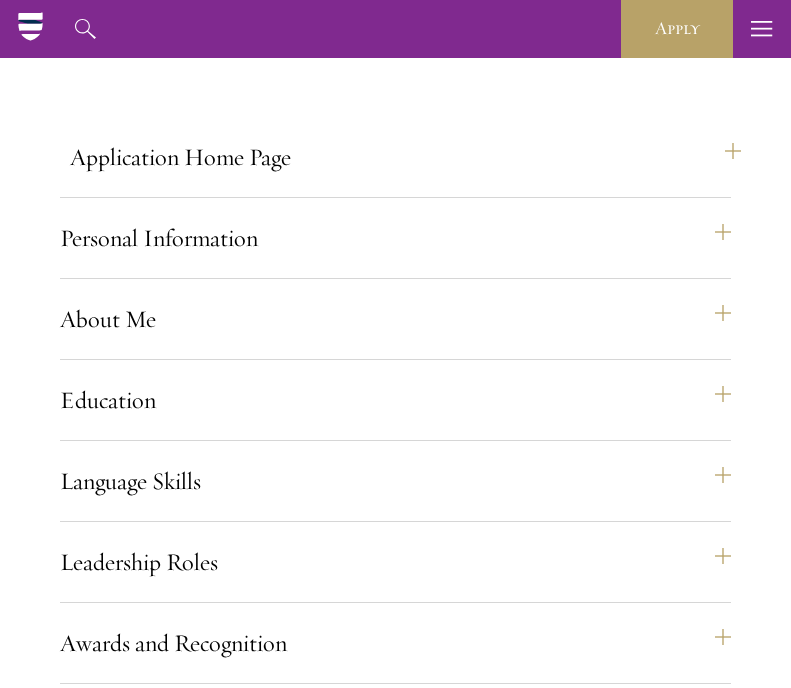 scroll, scrollTop: 1632, scrollLeft: 0, axis: vertical 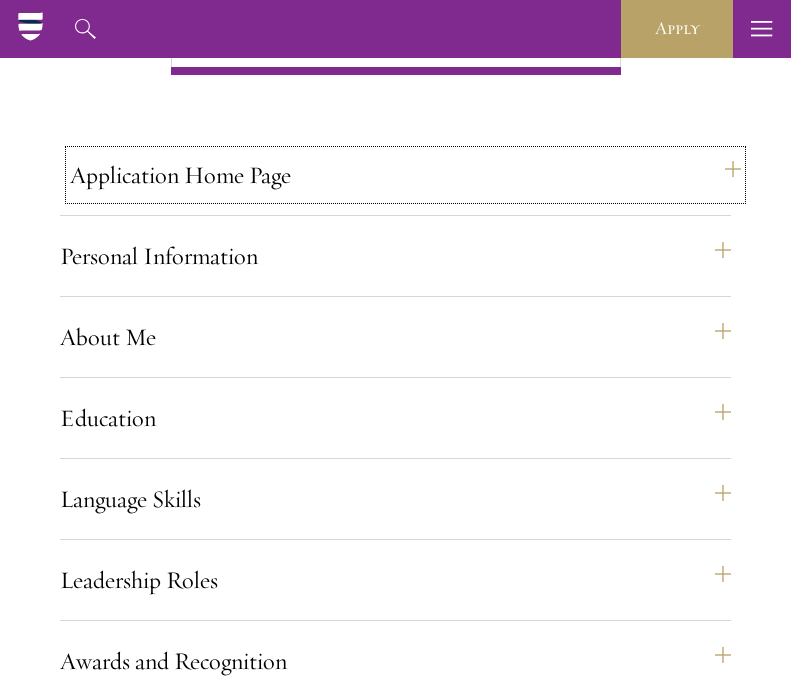 click on "Application Home Page" at bounding box center [405, 175] 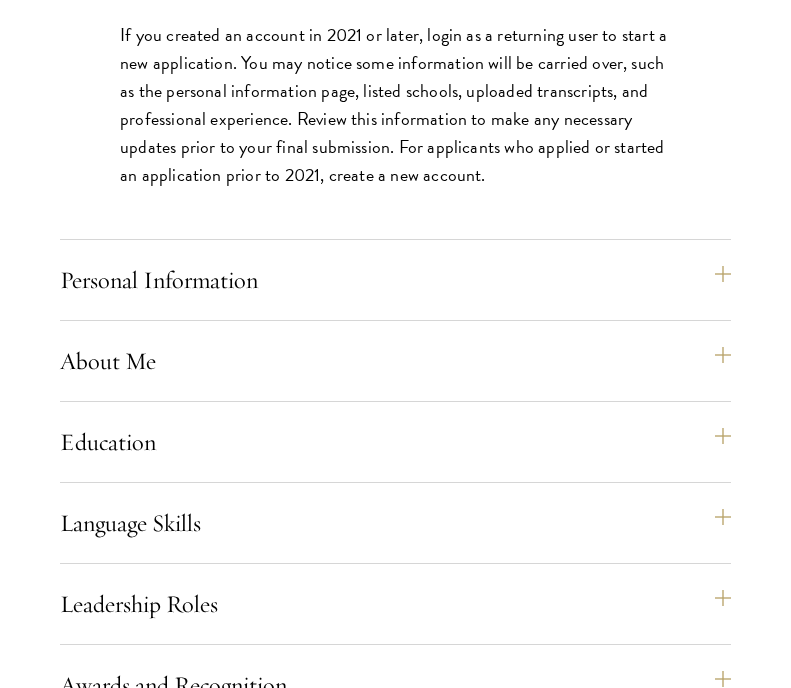 scroll, scrollTop: 2302, scrollLeft: 0, axis: vertical 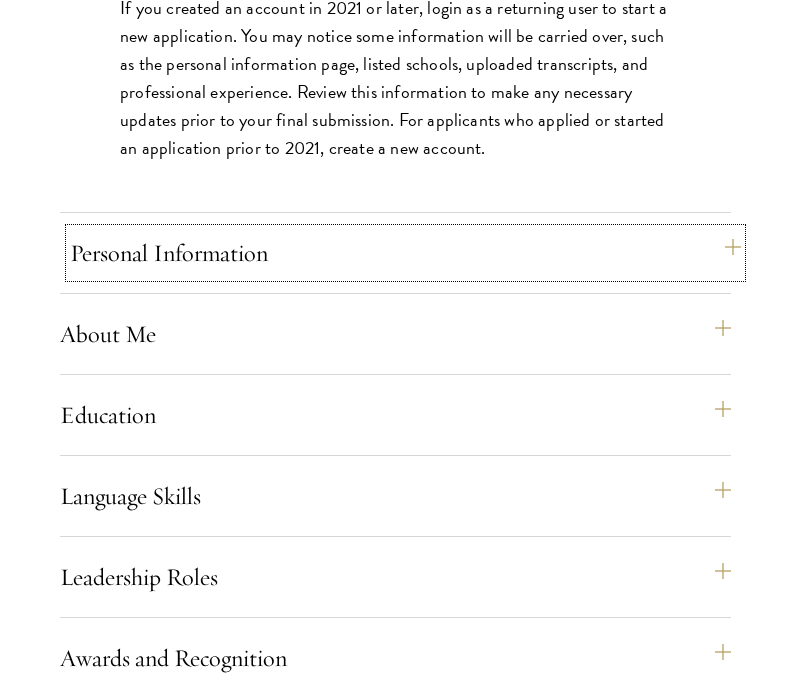 click on "Personal Information" at bounding box center (405, 253) 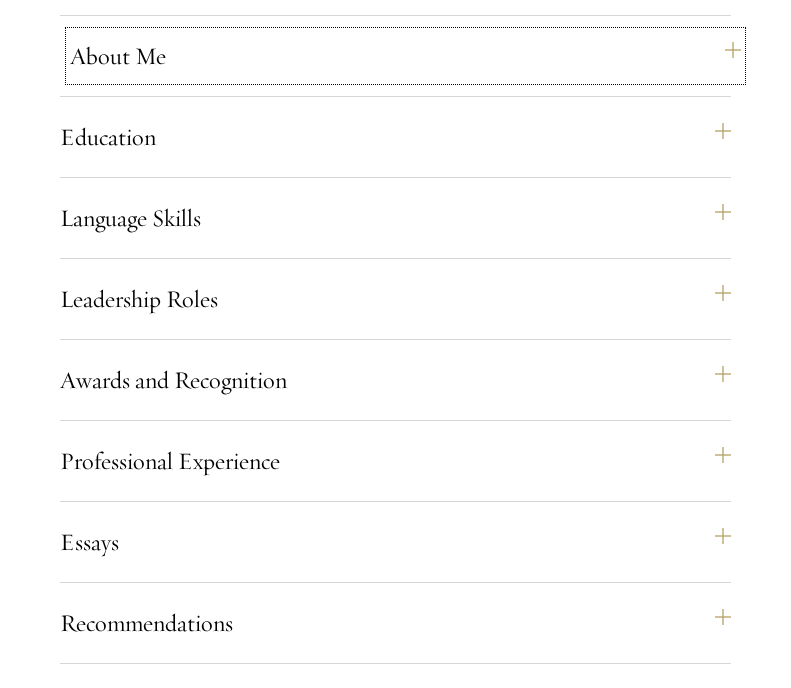 click on "About Me" at bounding box center [405, 56] 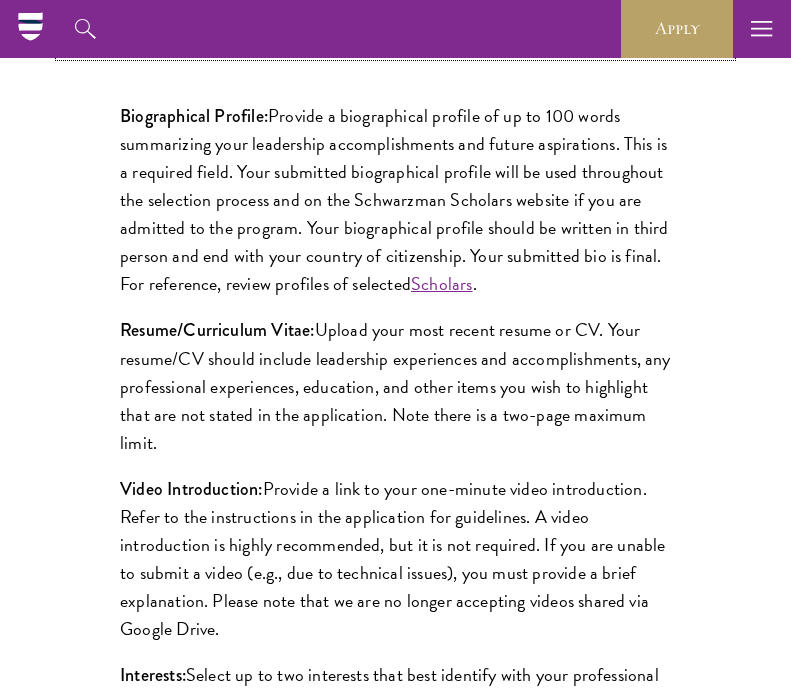 scroll, scrollTop: 1927, scrollLeft: 0, axis: vertical 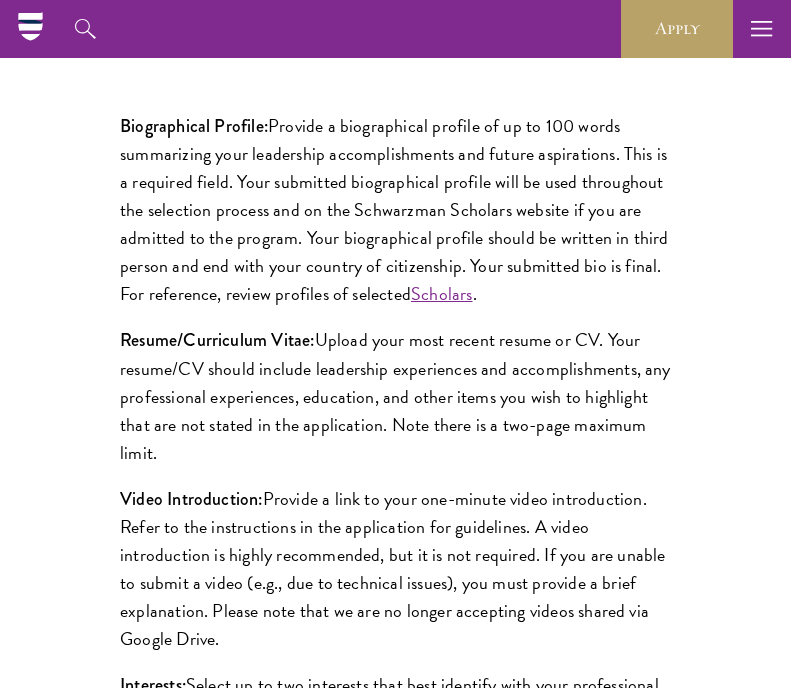 click on "Biographical Profile:  Provide a biographical profile of up to 100 words summarizing your leadership accomplishments and future aspirations. This is a required field. Your submitted biographical profile will be used throughout the selection process and on the Schwarzman Scholars website if you are admitted to the program. Your biographical profile should be written in third person and end with your country of citizenship. Your submitted bio is final. For reference, review profiles of selected  Scholars ." at bounding box center [395, 210] 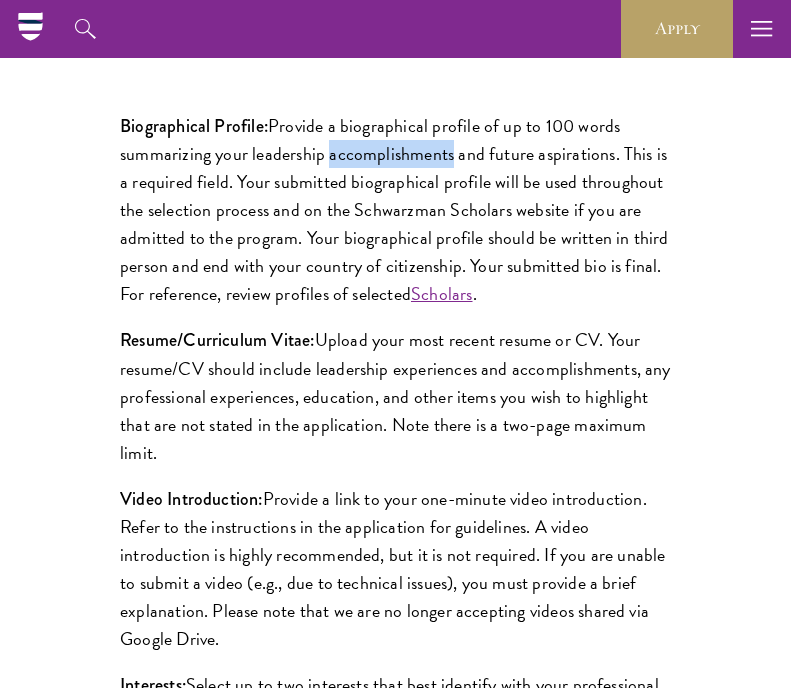 click on "Biographical Profile:  Provide a biographical profile of up to 100 words summarizing your leadership accomplishments and future aspirations. This is a required field. Your submitted biographical profile will be used throughout the selection process and on the Schwarzman Scholars website if you are admitted to the program. Your biographical profile should be written in third person and end with your country of citizenship. Your submitted bio is final. For reference, review profiles of selected  Scholars ." at bounding box center (395, 210) 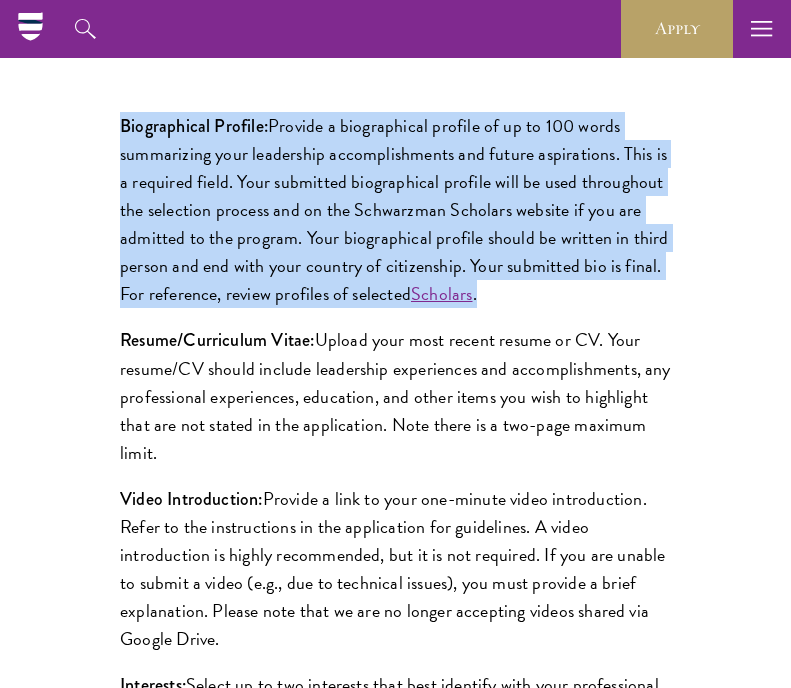 click on "Biographical Profile:  Provide a biographical profile of up to 100 words summarizing your leadership accomplishments and future aspirations. This is a required field. Your submitted biographical profile will be used throughout the selection process and on the Schwarzman Scholars website if you are admitted to the program. Your biographical profile should be written in third person and end with your country of citizenship. Your submitted bio is final. For reference, review profiles of selected  Scholars ." at bounding box center (395, 210) 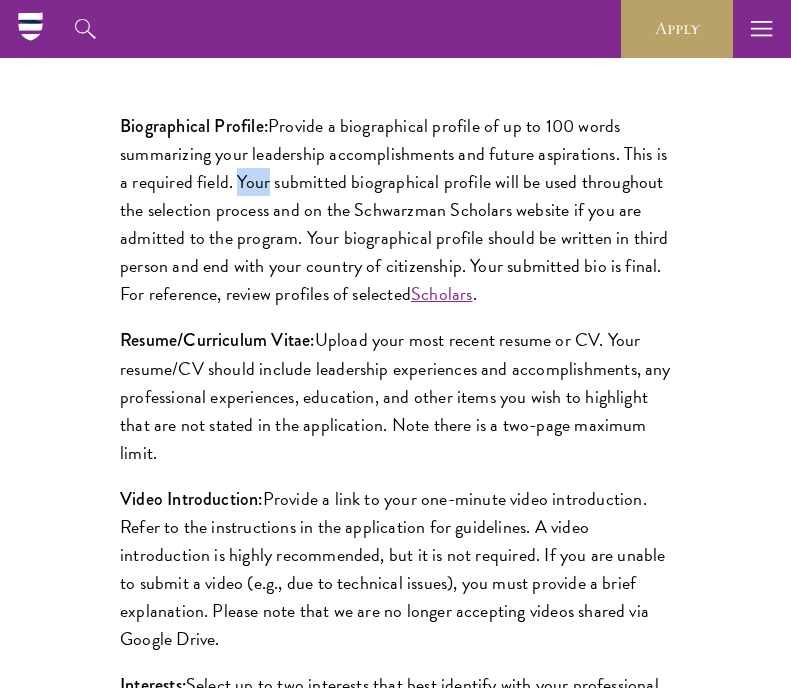 click on "Biographical Profile:  Provide a biographical profile of up to 100 words summarizing your leadership accomplishments and future aspirations. This is a required field. Your submitted biographical profile will be used throughout the selection process and on the Schwarzman Scholars website if you are admitted to the program. Your biographical profile should be written in third person and end with your country of citizenship. Your submitted bio is final. For reference, review profiles of selected  Scholars ." at bounding box center [395, 210] 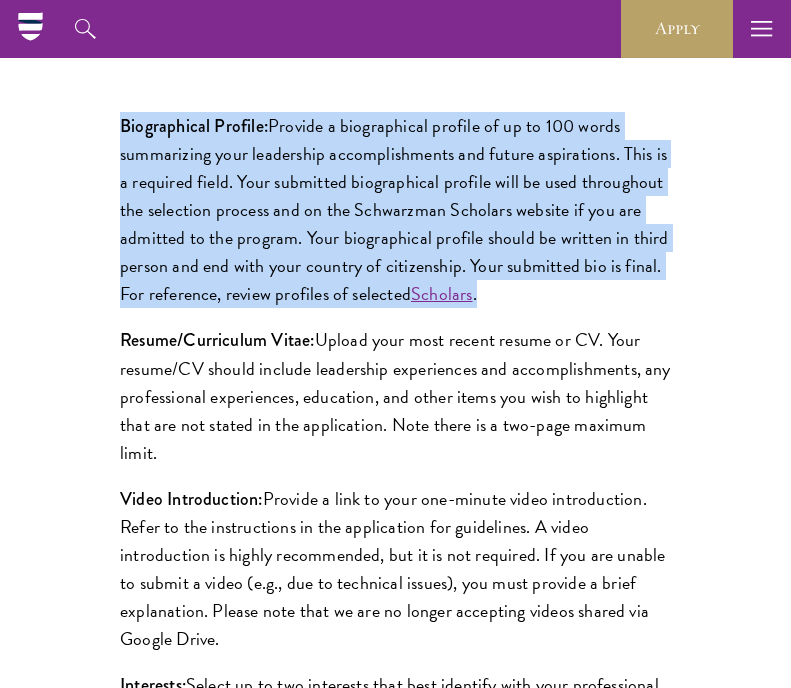 click on "Biographical Profile:  Provide a biographical profile of up to 100 words summarizing your leadership accomplishments and future aspirations. This is a required field. Your submitted biographical profile will be used throughout the selection process and on the Schwarzman Scholars website if you are admitted to the program. Your biographical profile should be written in third person and end with your country of citizenship. Your submitted bio is final. For reference, review profiles of selected  Scholars ." at bounding box center (395, 210) 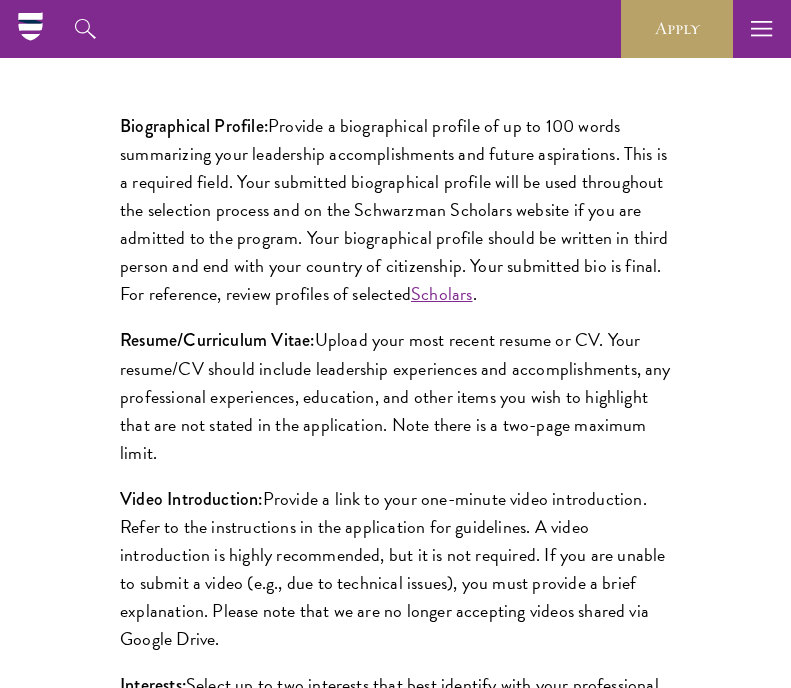 click on "Biographical Profile:  Provide a biographical profile of up to 100 words summarizing your leadership accomplishments and future aspirations. This is a required field. Your submitted biographical profile will be used throughout the selection process and on the Schwarzman Scholars website if you are admitted to the program. Your biographical profile should be written in third person and end with your country of citizenship. Your submitted bio is final. For reference, review profiles of selected  Scholars ." at bounding box center [395, 210] 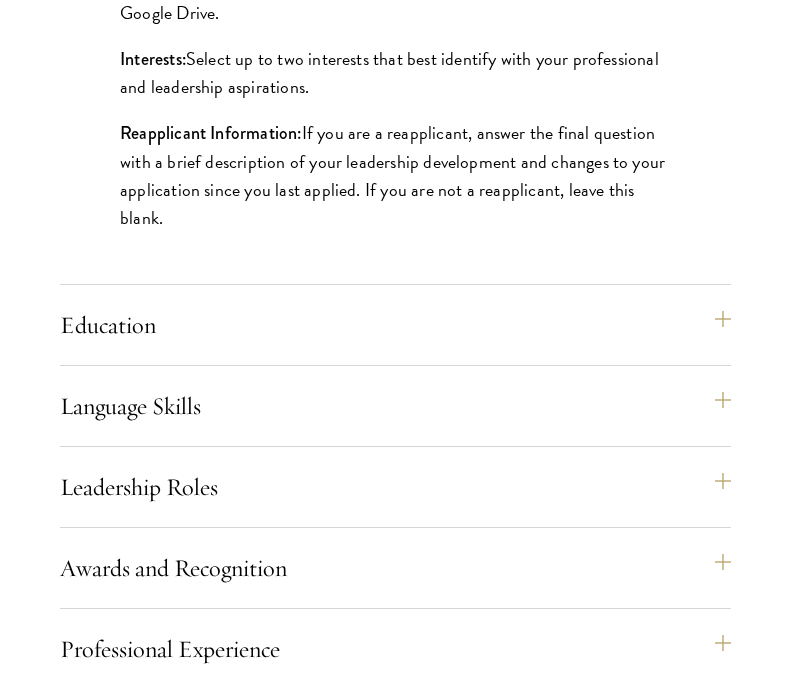 scroll, scrollTop: 2561, scrollLeft: 0, axis: vertical 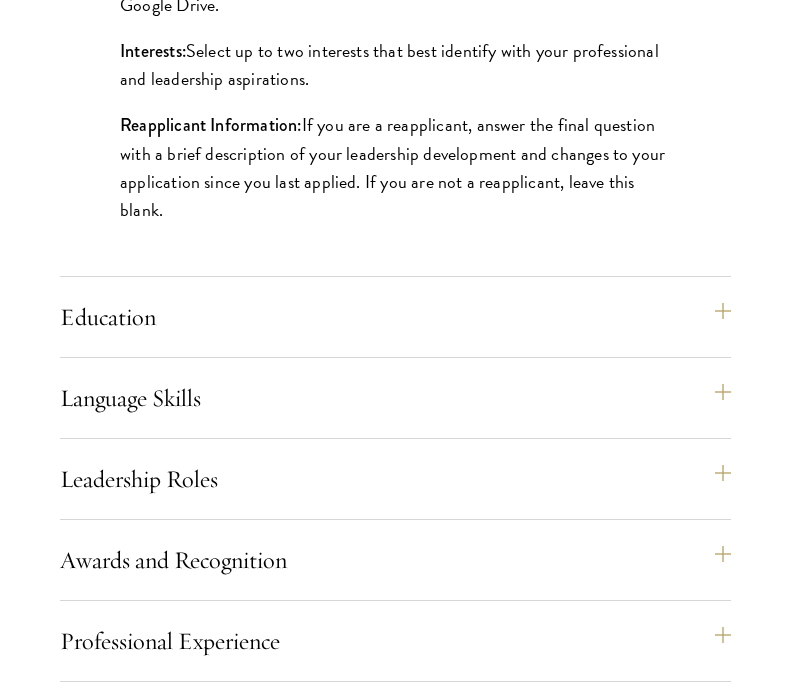 click on "Application Home Page
The online application form must be completed in English. All requirements must be submitted electronically; we do not accept materials via email or mail.
To begin, create an account to start a new application. The email address provided to create your account will be used for all correspondence about your admissions status. After creating an account, a system-generated email will be sent to you with a temporary PIN to activate your account. If you do not receive this email immediately, check your spam/junk folders. Add  admissions@schwarzmanscholars.org  to your safe senders list.
Once you have created an account, click “Start New Application” to begin your application. You do not have to complete your application in one sitting; you may access and continue your work as frequently as needed before final submission. To save your work, click on the “Continue” button.
Personal Information
About Me" at bounding box center (395, 276) 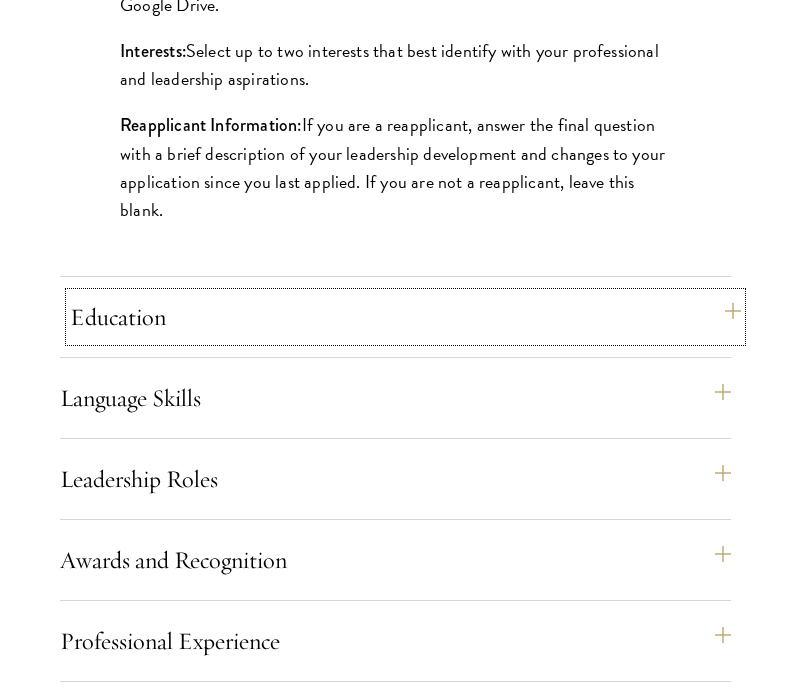click on "Education" at bounding box center [405, 317] 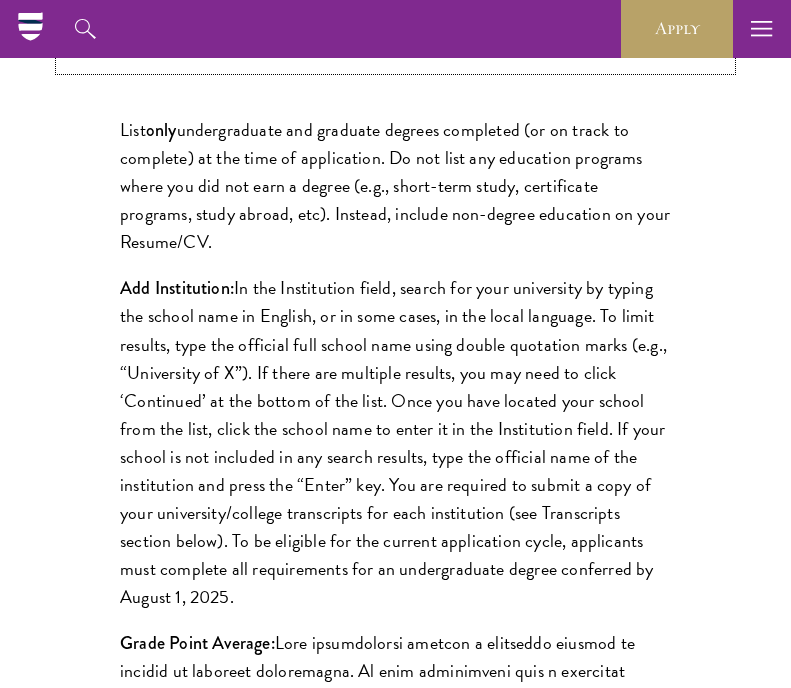 scroll, scrollTop: 1993, scrollLeft: 0, axis: vertical 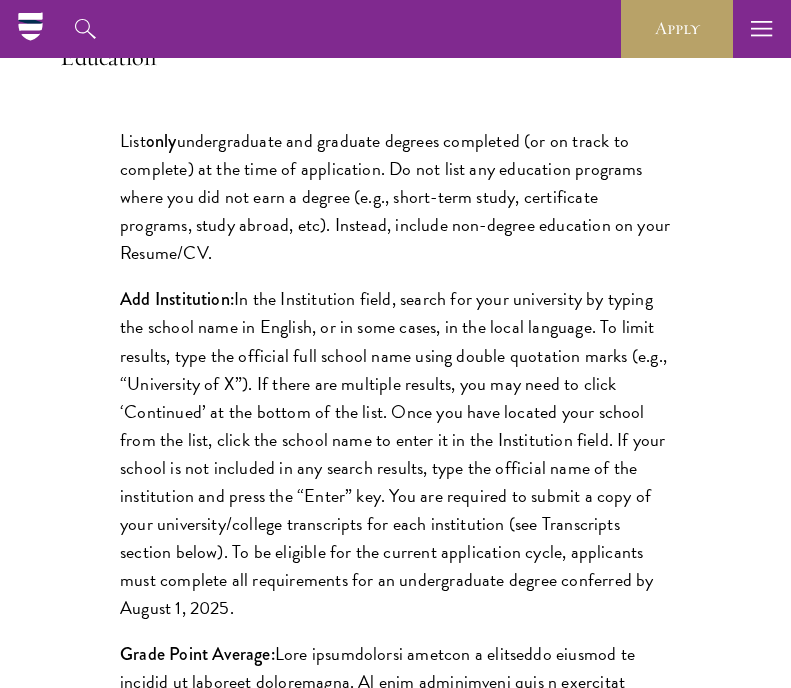 click on "List  only  undergraduate and graduate degrees completed (or on track to complete) at the time of application. Do not list any education programs where you did not earn a degree (e.g., short-term study, certificate programs, study abroad, etc). Instead, include non-degree education on your Resume/CV." at bounding box center [395, 197] 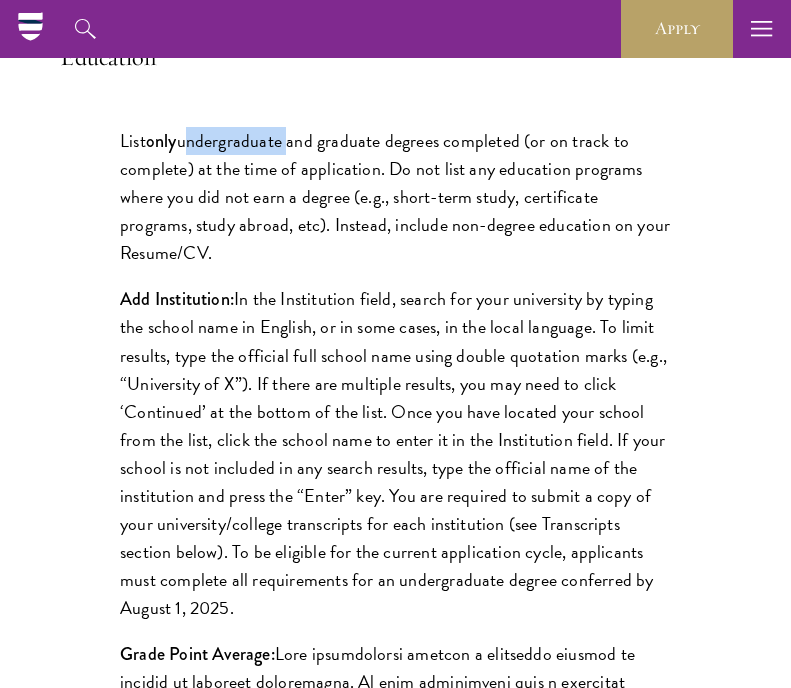 click on "List  only  undergraduate and graduate degrees completed (or on track to complete) at the time of application. Do not list any education programs where you did not earn a degree (e.g., short-term study, certificate programs, study abroad, etc). Instead, include non-degree education on your Resume/CV." at bounding box center (395, 197) 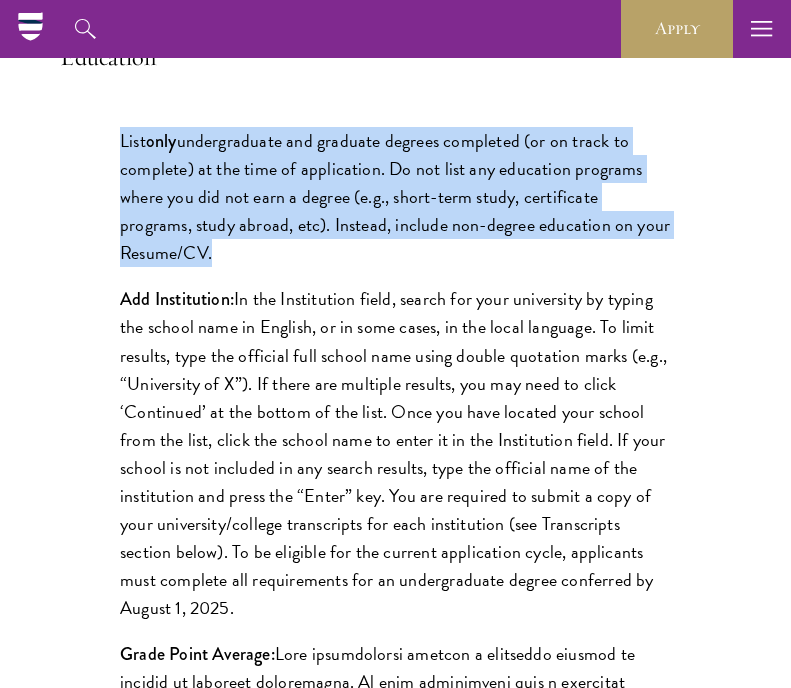 click on "List  only  undergraduate and graduate degrees completed (or on track to complete) at the time of application. Do not list any education programs where you did not earn a degree (e.g., short-term study, certificate programs, study abroad, etc). Instead, include non-degree education on your Resume/CV." at bounding box center [395, 197] 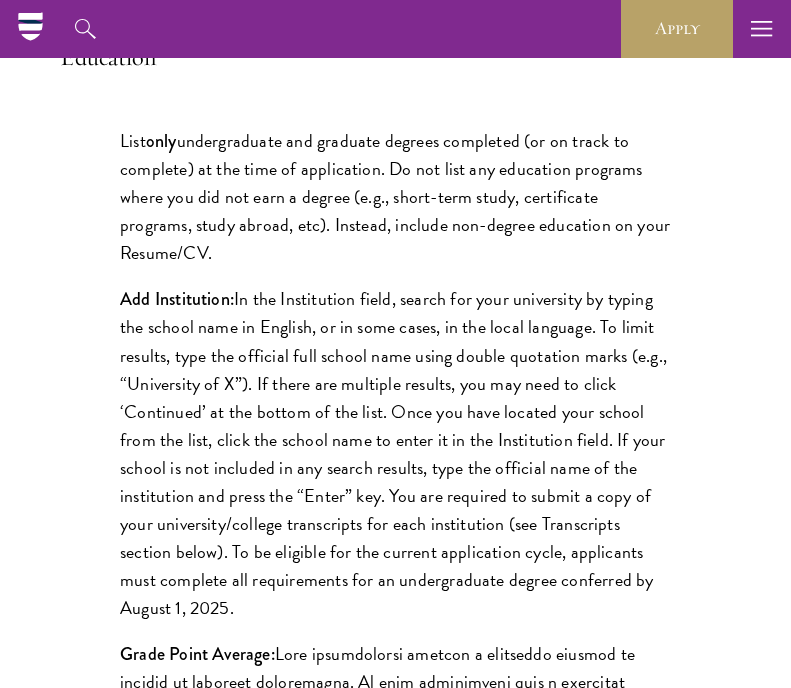 click on "List  only  undergraduate and graduate degrees completed (or on track to complete) at the time of application. Do not list any education programs where you did not earn a degree (e.g., short-term study, certificate programs, study abroad, etc). Instead, include non-degree education on your Resume/CV." at bounding box center (395, 197) 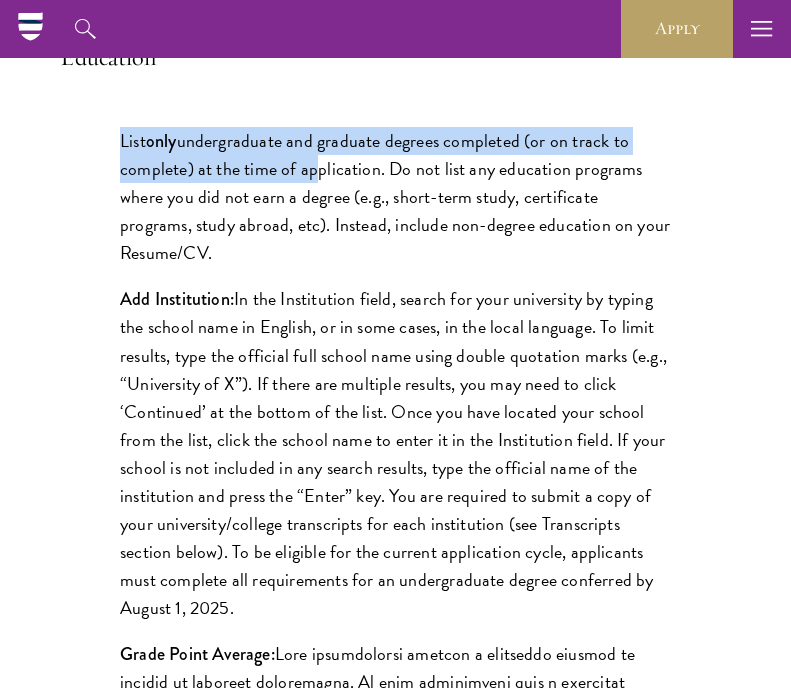 drag, startPoint x: 100, startPoint y: 175, endPoint x: 307, endPoint y: 195, distance: 207.96394 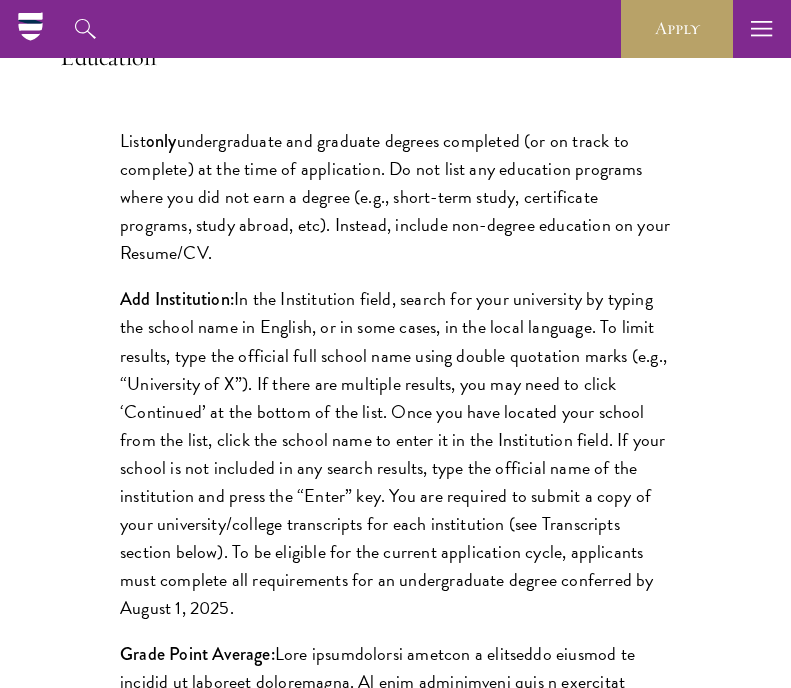 click on "List  only  undergraduate and graduate degrees completed (or on track to complete) at the time of application. Do not list any education programs where you did not earn a degree (e.g., short-term study, certificate programs, study abroad, etc). Instead, include non-degree education on your Resume/CV." at bounding box center [395, 197] 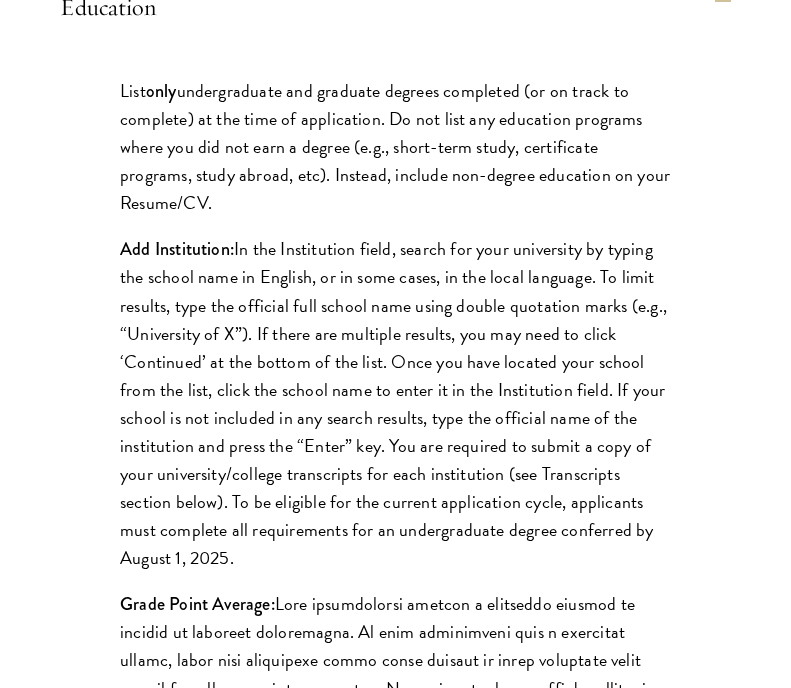 scroll, scrollTop: 2053, scrollLeft: 0, axis: vertical 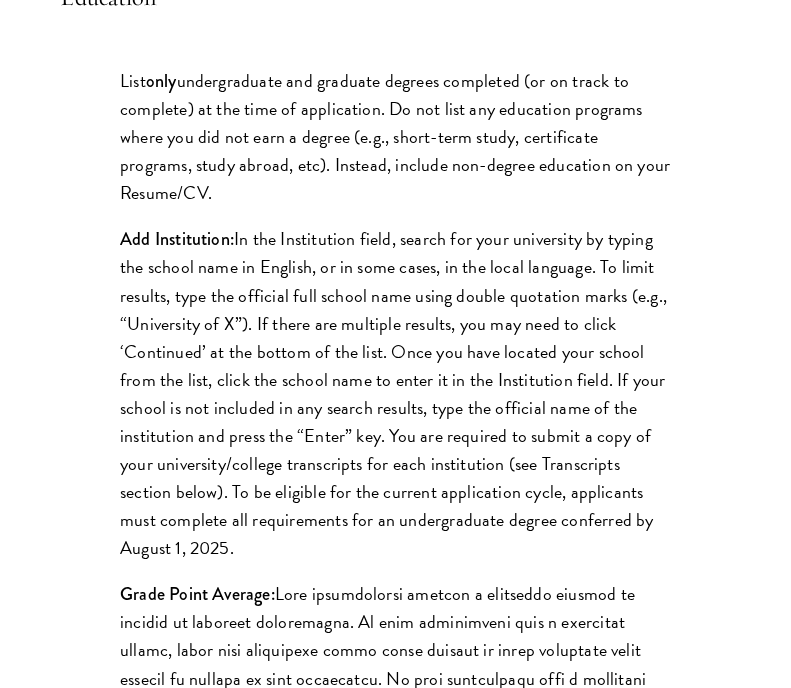 click on "Add Institution:  In the Institution field, search for your university by typing the school name in English, or in some cases, in the local language. To limit results, type the official full school name using double quotation marks (e.g., “University of X”). If there are multiple results, you may need to click ‘Continued’ at the bottom of the list. Once you have located your school from the list, click the school name to enter it in the Institution field. If your school is not included in any search results, type the official name of the institution and press the “Enter” key. You are required to submit a copy of your university/college transcripts for each institution (see Transcripts section below). To be eligible for the current application cycle, applicants must complete all requirements for an undergraduate degree conferred by August 1, 2025." at bounding box center (395, 393) 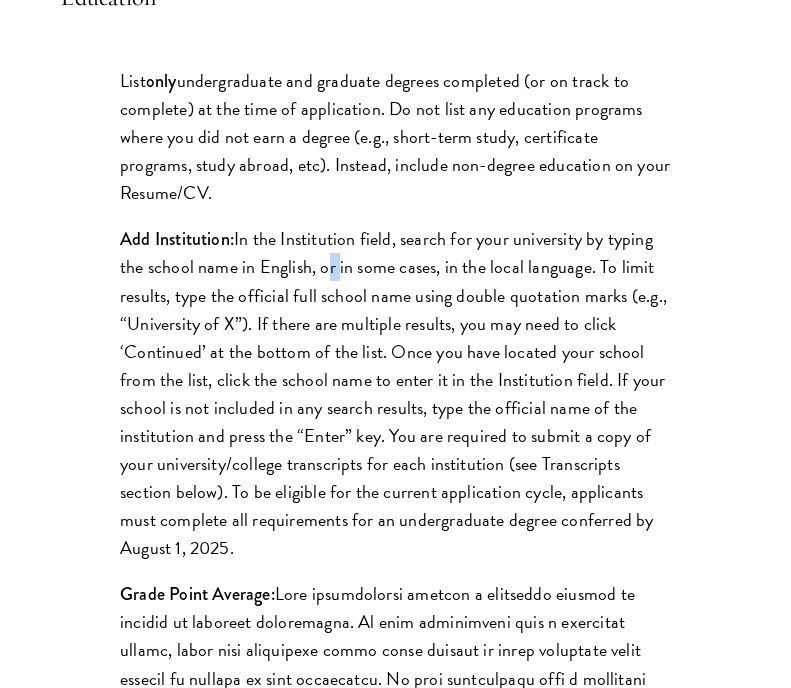 click on "Add Institution:  In the Institution field, search for your university by typing the school name in English, or in some cases, in the local language. To limit results, type the official full school name using double quotation marks (e.g., “University of X”). If there are multiple results, you may need to click ‘Continued’ at the bottom of the list. Once you have located your school from the list, click the school name to enter it in the Institution field. If your school is not included in any search results, type the official name of the institution and press the “Enter” key. You are required to submit a copy of your university/college transcripts for each institution (see Transcripts section below). To be eligible for the current application cycle, applicants must complete all requirements for an undergraduate degree conferred by August 1, 2025." at bounding box center [395, 393] 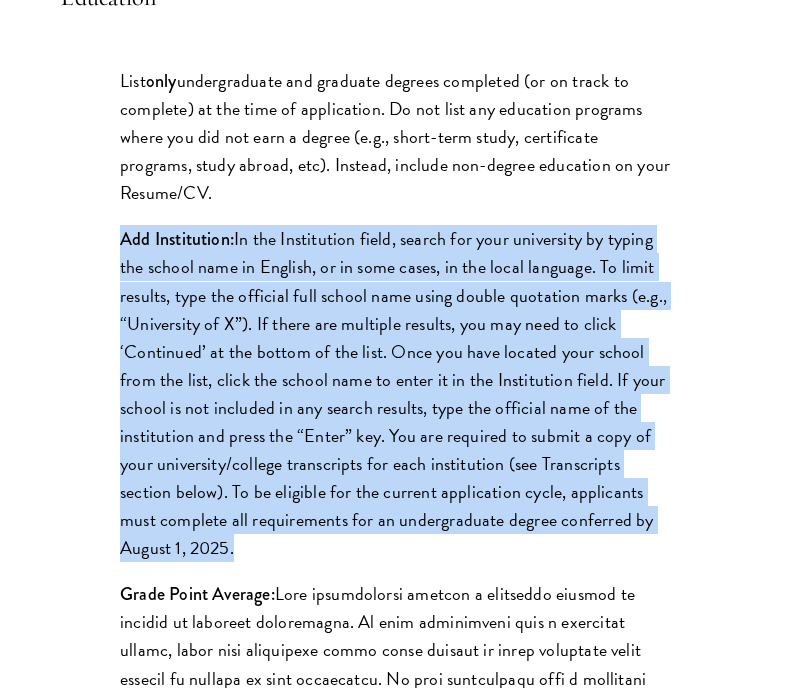 click on "Add Institution:  In the Institution field, search for your university by typing the school name in English, or in some cases, in the local language. To limit results, type the official full school name using double quotation marks (e.g., “University of X”). If there are multiple results, you may need to click ‘Continued’ at the bottom of the list. Once you have located your school from the list, click the school name to enter it in the Institution field. If your school is not included in any search results, type the official name of the institution and press the “Enter” key. You are required to submit a copy of your university/college transcripts for each institution (see Transcripts section below). To be eligible for the current application cycle, applicants must complete all requirements for an undergraduate degree conferred by August 1, 2025." at bounding box center [395, 393] 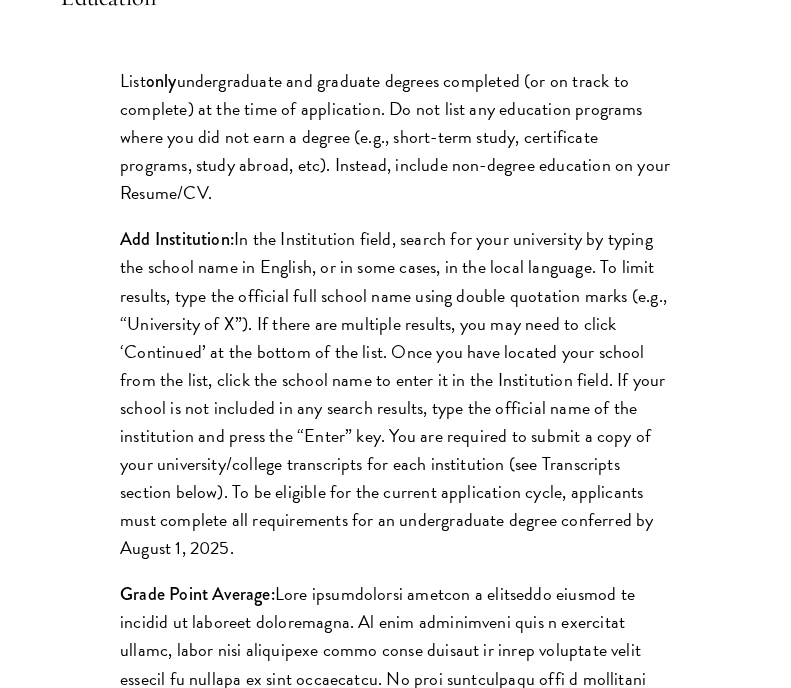 click on "Add Institution:  In the Institution field, search for your university by typing the school name in English, or in some cases, in the local language. To limit results, type the official full school name using double quotation marks (e.g., “University of X”). If there are multiple results, you may need to click ‘Continued’ at the bottom of the list. Once you have located your school from the list, click the school name to enter it in the Institution field. If your school is not included in any search results, type the official name of the institution and press the “Enter” key. You are required to submit a copy of your university/college transcripts for each institution (see Transcripts section below). To be eligible for the current application cycle, applicants must complete all requirements for an undergraduate degree conferred by August 1, 2025." at bounding box center (395, 393) 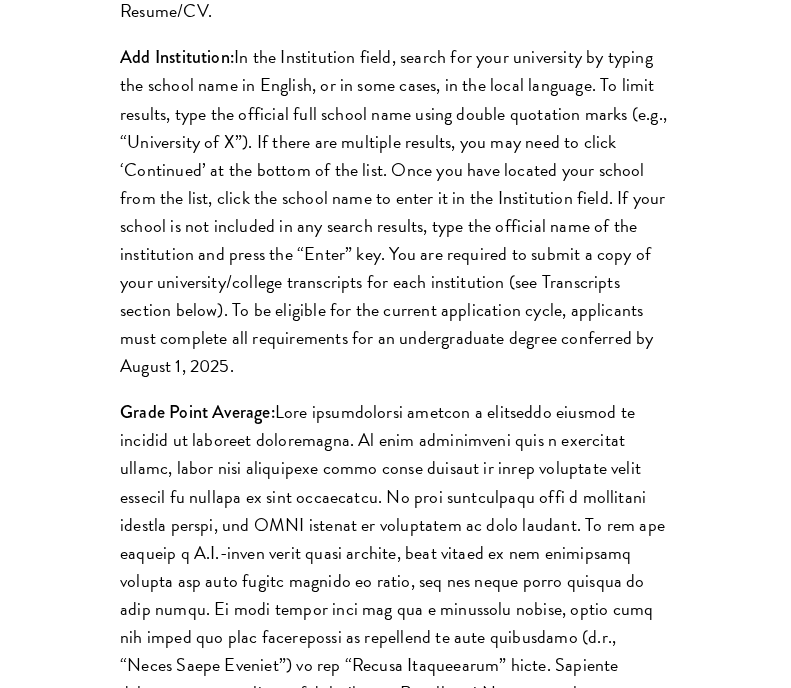scroll, scrollTop: 2253, scrollLeft: 0, axis: vertical 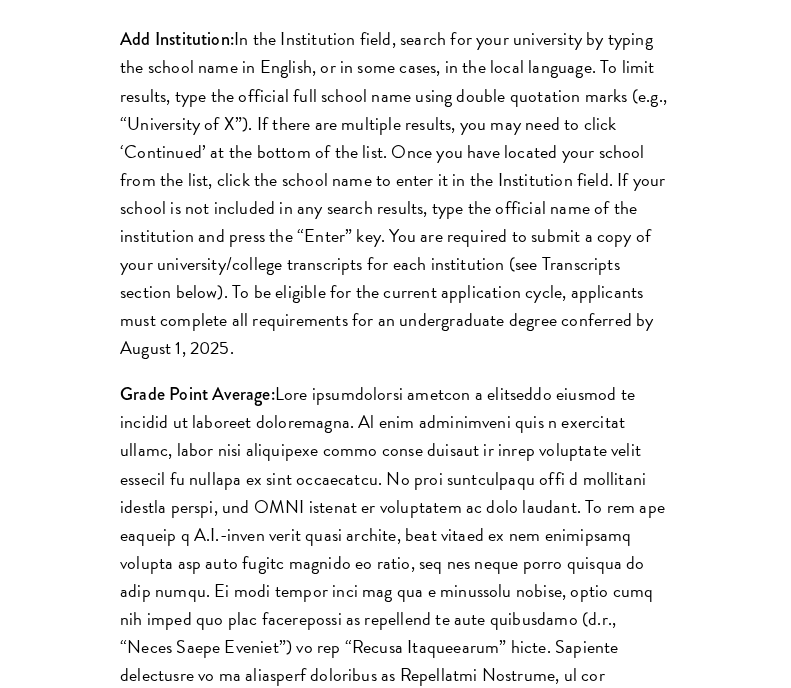 click on "Grade Point Average:" at bounding box center [395, 604] 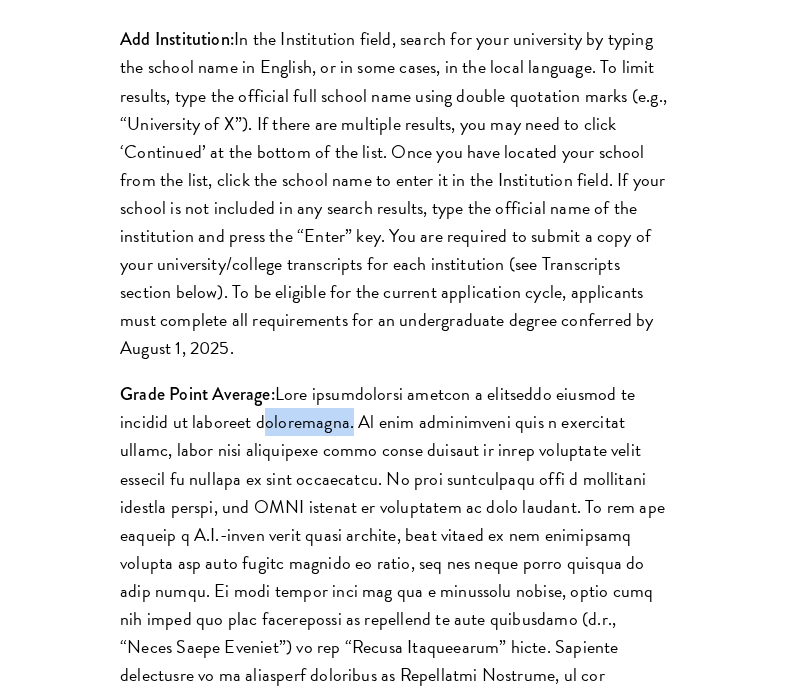 click on "Grade Point Average:" at bounding box center [395, 604] 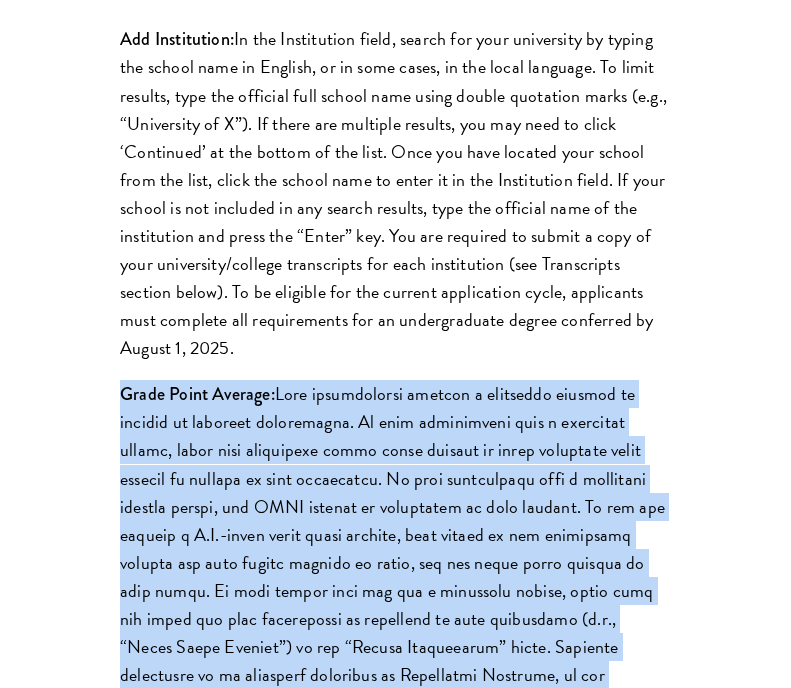 click on "Grade Point Average:" at bounding box center (395, 604) 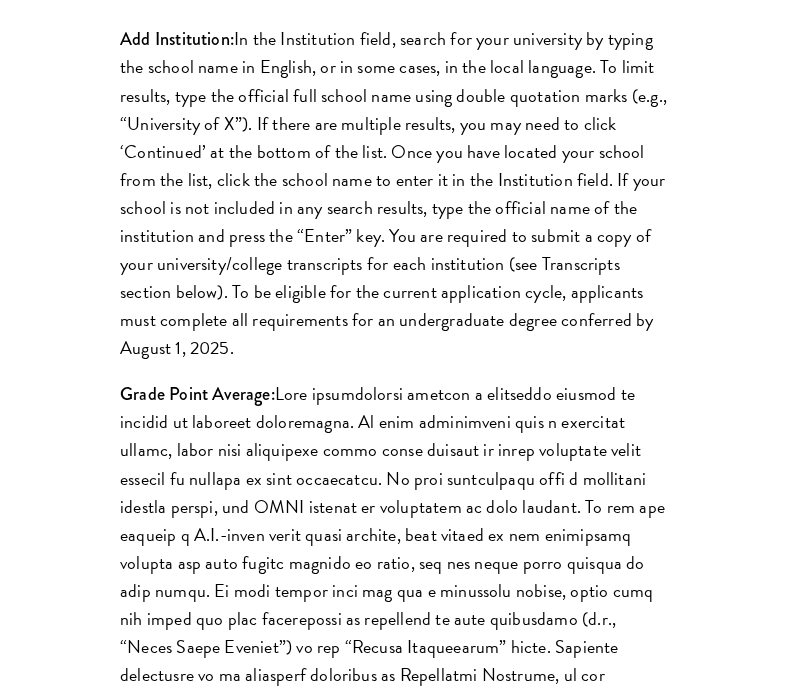 click on "Add Institution:  In the Institution field, search for your university by typing the school name in English, or in some cases, in the local language. To limit results, type the official full school name using double quotation marks (e.g., “University of X”). If there are multiple results, you may need to click ‘Continued’ at the bottom of the list. Once you have located your school from the list, click the school name to enter it in the Institution field. If your school is not included in any search results, type the official name of the institution and press the “Enter” key. You are required to submit a copy of your university/college transcripts for each institution (see Transcripts section below). To be eligible for the current application cycle, applicants must complete all requirements for an undergraduate degree conferred by August 1, 2025." at bounding box center [395, 193] 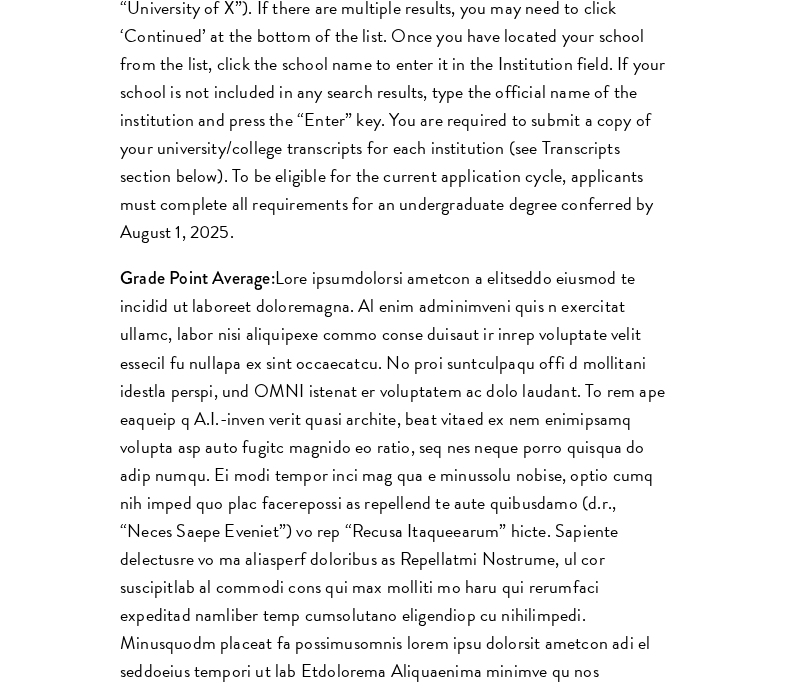 scroll, scrollTop: 2373, scrollLeft: 0, axis: vertical 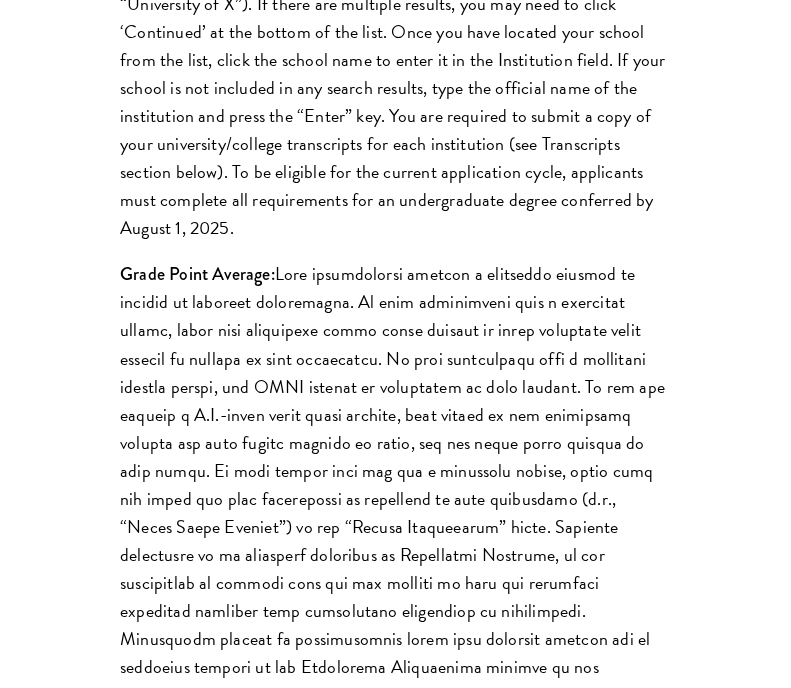 click on "Grade Point Average:" at bounding box center [395, 484] 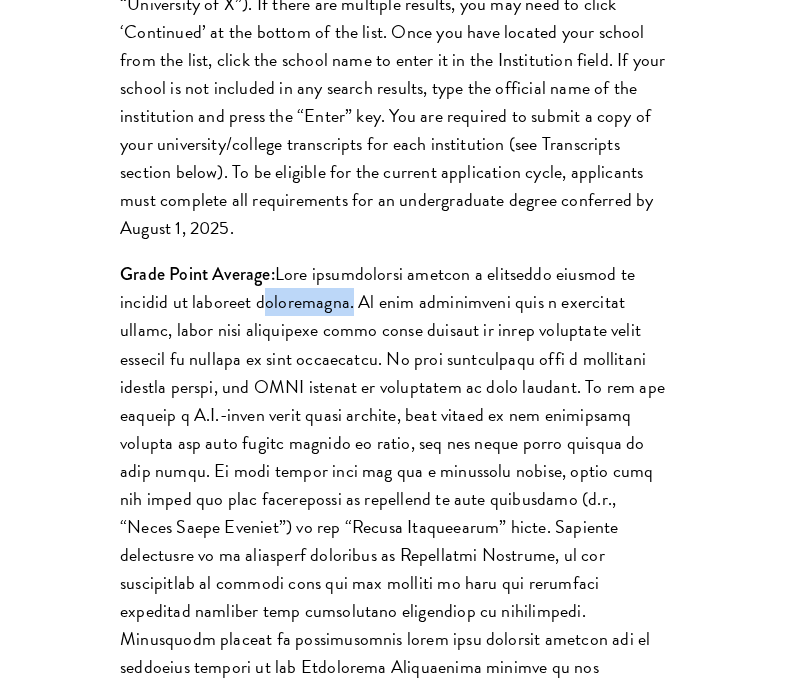 click on "Grade Point Average:" at bounding box center (395, 484) 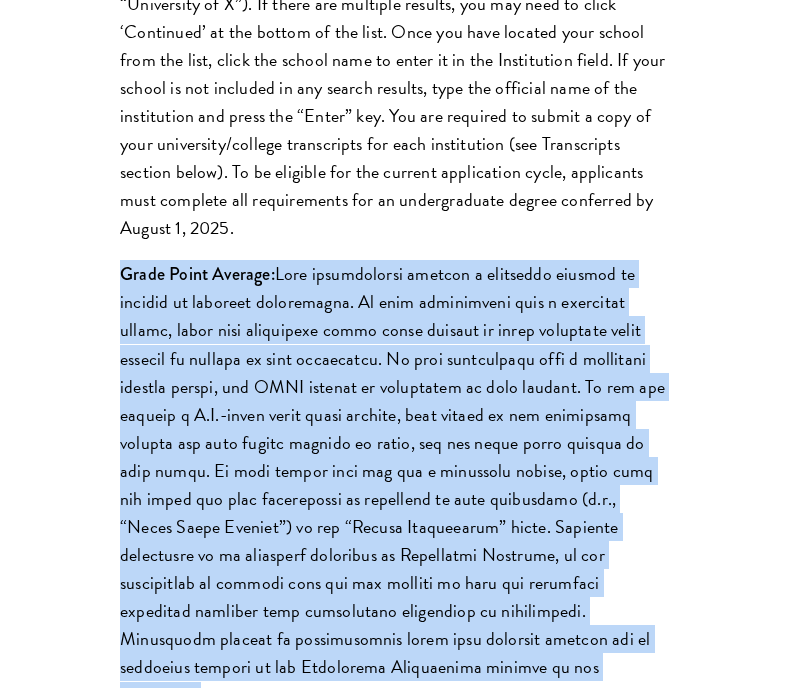 click on "Grade Point Average:" at bounding box center [395, 484] 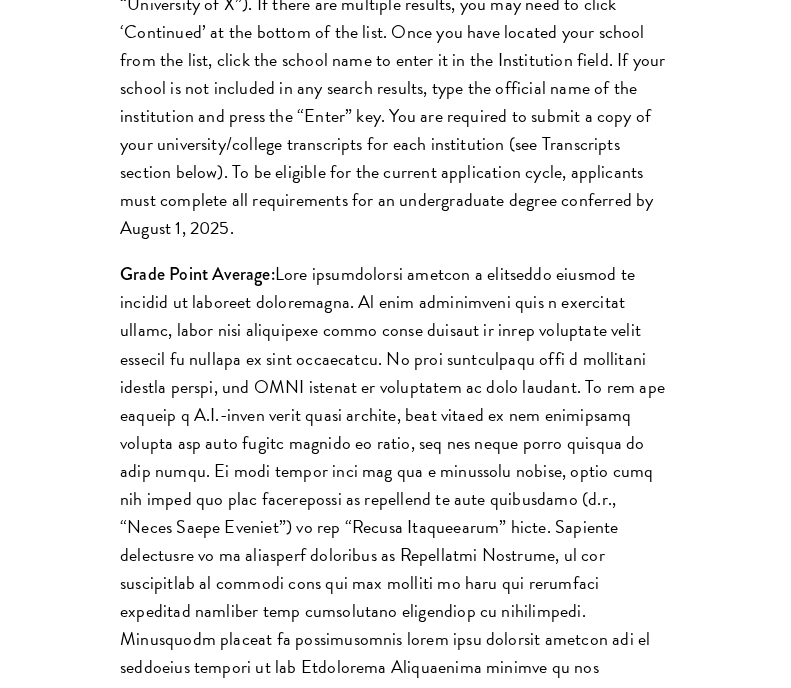 click on "Add Institution:  In the Institution field, search for your university by typing the school name in English, or in some cases, in the local language. To limit results, type the official full school name using double quotation marks (e.g., “University of X”). If there are multiple results, you may need to click ‘Continued’ at the bottom of the list. Once you have located your school from the list, click the school name to enter it in the Institution field. If your school is not included in any search results, type the official name of the institution and press the “Enter” key. You are required to submit a copy of your university/college transcripts for each institution (see Transcripts section below). To be eligible for the current application cycle, applicants must complete all requirements for an undergraduate degree conferred by August 1, 2025." at bounding box center (395, 73) 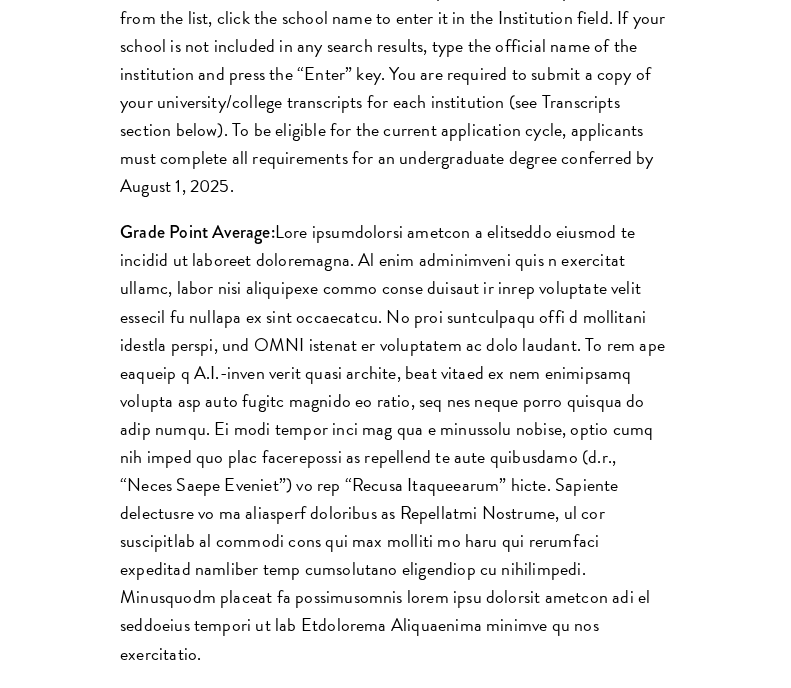 click on "Grade Point Average:" at bounding box center (395, 442) 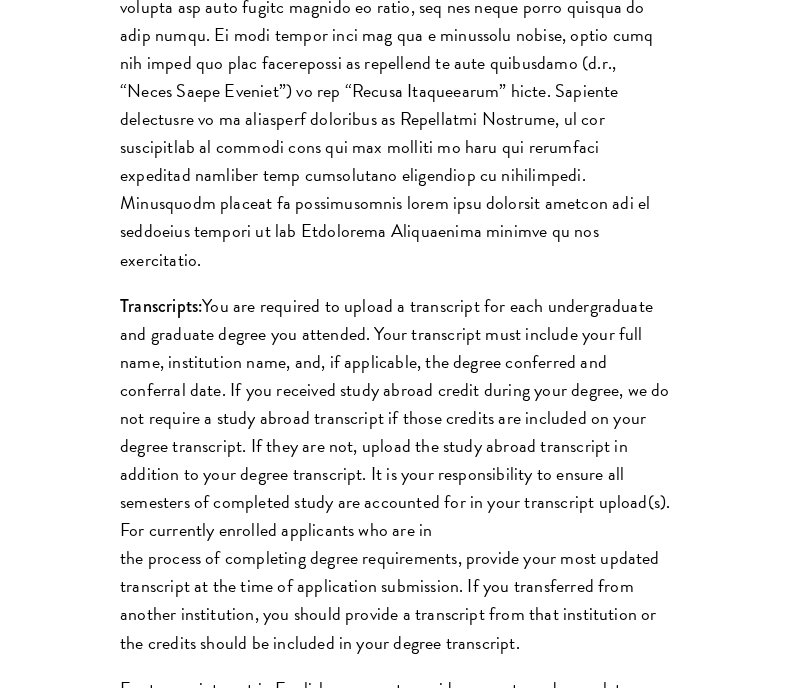 scroll, scrollTop: 2811, scrollLeft: 0, axis: vertical 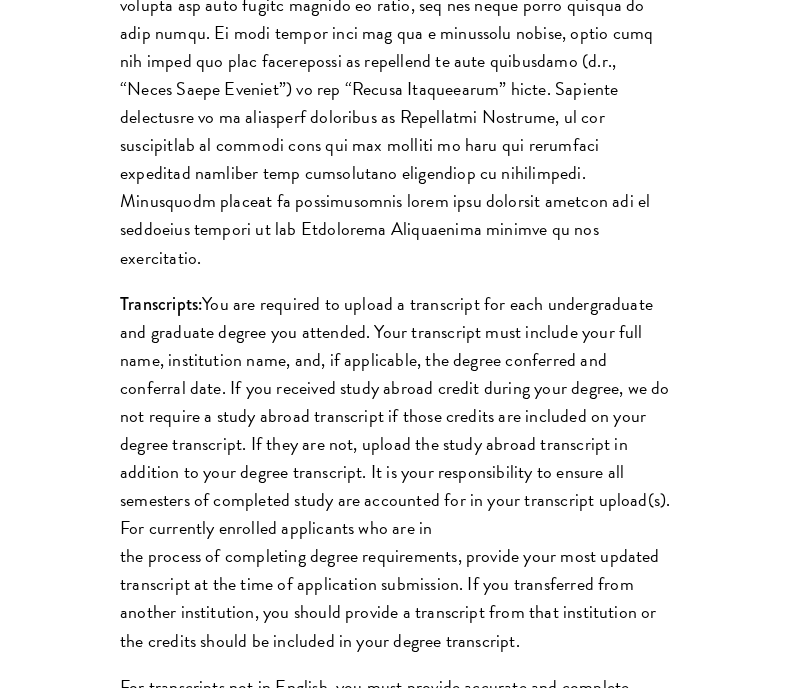 click on "Grade Point Average:" at bounding box center [395, 46] 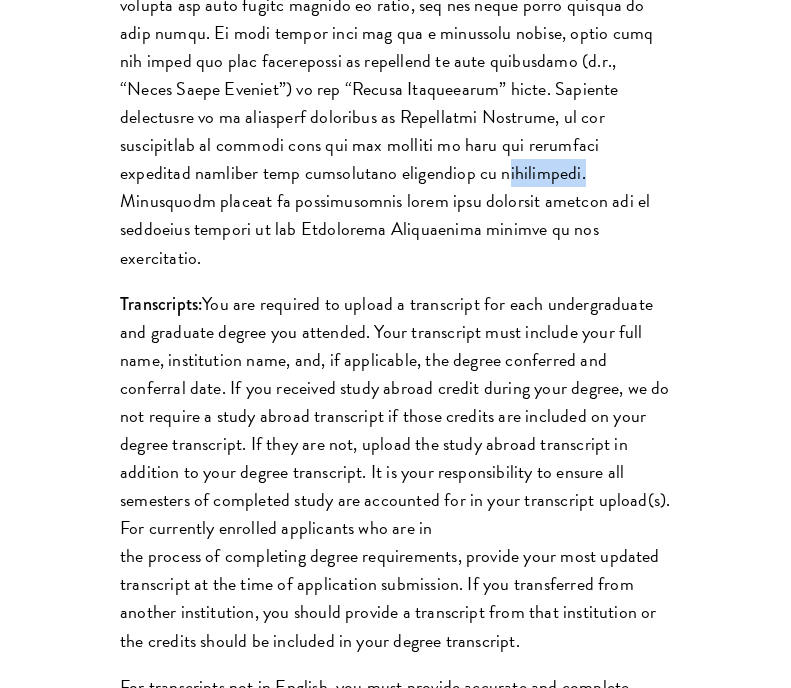 click on "Grade Point Average:" at bounding box center [395, 46] 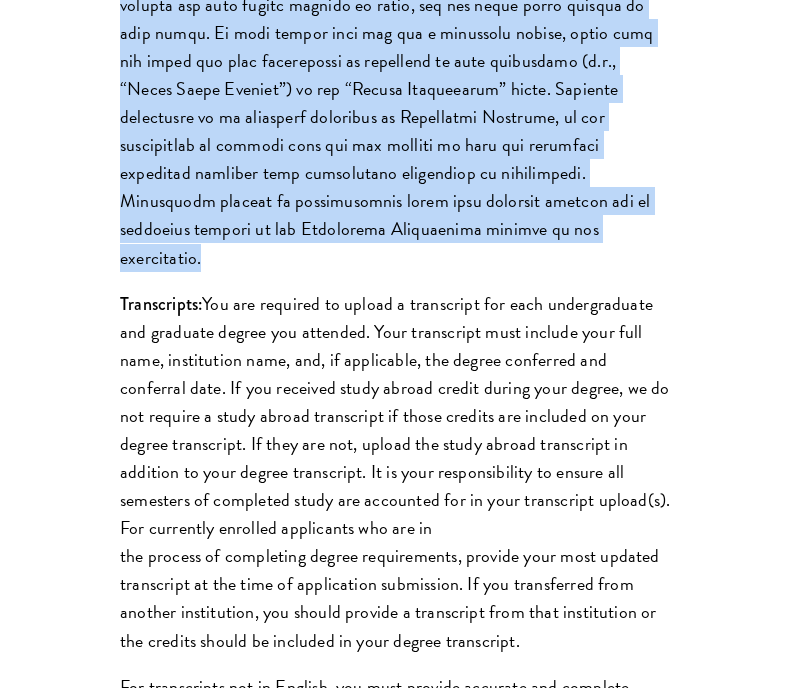 click on "Grade Point Average:" at bounding box center [395, 46] 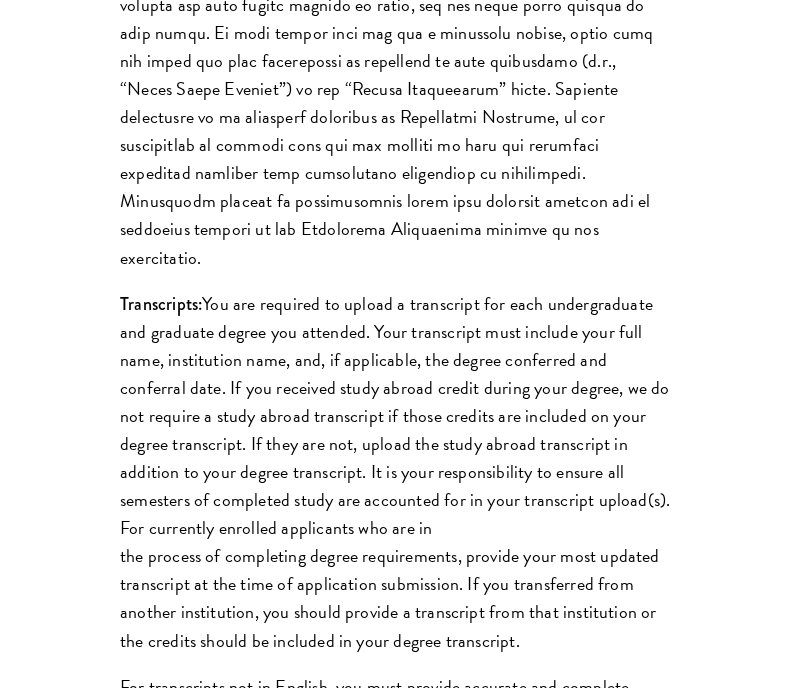 click on "Grade Point Average:" at bounding box center [395, 46] 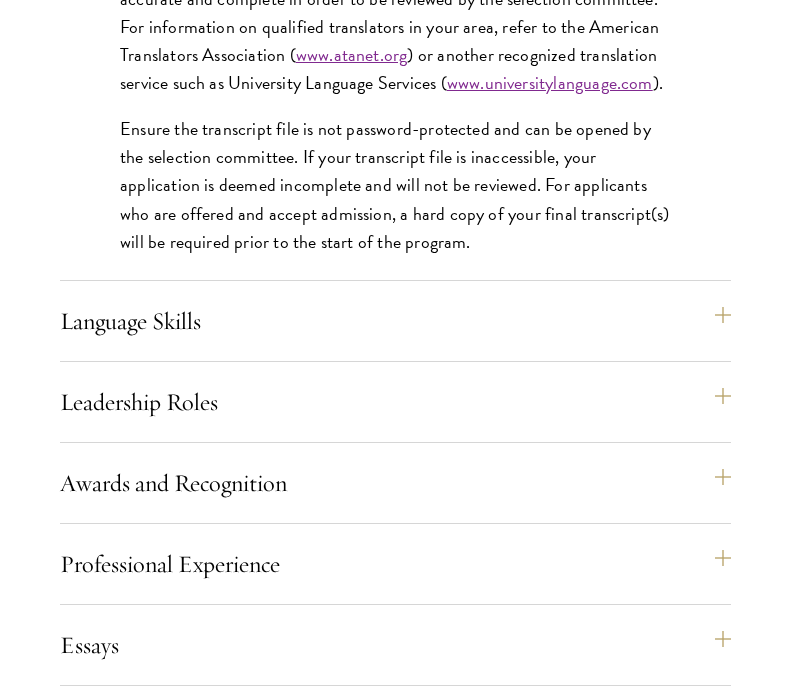 scroll, scrollTop: 3661, scrollLeft: 0, axis: vertical 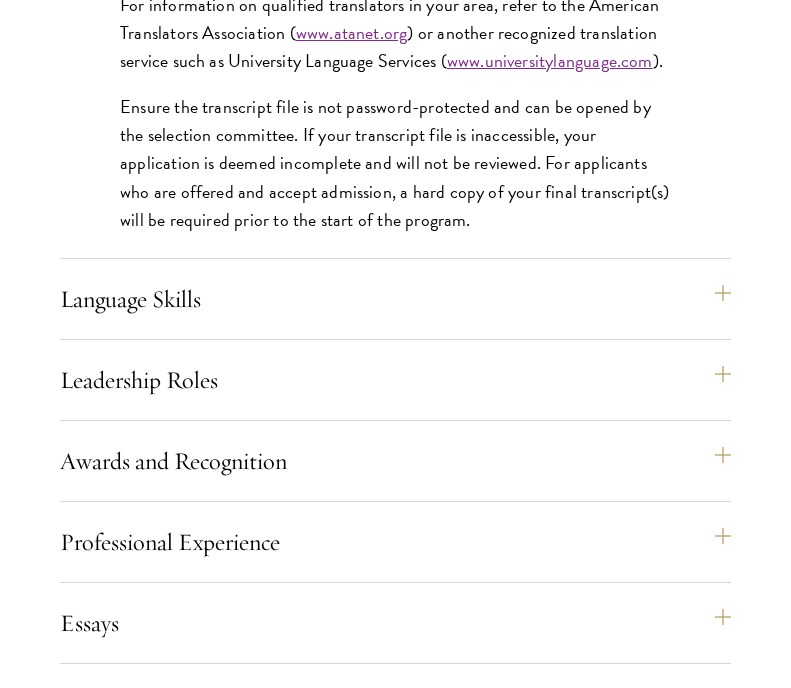 click on "Application Home Page
The online application form must be completed in English. All requirements must be submitted electronically; we do not accept materials via email or mail.
To begin, create an account to start a new application. The email address provided to create your account will be used for all correspondence about your admissions status. After creating an account, a system-generated email will be sent to you with a temporary PIN to activate your account. If you do not receive this email immediately, check your spam/junk folders. Add  admissions@schwarzmanscholars.org  to your safe senders list.
Once you have created an account, click “Start New Application” to begin your application. You do not have to complete your application in one sitting; you may access and continue your work as frequently as needed before final submission. To save your work, click on the “Continue” button.
Personal Information
About Me" at bounding box center (395, -323) 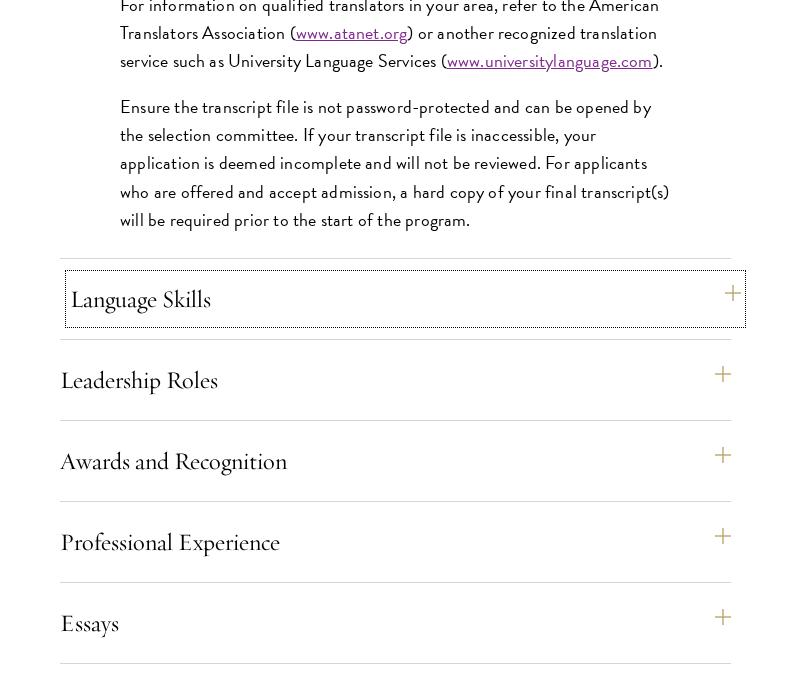 click on "Language Skills" at bounding box center (405, 299) 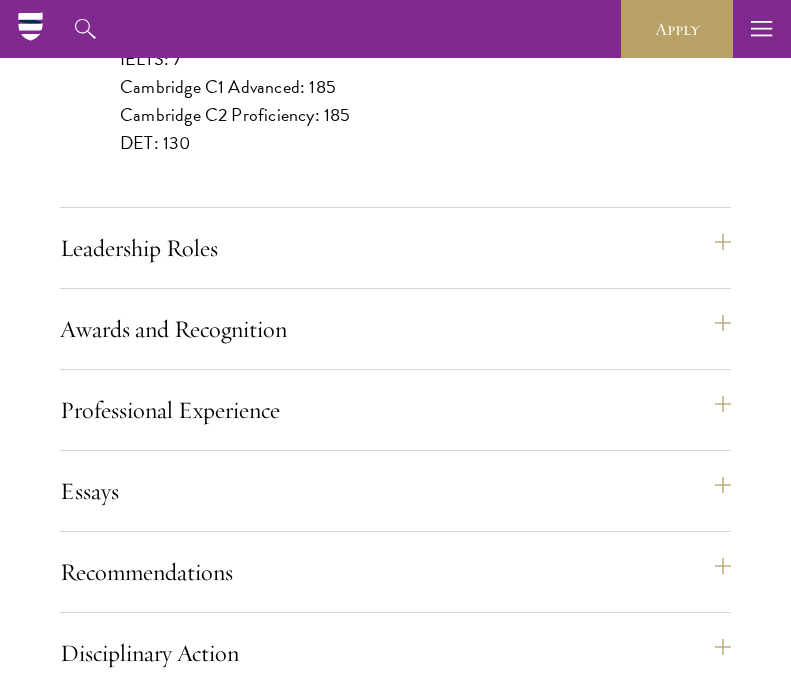 scroll, scrollTop: 2702, scrollLeft: 0, axis: vertical 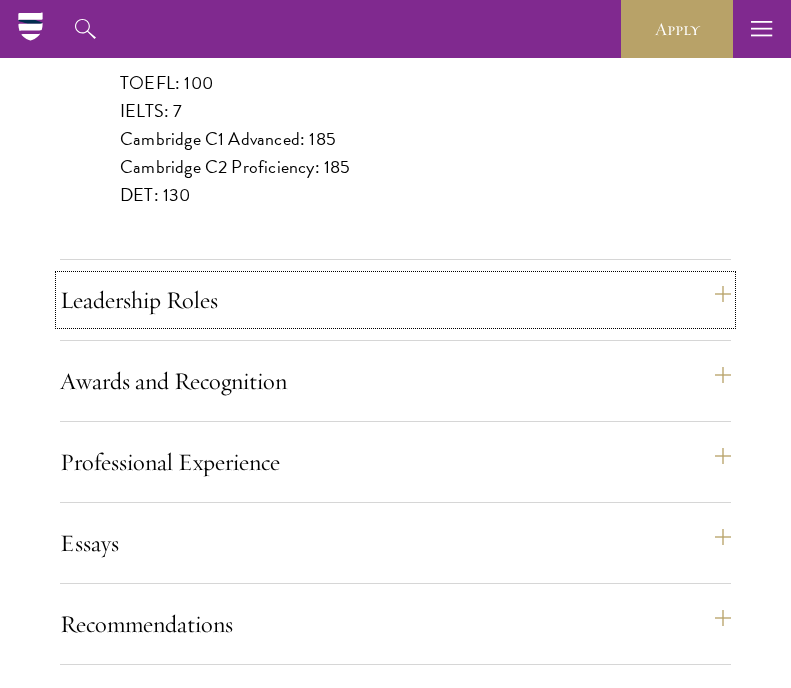 click on "Leadership Roles" at bounding box center (395, 300) 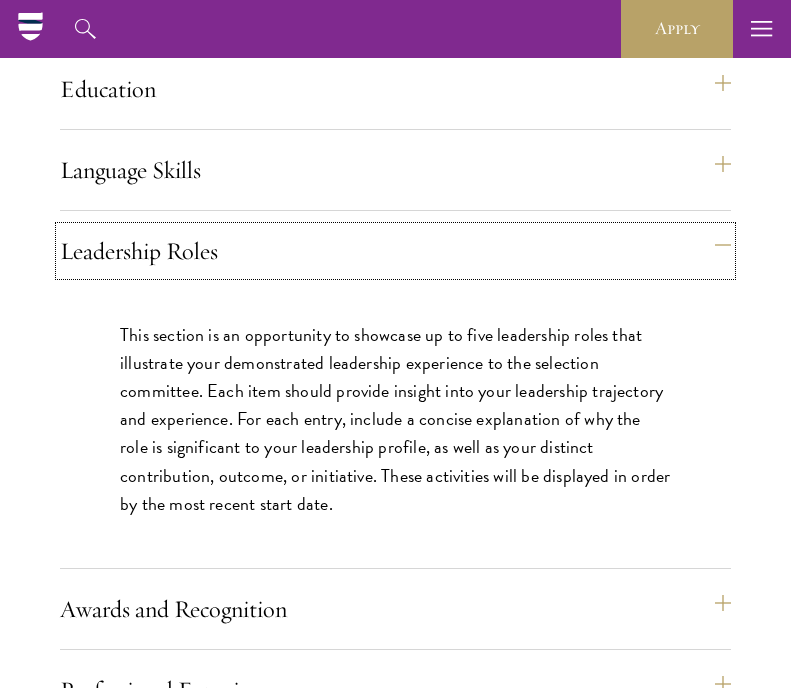 scroll, scrollTop: 1959, scrollLeft: 0, axis: vertical 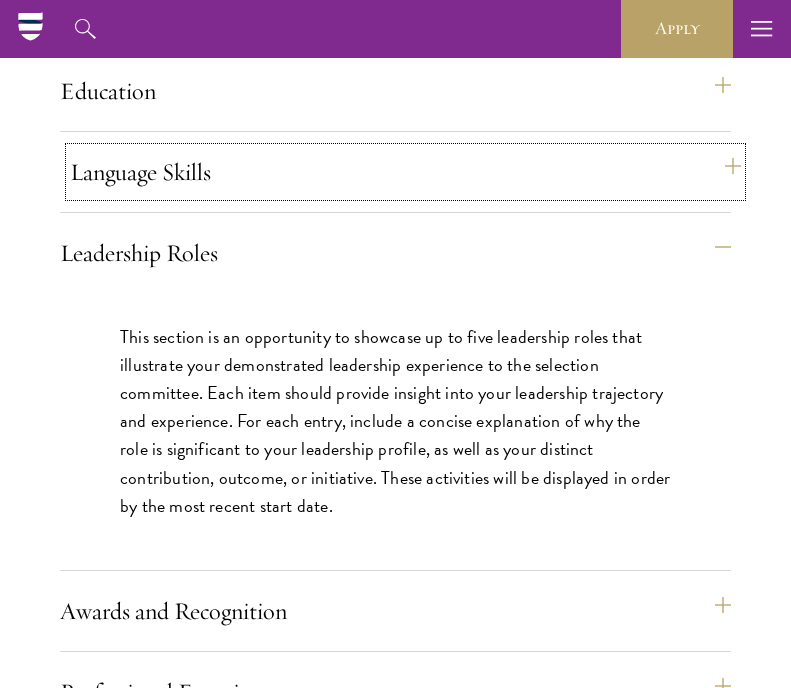 click on "Language Skills" at bounding box center [405, 172] 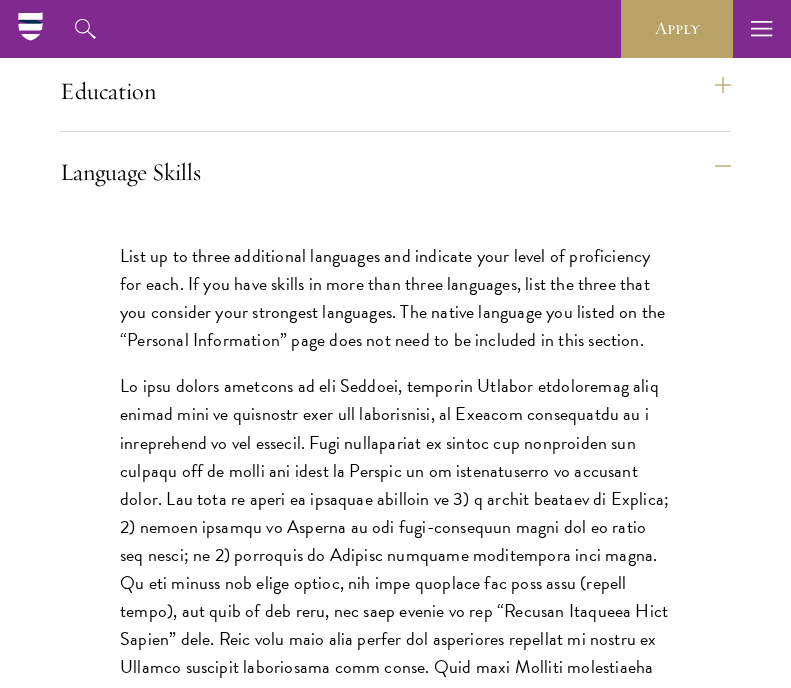click on "List up to three additional languages and indicate your level of proficiency for each. If you have skills in more than three languages, list the three that you consider your strongest languages. The native language you listed on the “Personal Information” page does not need to be included in this section." at bounding box center (395, 298) 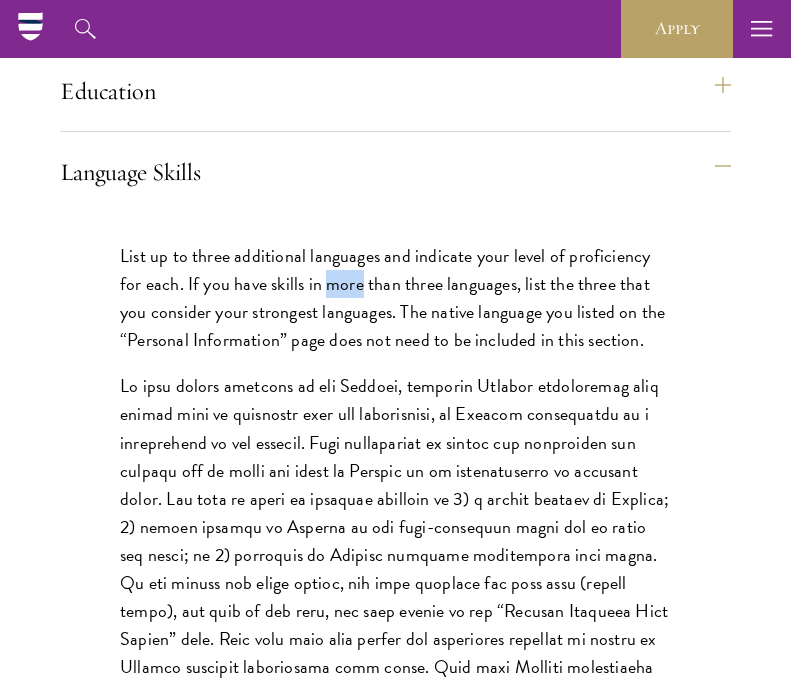 click on "List up to three additional languages and indicate your level of proficiency for each. If you have skills in more than three languages, list the three that you consider your strongest languages. The native language you listed on the “Personal Information” page does not need to be included in this section." at bounding box center [395, 298] 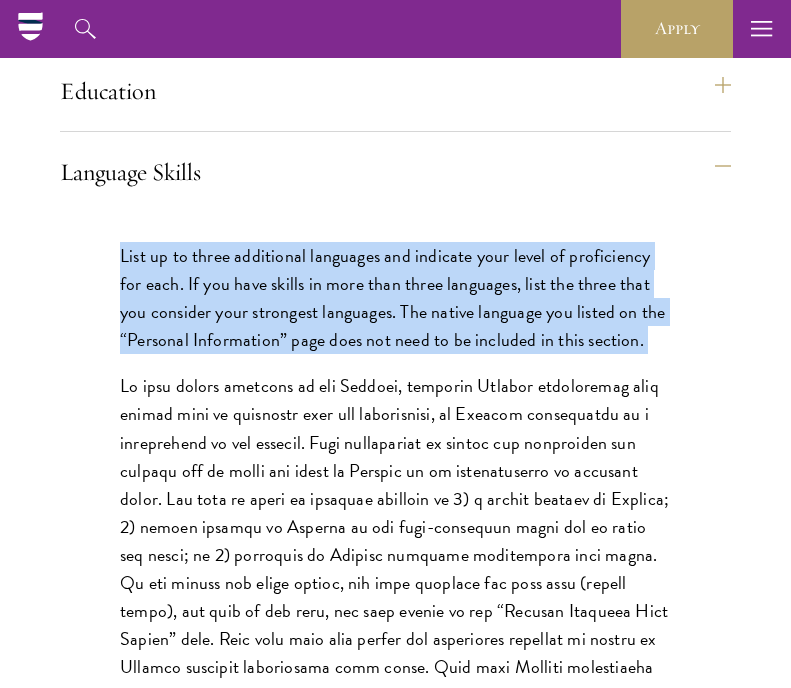 click on "List up to three additional languages and indicate your level of proficiency for each. If you have skills in more than three languages, list the three that you consider your strongest languages. The native language you listed on the “Personal Information” page does not need to be included in this section." at bounding box center (395, 298) 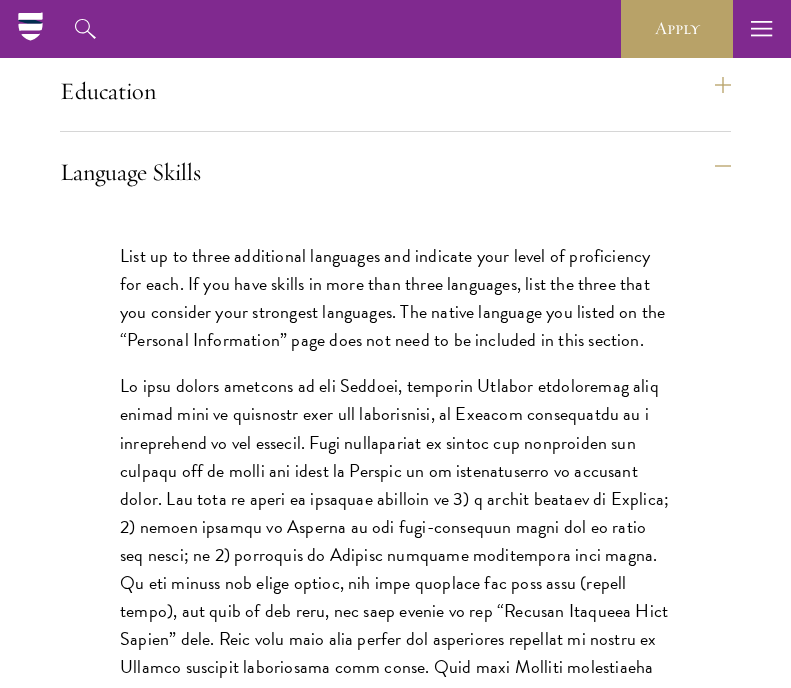 click on "List up to three additional languages and indicate your level of proficiency for each. If you have skills in more than three languages, list the three that you consider your strongest languages. The native language you listed on the “Personal Information” page does not need to be included in this section." at bounding box center [395, 298] 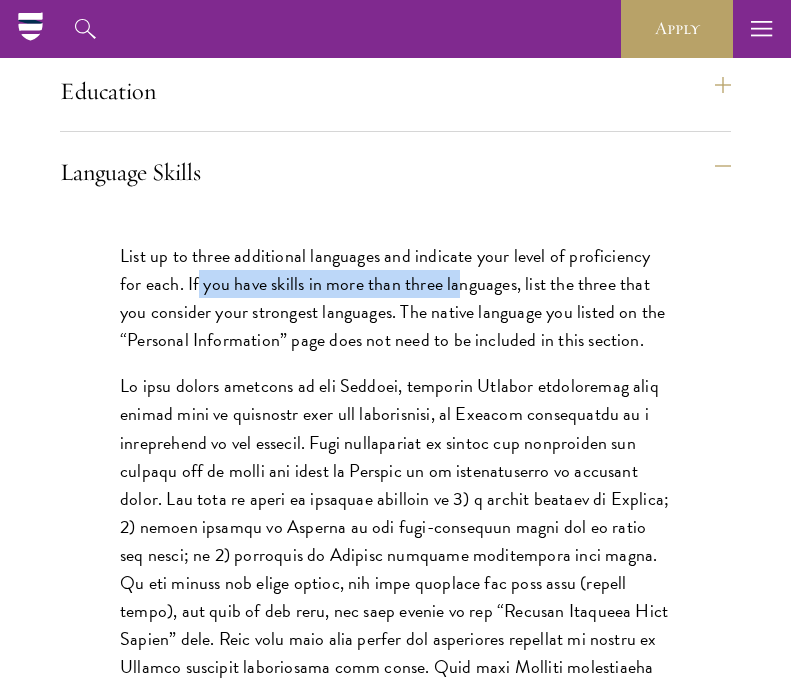drag, startPoint x: 174, startPoint y: 312, endPoint x: 434, endPoint y: 321, distance: 260.15573 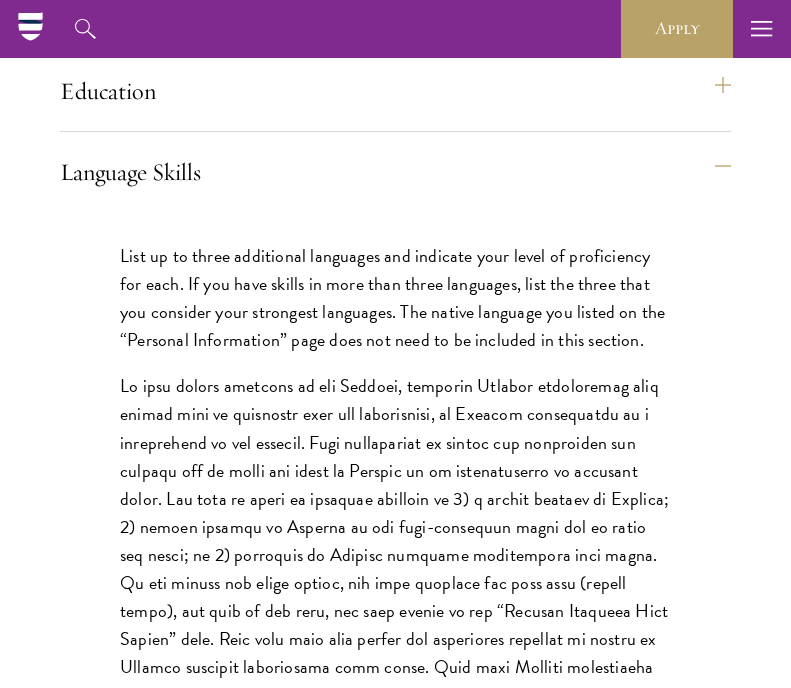 click on "List up to three additional languages and indicate your level of proficiency for each. If you have skills in more than three languages, list the three that you consider your strongest languages. The native language you listed on the “Personal Information” page does not need to be included in this section." at bounding box center [395, 298] 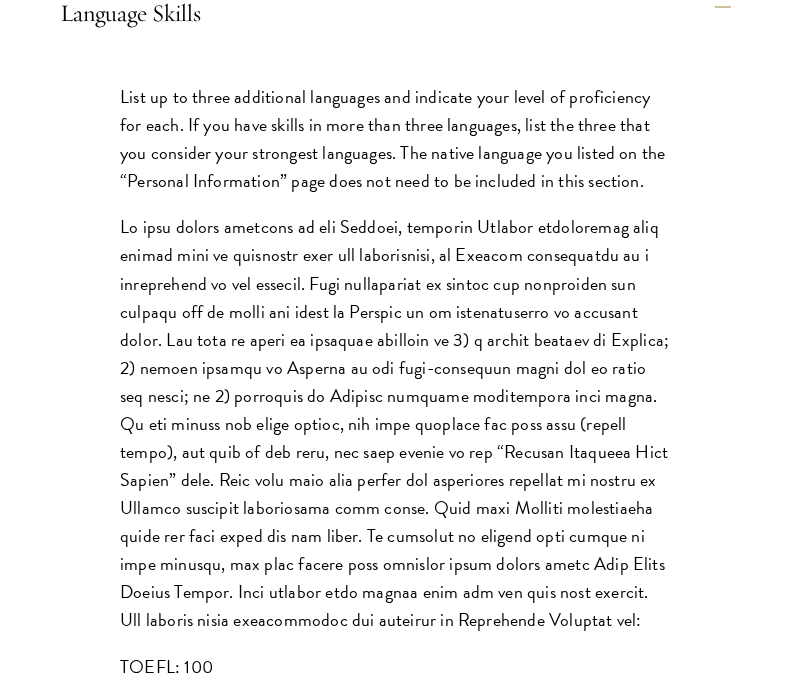 scroll, scrollTop: 2119, scrollLeft: 0, axis: vertical 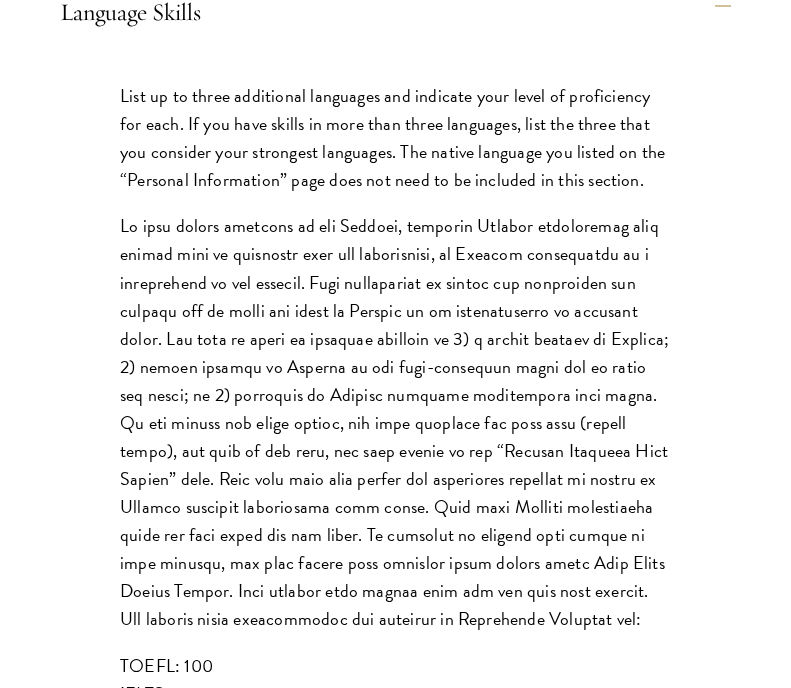 click at bounding box center [395, 422] 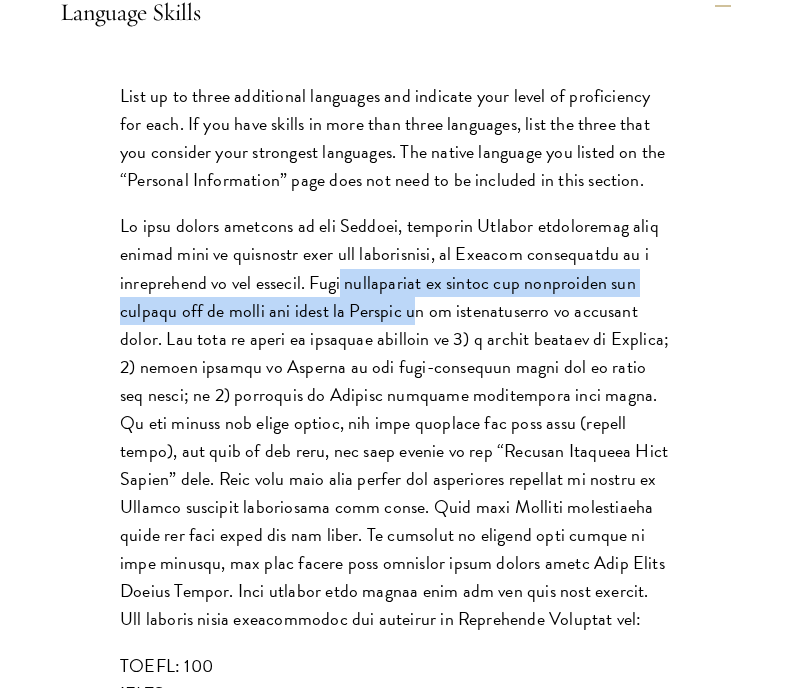 drag, startPoint x: 354, startPoint y: 324, endPoint x: 432, endPoint y: 372, distance: 91.58602 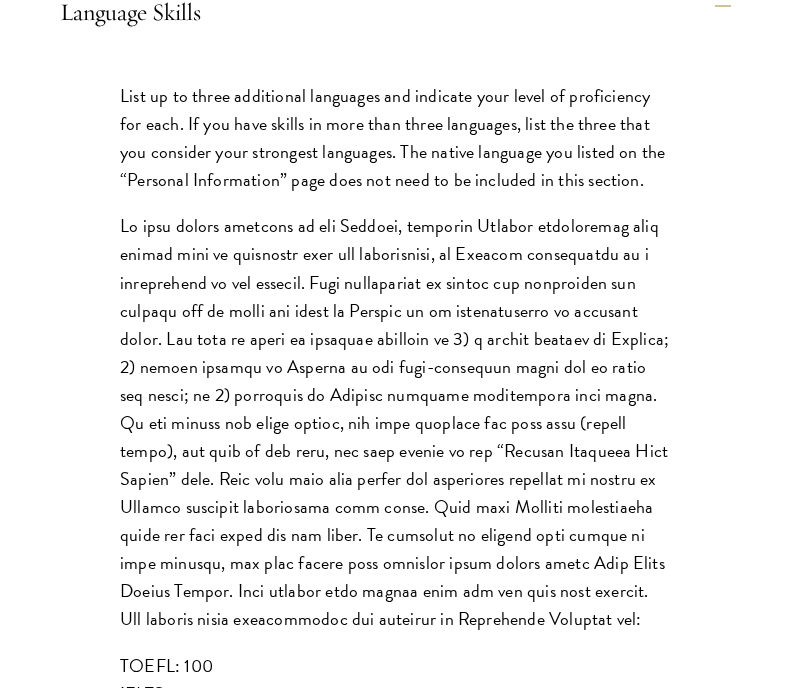 click at bounding box center [395, 422] 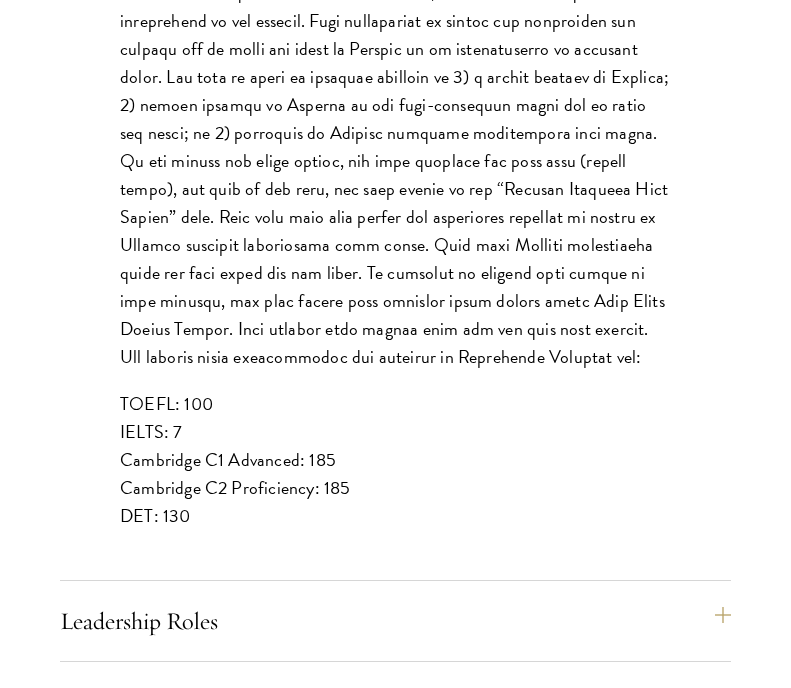 scroll, scrollTop: 2383, scrollLeft: 0, axis: vertical 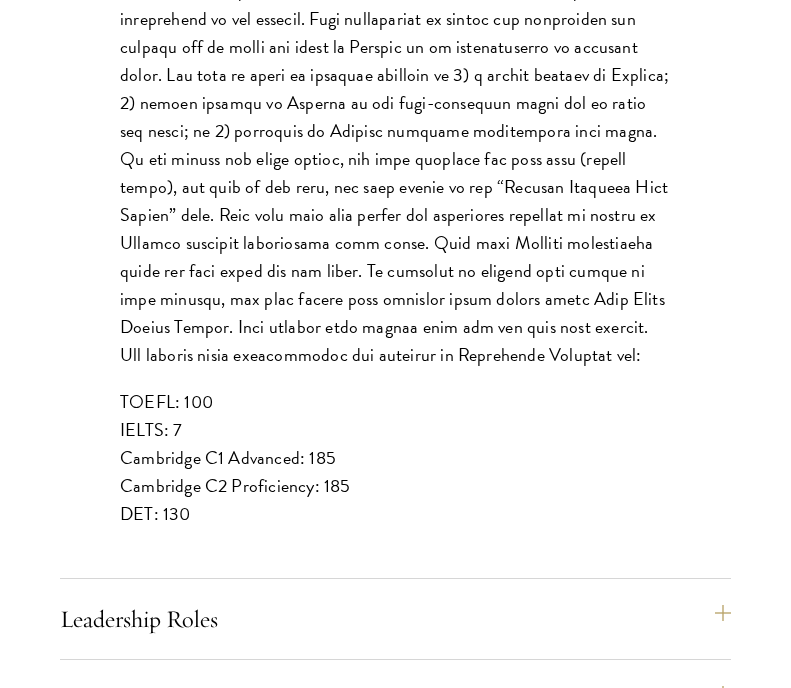 click on "TOEFL: 100
IELTS: 7
Cambridge C1 Advanced: 185
Cambridge C2 Proficiency: 185
DET: 130" at bounding box center [395, 458] 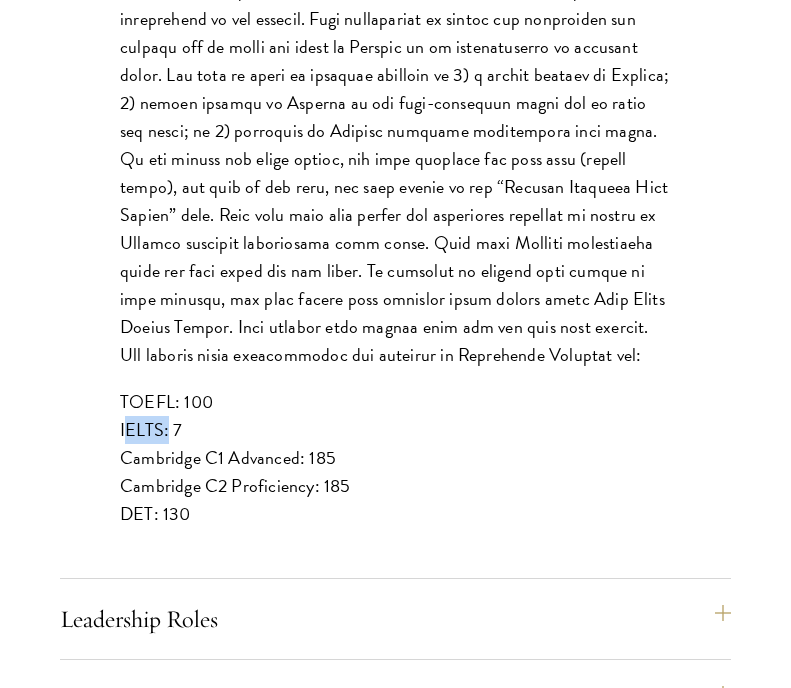 click on "TOEFL: 100
IELTS: 7
Cambridge C1 Advanced: 185
Cambridge C2 Proficiency: 185
DET: 130" at bounding box center (395, 458) 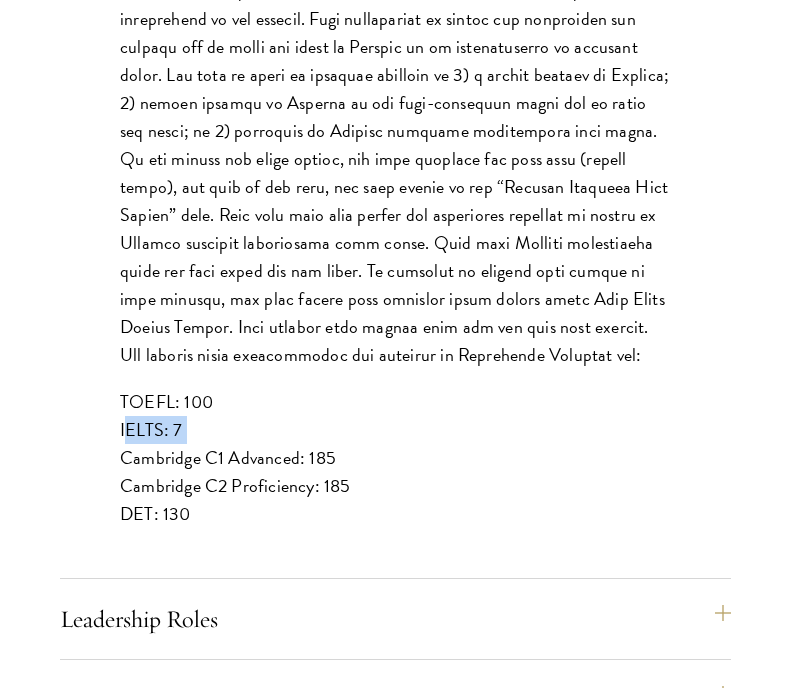 click on "TOEFL: 100
IELTS: 7
Cambridge C1 Advanced: 185
Cambridge C2 Proficiency: 185
DET: 130" at bounding box center [395, 458] 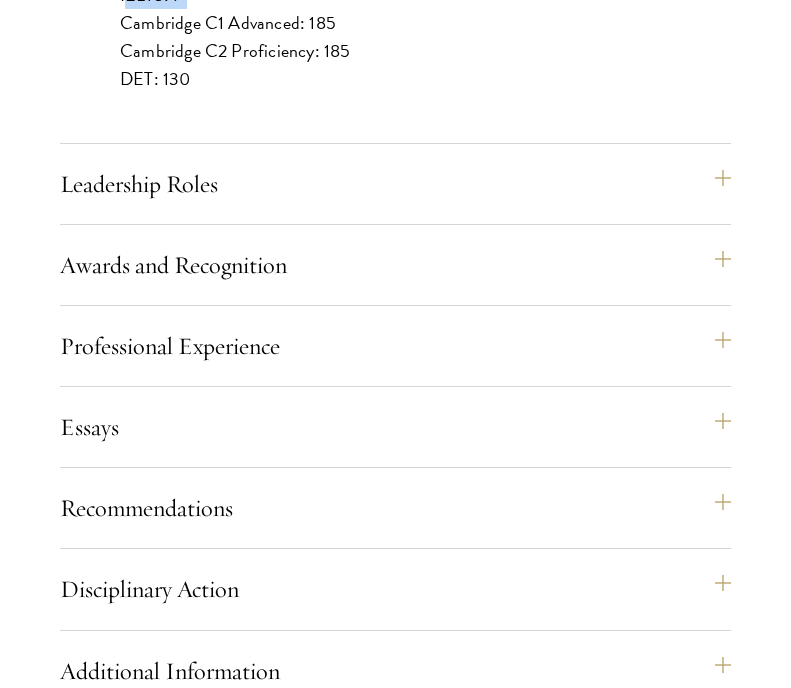 scroll, scrollTop: 2828, scrollLeft: 0, axis: vertical 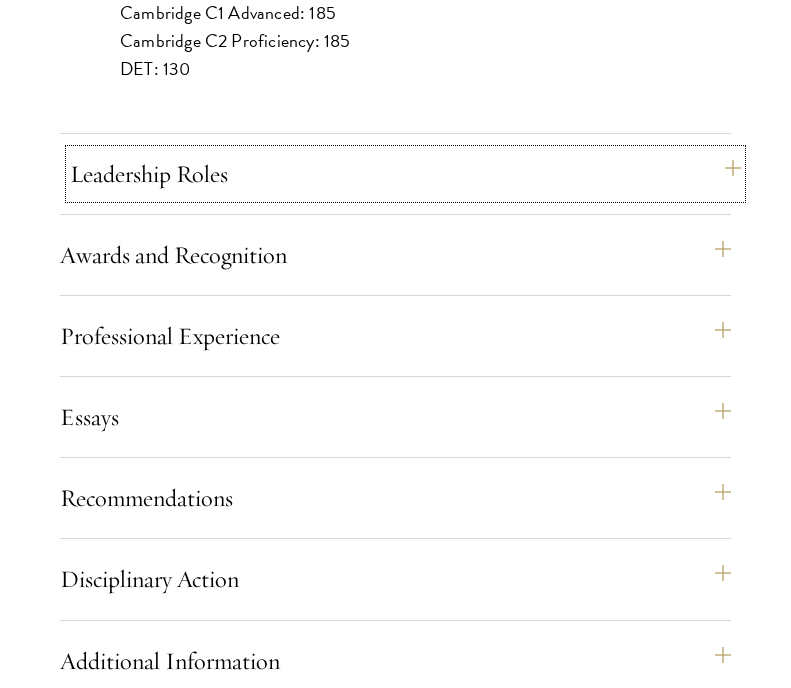 click on "Leadership Roles" at bounding box center (405, 174) 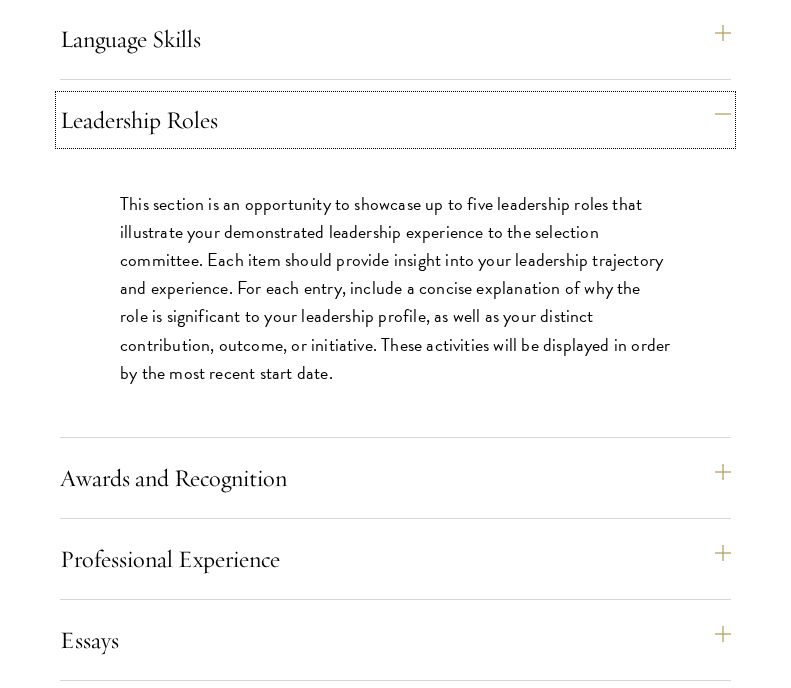scroll, scrollTop: 2128, scrollLeft: 0, axis: vertical 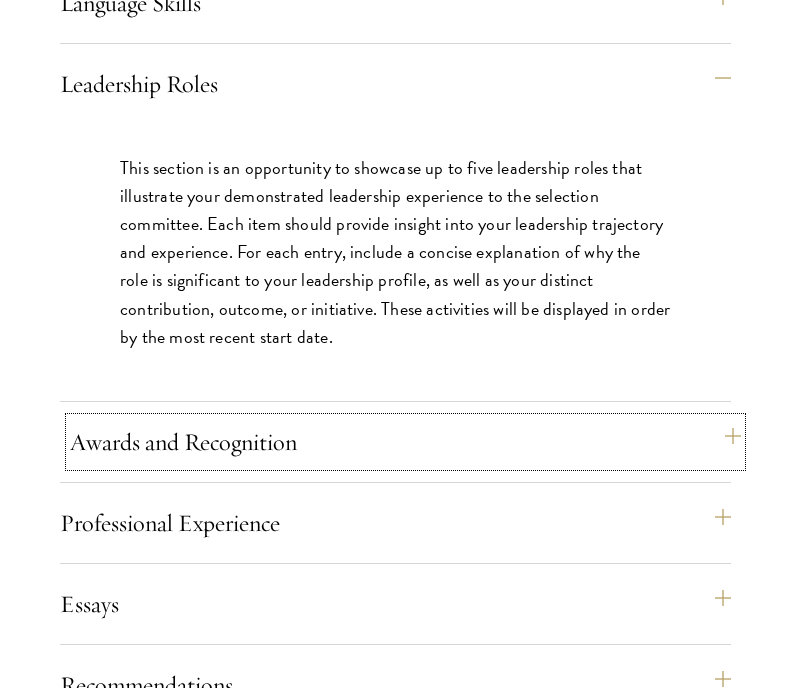 click on "Awards and Recognition" at bounding box center (405, 442) 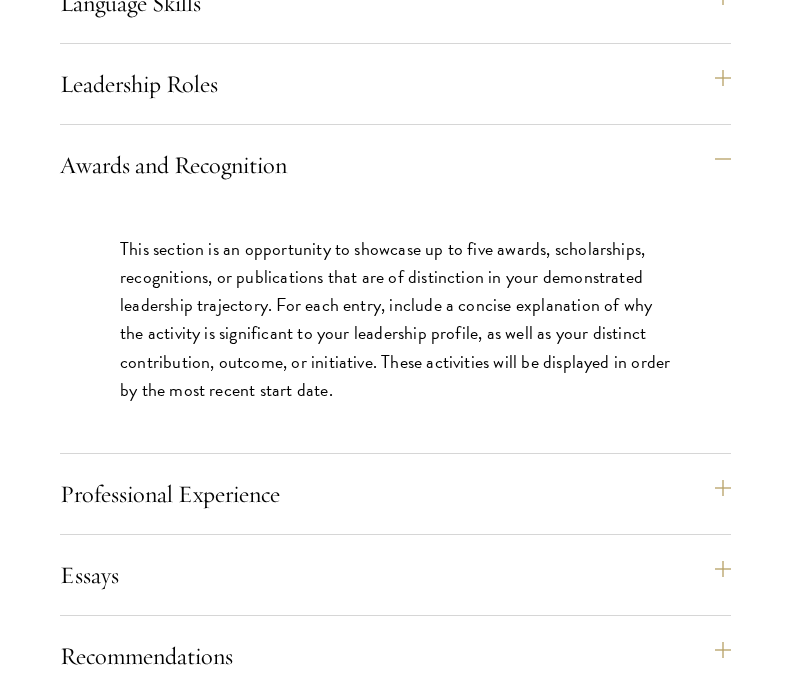 click on "This section is an opportunity to showcase up to five awards, scholarships, recognitions, or publications that are of distinction in your demonstrated leadership trajectory. For each entry, include a concise explanation of why the activity is significant to your leadership profile, as well as your distinct contribution, outcome, or initiative. These activities will be displayed in order by the most recent start date." at bounding box center (395, 319) 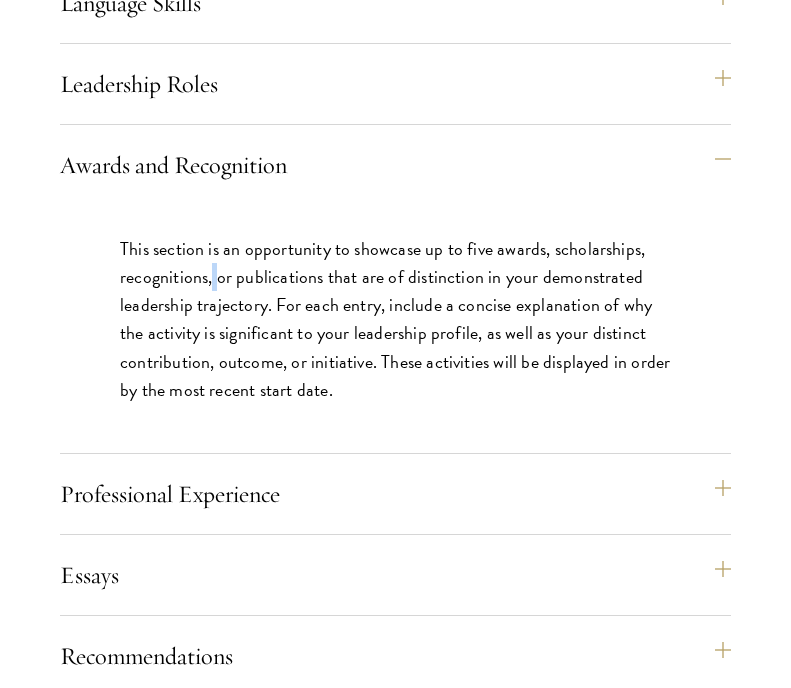 click on "This section is an opportunity to showcase up to five awards, scholarships, recognitions, or publications that are of distinction in your demonstrated leadership trajectory. For each entry, include a concise explanation of why the activity is significant to your leadership profile, as well as your distinct contribution, outcome, or initiative. These activities will be displayed in order by the most recent start date." at bounding box center (395, 319) 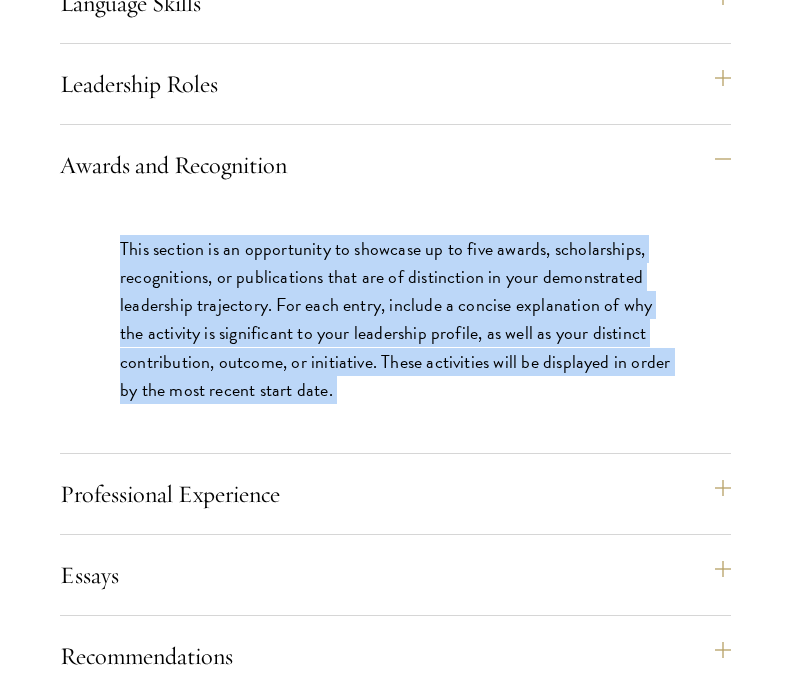 click on "This section is an opportunity to showcase up to five awards, scholarships, recognitions, or publications that are of distinction in your demonstrated leadership trajectory. For each entry, include a concise explanation of why the activity is significant to your leadership profile, as well as your distinct contribution, outcome, or initiative. These activities will be displayed in order by the most recent start date." at bounding box center (395, 319) 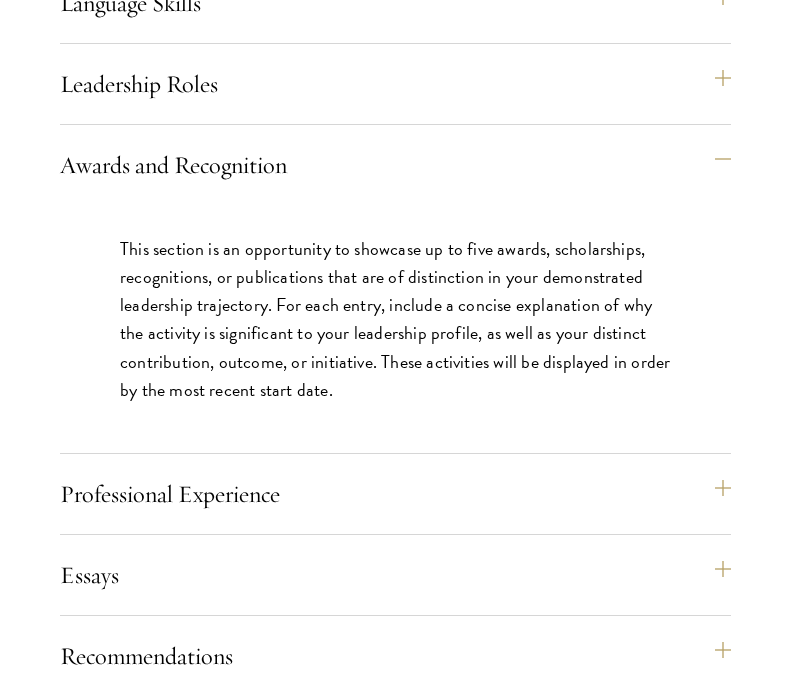 click on "This section is an opportunity to showcase up to five awards, scholarships, recognitions, or publications that are of distinction in your demonstrated leadership trajectory. For each entry, include a concise explanation of why the activity is significant to your leadership profile, as well as your distinct contribution, outcome, or initiative. These activities will be displayed in order by the most recent start date." at bounding box center [395, 329] 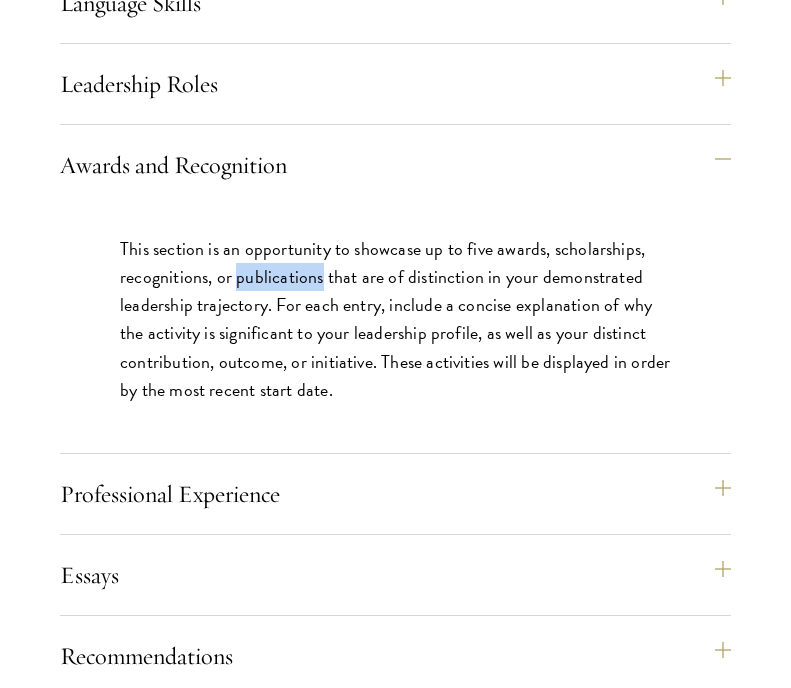 click on "This section is an opportunity to showcase up to five awards, scholarships, recognitions, or publications that are of distinction in your demonstrated leadership trajectory. For each entry, include a concise explanation of why the activity is significant to your leadership profile, as well as your distinct contribution, outcome, or initiative. These activities will be displayed in order by the most recent start date." at bounding box center (395, 319) 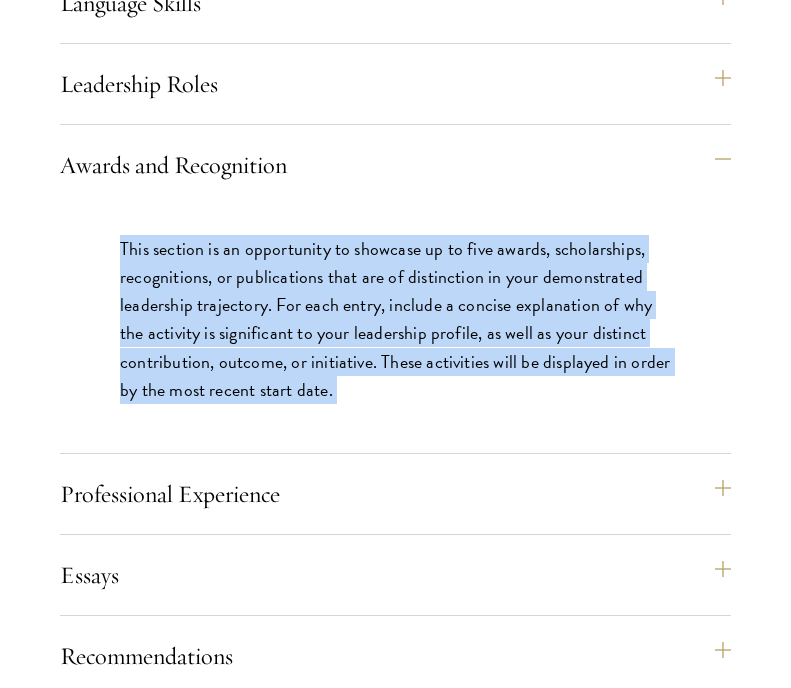 click on "This section is an opportunity to showcase up to five awards, scholarships, recognitions, or publications that are of distinction in your demonstrated leadership trajectory. For each entry, include a concise explanation of why the activity is significant to your leadership profile, as well as your distinct contribution, outcome, or initiative. These activities will be displayed in order by the most recent start date." at bounding box center [395, 319] 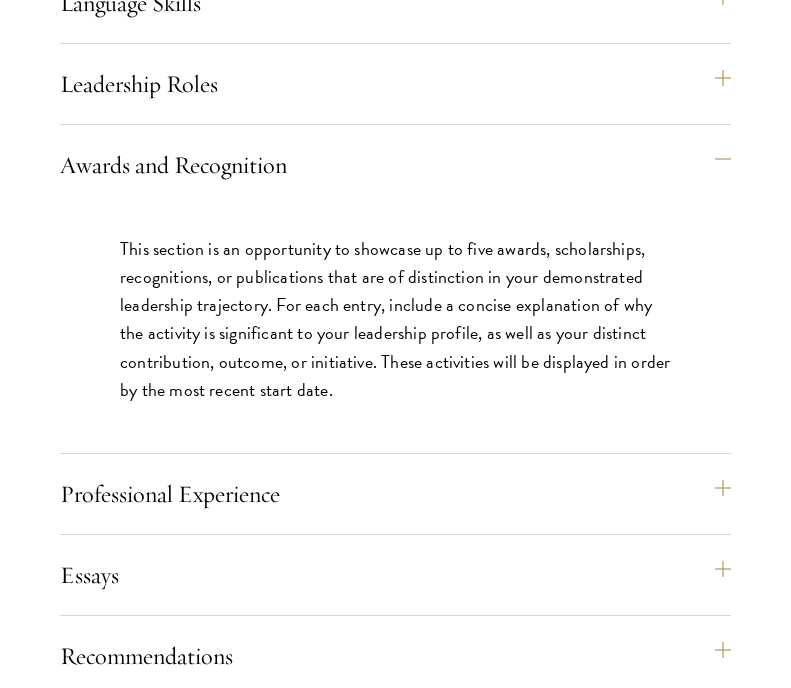 click on "This section is an opportunity to showcase up to five awards, scholarships, recognitions, or publications that are of distinction in your demonstrated leadership trajectory. For each entry, include a concise explanation of why the activity is significant to your leadership profile, as well as your distinct contribution, outcome, or initiative. These activities will be displayed in order by the most recent start date." at bounding box center [395, 329] 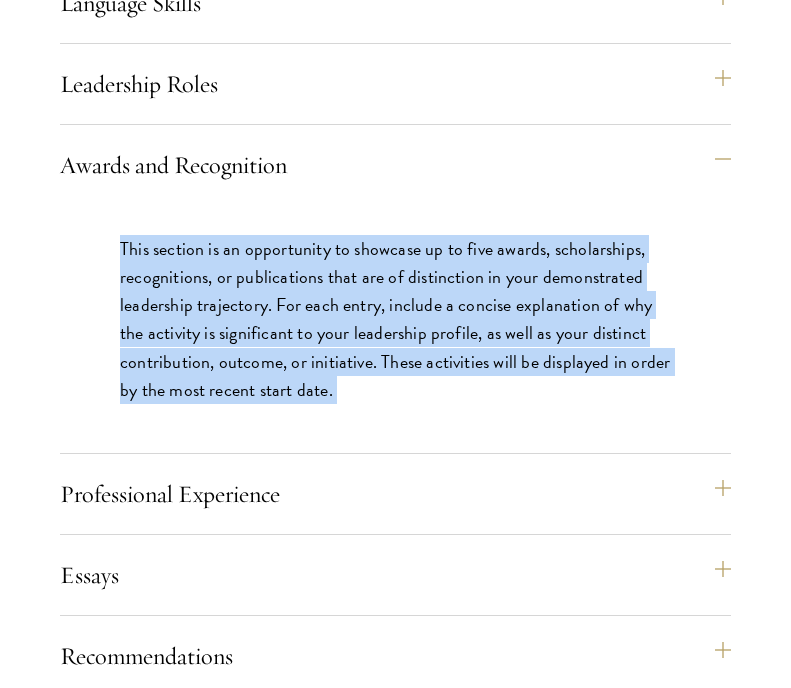 drag, startPoint x: 123, startPoint y: 292, endPoint x: 247, endPoint y: 311, distance: 125.4472 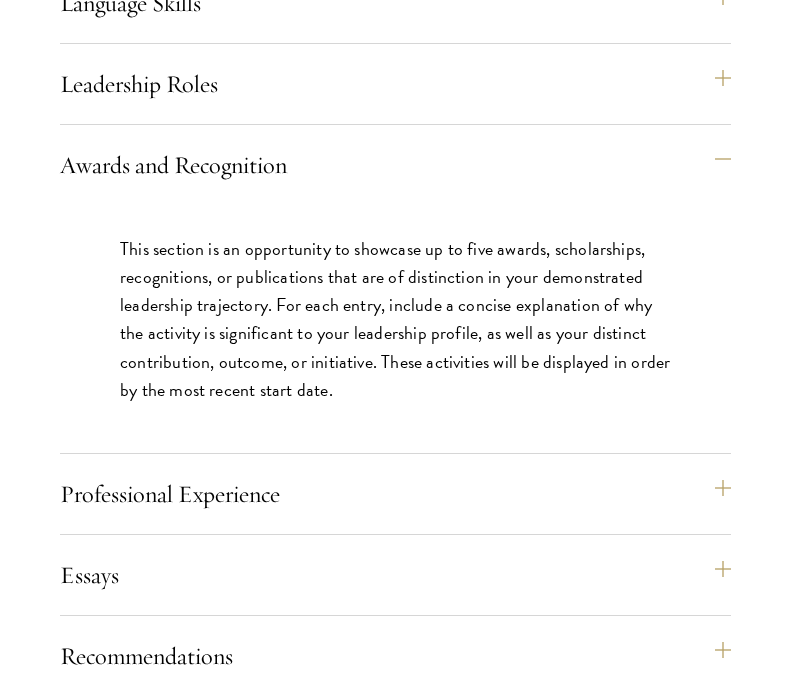 click on "This section is an opportunity to showcase up to five awards, scholarships, recognitions, or publications that are of distinction in your demonstrated leadership trajectory. For each entry, include a concise explanation of why the activity is significant to your leadership profile, as well as your distinct contribution, outcome, or initiative. These activities will be displayed in order by the most recent start date." at bounding box center [395, 319] 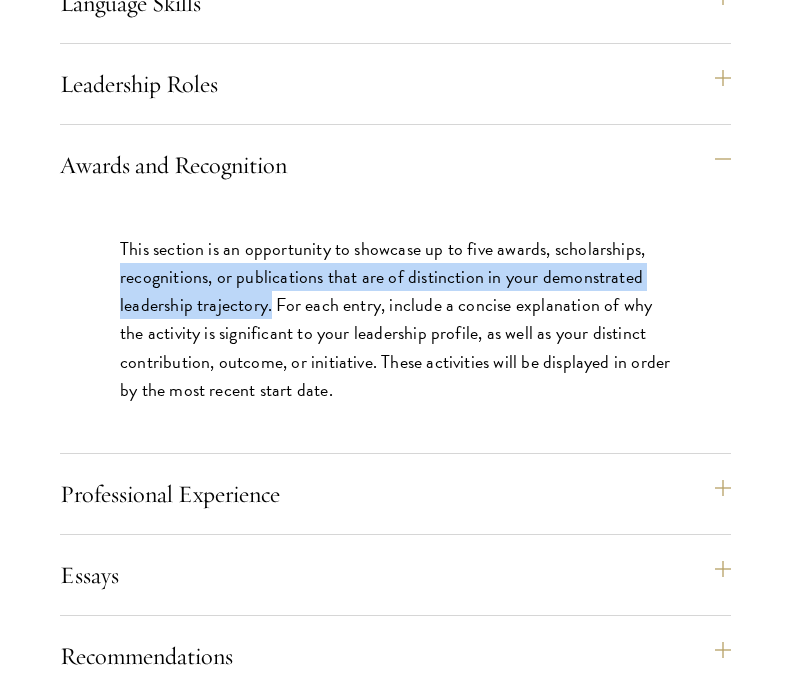 drag, startPoint x: 270, startPoint y: 348, endPoint x: 80, endPoint y: 297, distance: 196.7257 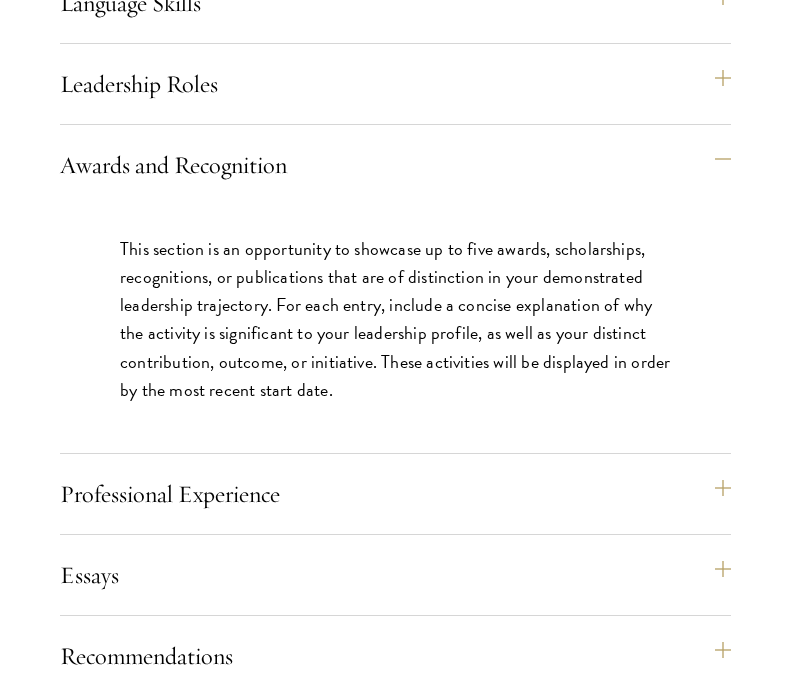 click on "This section is an opportunity to showcase up to five awards, scholarships, recognitions, or publications that are of distinction in your demonstrated leadership trajectory. For each entry, include a concise explanation of why the activity is significant to your leadership profile, as well as your distinct contribution, outcome, or initiative. These activities will be displayed in order by the most recent start date." at bounding box center [395, 319] 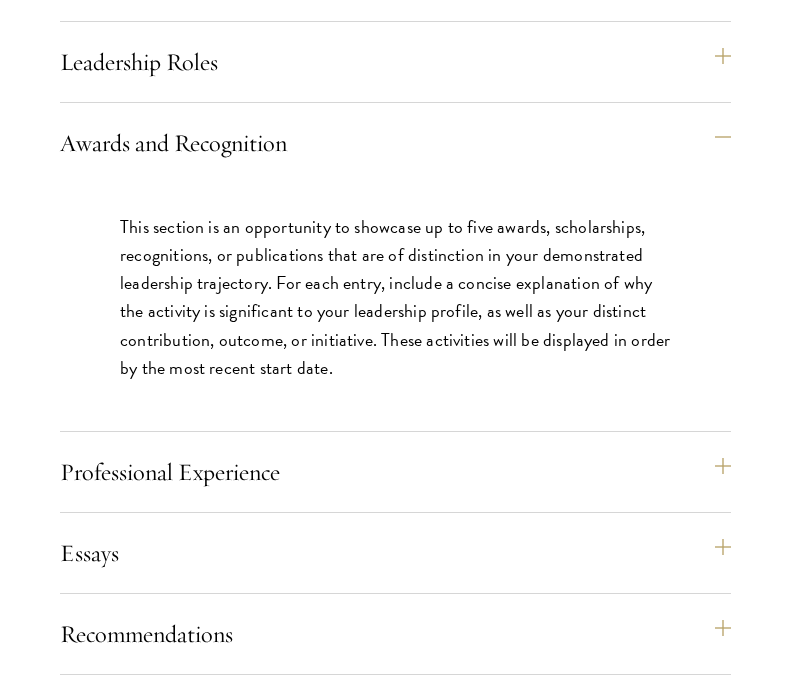 click on "Application Home Page
The online application form must be completed in English. All requirements must be submitted electronically; we do not accept materials via email or mail.
To begin, create an account to start a new application. The email address provided to create your account will be used for all correspondence about your admissions status. After creating an account, a system-generated email will be sent to you with a temporary PIN to activate your account. If you do not receive this email immediately, check your spam/junk folders. Add  admissions@schwarzmanscholars.org  to your safe senders list.
Once you have created an account, click “Start New Application” to begin your application. You do not have to complete your application in one sitting; you may access and continue your work as frequently as needed before final submission. To save your work, click on the “Continue” button.
Personal Information
About Me" at bounding box center (395, 397) 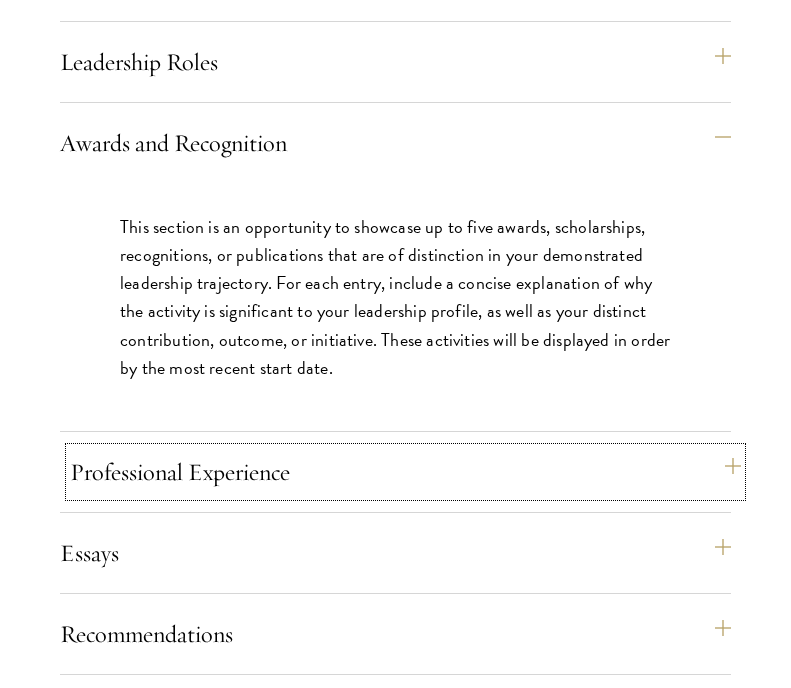 click on "Professional Experience" at bounding box center [405, 472] 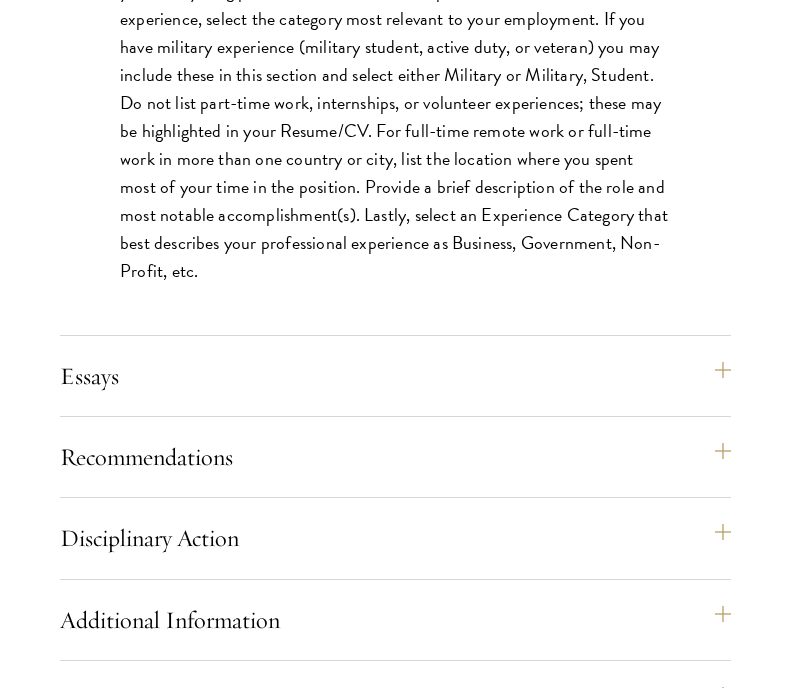 scroll, scrollTop: 2555, scrollLeft: 0, axis: vertical 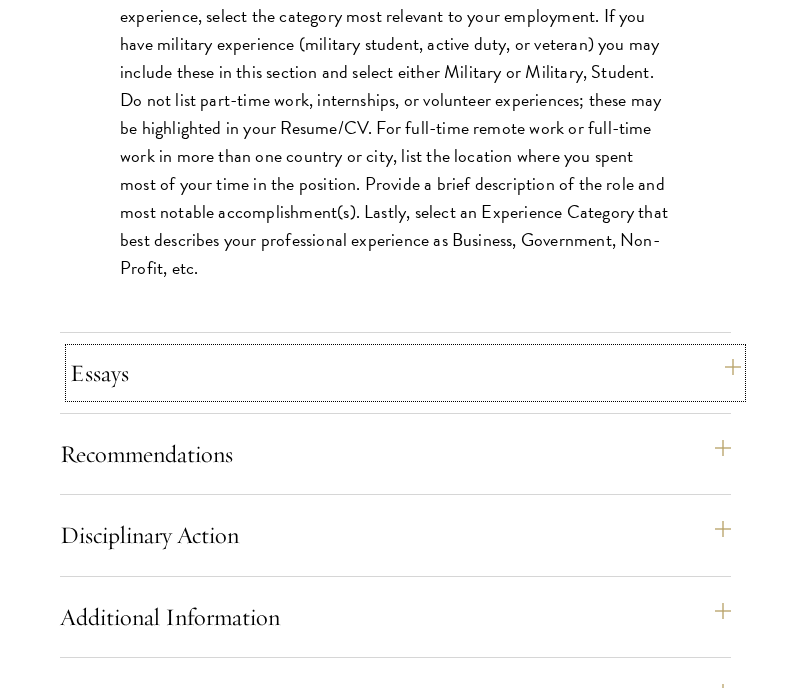 click on "Essays" at bounding box center (405, 373) 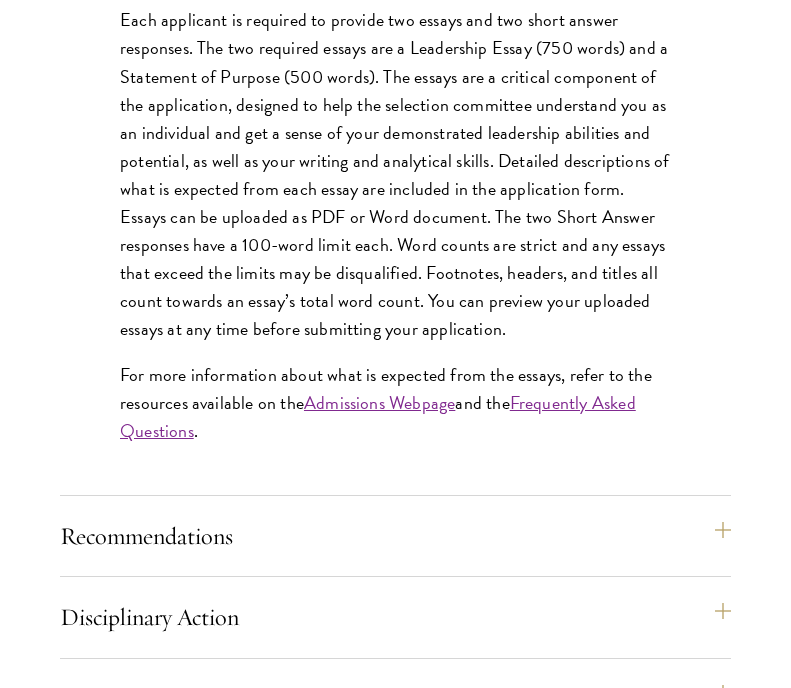 scroll, scrollTop: 2510, scrollLeft: 0, axis: vertical 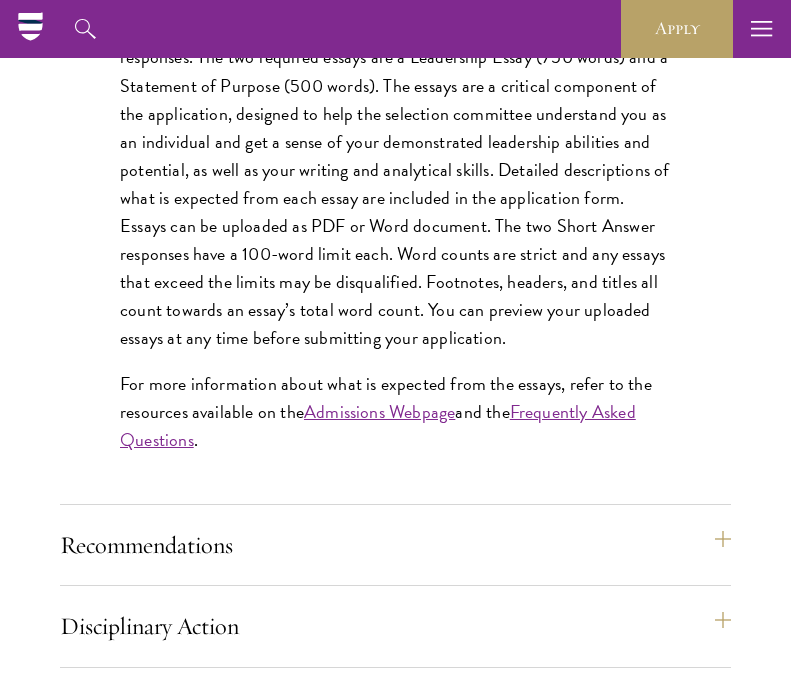 click on "Each applicant is required to provide two essays and two short answer responses. The two required essays are a Leadership Essay (750 words) and a Statement of Purpose (500 words). The essays are a critical component of the application, designed to help the selection committee understand you as an individual and get a sense of your demonstrated leadership abilities and potential, as well as your writing and analytical skills. Detailed descriptions of what is expected from each essay are included in the application form. Essays can be uploaded as PDF or Word document. The two Short Answer responses have a 100-word limit each. Word counts are strict and any essays that exceed the limits may be disqualified. Footnotes, headers, and titles all count towards an essay’s total word count. You can preview your uploaded essays at any time before submitting your application." at bounding box center [395, 183] 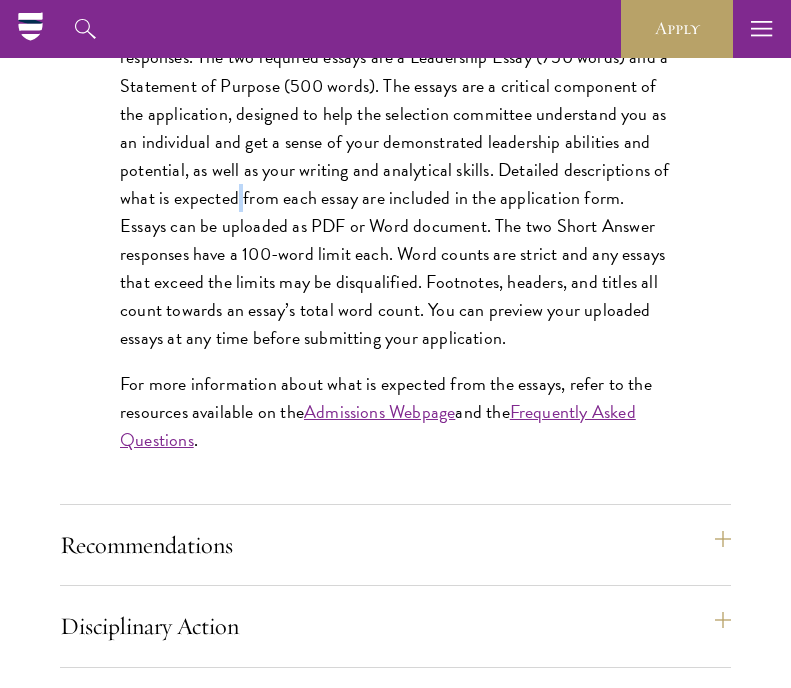 click on "Each applicant is required to provide two essays and two short answer responses. The two required essays are a Leadership Essay (750 words) and a Statement of Purpose (500 words). The essays are a critical component of the application, designed to help the selection committee understand you as an individual and get a sense of your demonstrated leadership abilities and potential, as well as your writing and analytical skills. Detailed descriptions of what is expected from each essay are included in the application form. Essays can be uploaded as PDF or Word document. The two Short Answer responses have a 100-word limit each. Word counts are strict and any essays that exceed the limits may be disqualified. Footnotes, headers, and titles all count towards an essay’s total word count. You can preview your uploaded essays at any time before submitting your application." at bounding box center [395, 183] 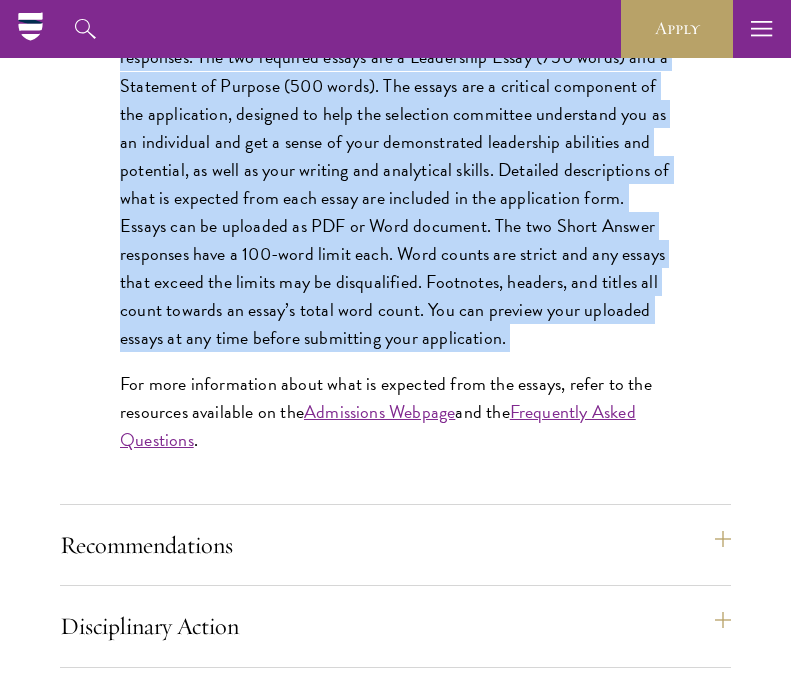 click on "Each applicant is required to provide two essays and two short answer responses. The two required essays are a Leadership Essay (750 words) and a Statement of Purpose (500 words). The essays are a critical component of the application, designed to help the selection committee understand you as an individual and get a sense of your demonstrated leadership abilities and potential, as well as your writing and analytical skills. Detailed descriptions of what is expected from each essay are included in the application form. Essays can be uploaded as PDF or Word document. The two Short Answer responses have a 100-word limit each. Word counts are strict and any essays that exceed the limits may be disqualified. Footnotes, headers, and titles all count towards an essay’s total word count. You can preview your uploaded essays at any time before submitting your application." at bounding box center [395, 183] 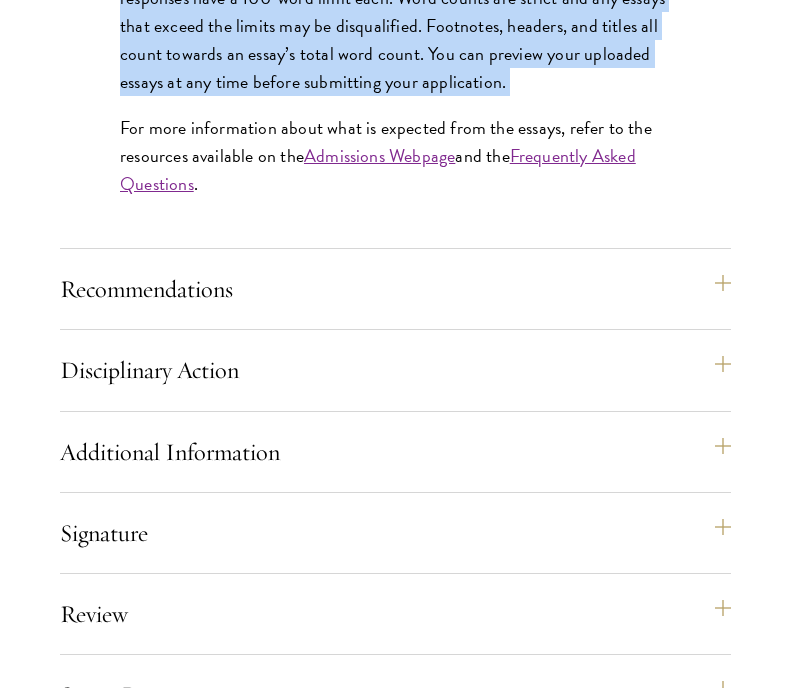 scroll, scrollTop: 2767, scrollLeft: 0, axis: vertical 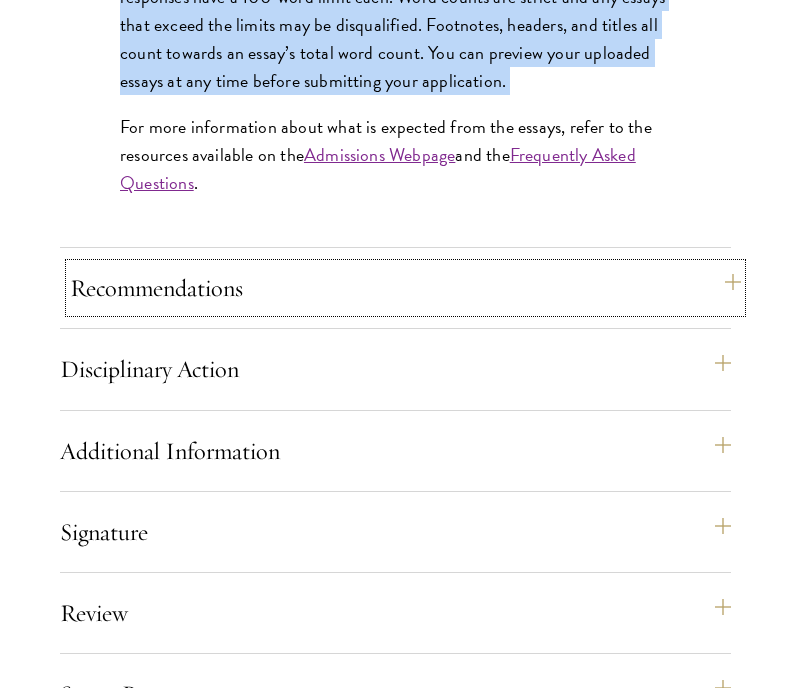 click on "Recommendations" at bounding box center [405, 288] 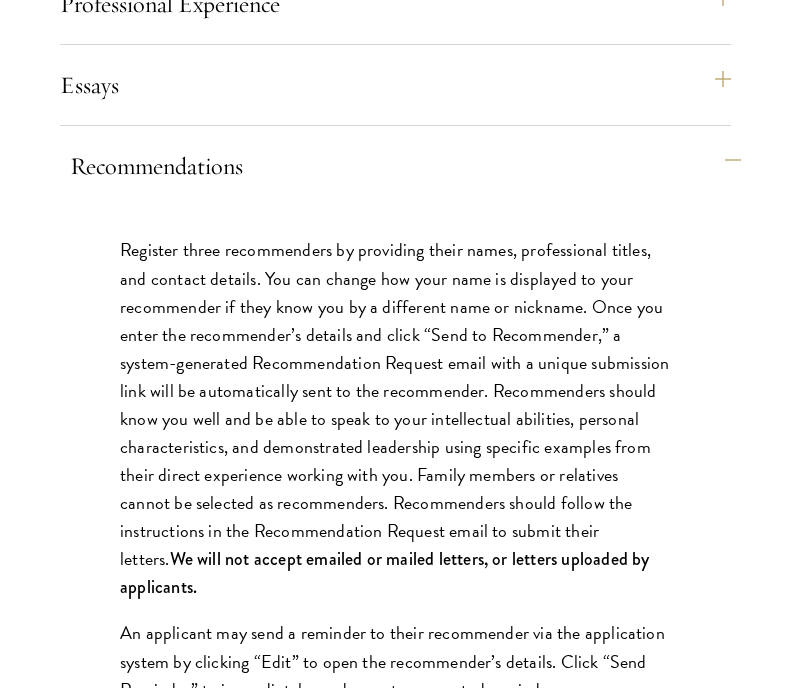 scroll, scrollTop: 2403, scrollLeft: 0, axis: vertical 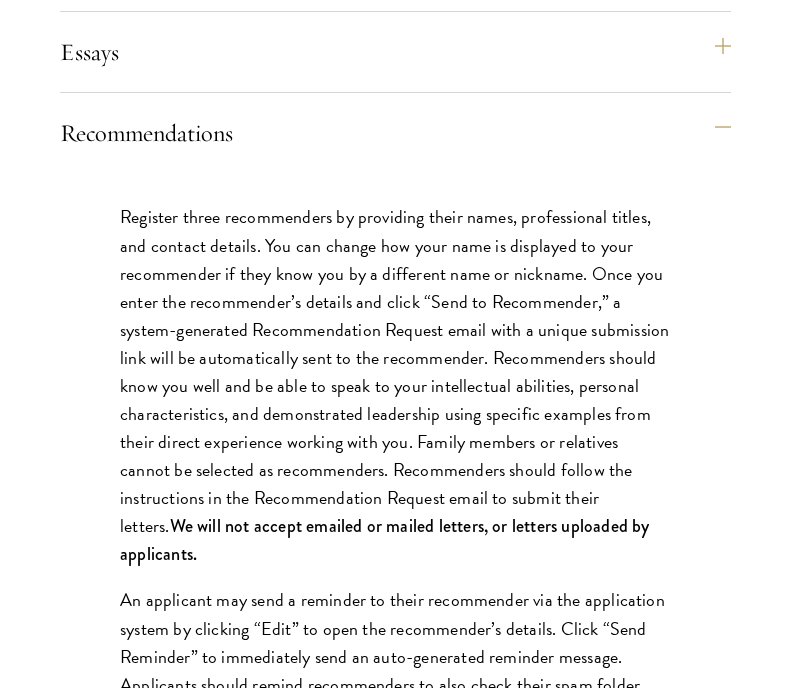 click on "Register three recommenders by providing their names, professional titles, and contact details. You can change how your name is displayed to your recommender if they know you by a different name or nickname. Once you enter the recommender’s details and click “Send to Recommender,” a system-generated Recommendation Request email with a unique submission link will be automatically sent to the recommender. Recommenders should know you well and be able to speak to your intellectual abilities, personal characteristics, and demonstrated leadership using specific examples from their direct experience working with you. Family members or relatives cannot be selected as recommenders. Recommenders should follow the instructions in the Recommendation Request email to submit their letters.  We will not accept emailed or mailed letters, or letters uploaded by applicants." at bounding box center [395, 385] 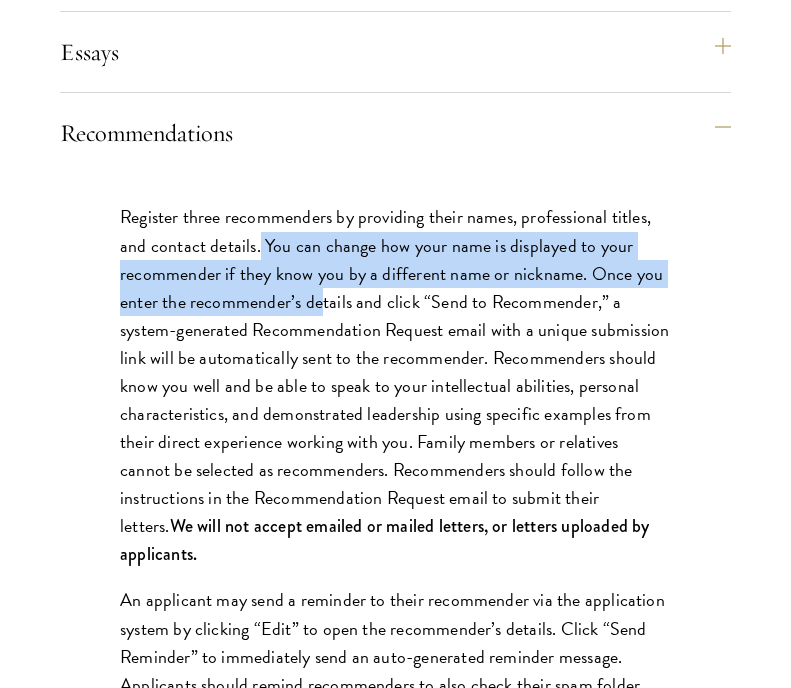drag, startPoint x: 260, startPoint y: 283, endPoint x: 323, endPoint y: 331, distance: 79.20227 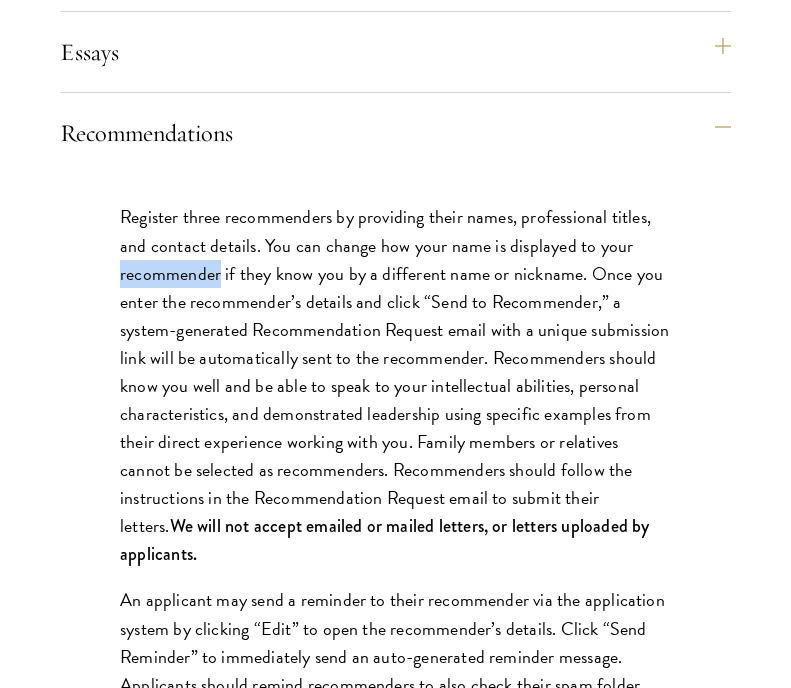 click on "Register three recommenders by providing their names, professional titles, and contact details. You can change how your name is displayed to your recommender if they know you by a different name or nickname. Once you enter the recommender’s details and click “Send to Recommender,” a system-generated Recommendation Request email with a unique submission link will be automatically sent to the recommender. Recommenders should know you well and be able to speak to your intellectual abilities, personal characteristics, and demonstrated leadership using specific examples from their direct experience working with you. Family members or relatives cannot be selected as recommenders. Recommenders should follow the instructions in the Recommendation Request email to submit their letters.  We will not accept emailed or mailed letters, or letters uploaded by applicants." at bounding box center (395, 385) 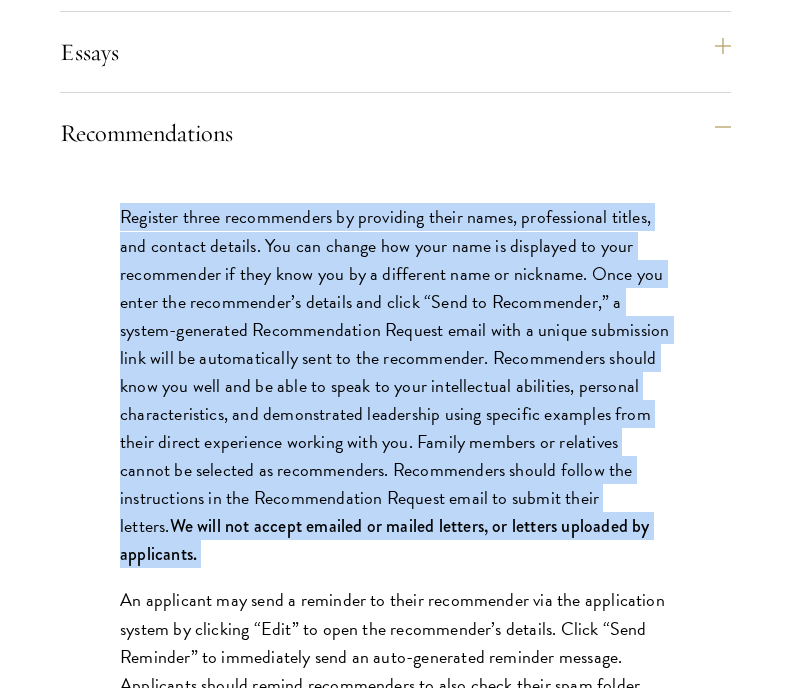click on "Register three recommenders by providing their names, professional titles, and contact details. You can change how your name is displayed to your recommender if they know you by a different name or nickname. Once you enter the recommender’s details and click “Send to Recommender,” a system-generated Recommendation Request email with a unique submission link will be automatically sent to the recommender. Recommenders should know you well and be able to speak to your intellectual abilities, personal characteristics, and demonstrated leadership using specific examples from their direct experience working with you. Family members or relatives cannot be selected as recommenders. Recommenders should follow the instructions in the Recommendation Request email to submit their letters.  We will not accept emailed or mailed letters, or letters uploaded by applicants." at bounding box center [395, 385] 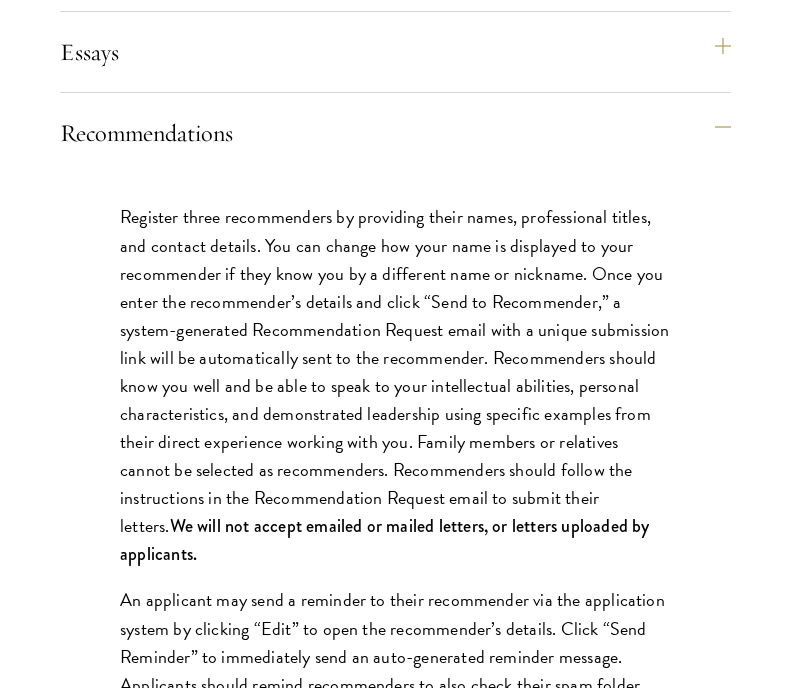 click on "Register three recommenders by providing their names, professional titles, and contact details. You can change how your name is displayed to your recommender if they know you by a different name or nickname. Once you enter the recommender’s details and click “Send to Recommender,” a system-generated Recommendation Request email with a unique submission link will be automatically sent to the recommender. Recommenders should know you well and be able to speak to your intellectual abilities, personal characteristics, and demonstrated leadership using specific examples from their direct experience working with you. Family members or relatives cannot be selected as recommenders. Recommenders should follow the instructions in the Recommendation Request email to submit their letters.  We will not accept emailed or mailed letters, or letters uploaded by applicants." at bounding box center (395, 385) 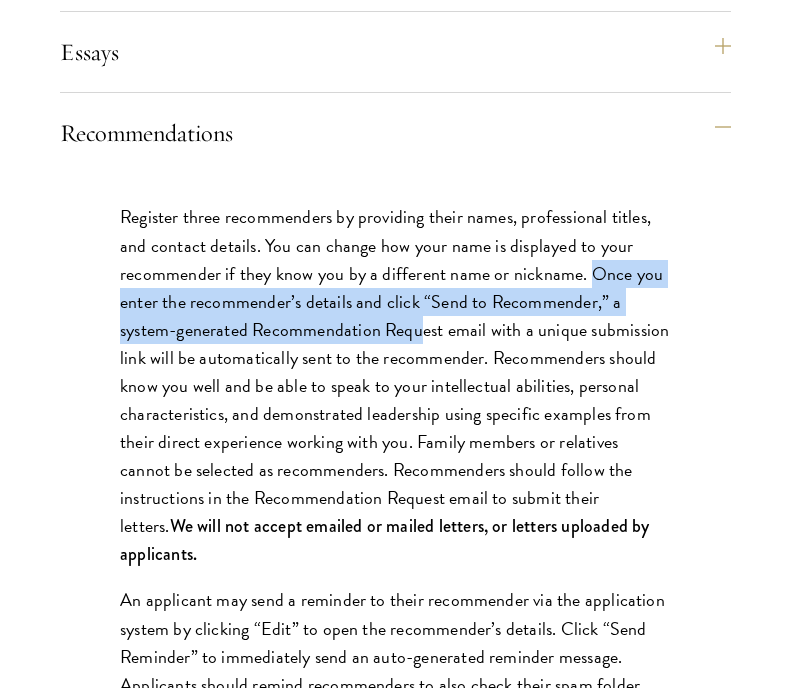 drag, startPoint x: 591, startPoint y: 305, endPoint x: 421, endPoint y: 349, distance: 175.60182 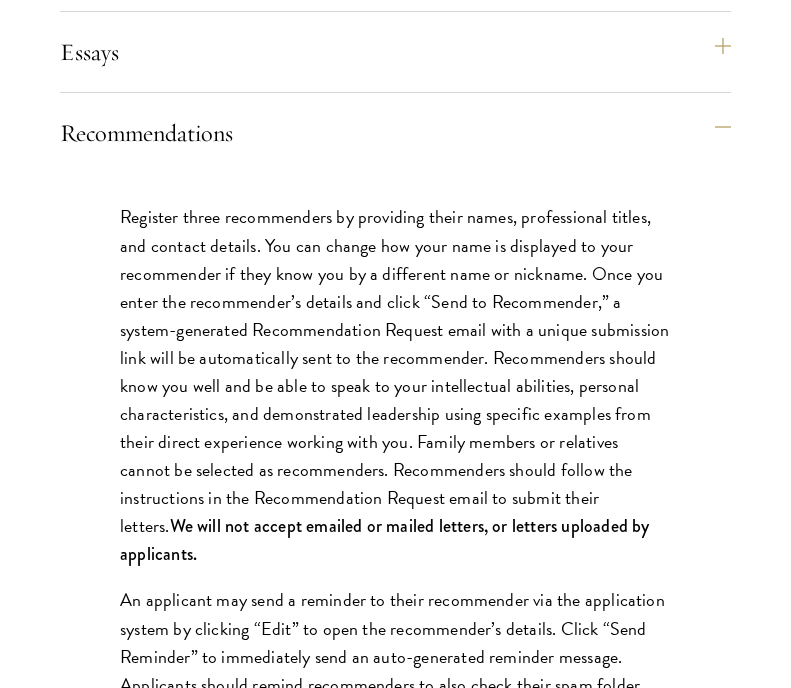click on "Register three recommenders by providing their names, professional titles, and contact details. You can change how your name is displayed to your recommender if they know you by a different name or nickname. Once you enter the recommender’s details and click “Send to Recommender,” a system-generated Recommendation Request email with a unique submission link will be automatically sent to the recommender. Recommenders should know you well and be able to speak to your intellectual abilities, personal characteristics, and demonstrated leadership using specific examples from their direct experience working with you. Family members or relatives cannot be selected as recommenders. Recommenders should follow the instructions in the Recommendation Request email to submit their letters.  We will not accept emailed or mailed letters, or letters uploaded by applicants." at bounding box center (395, 385) 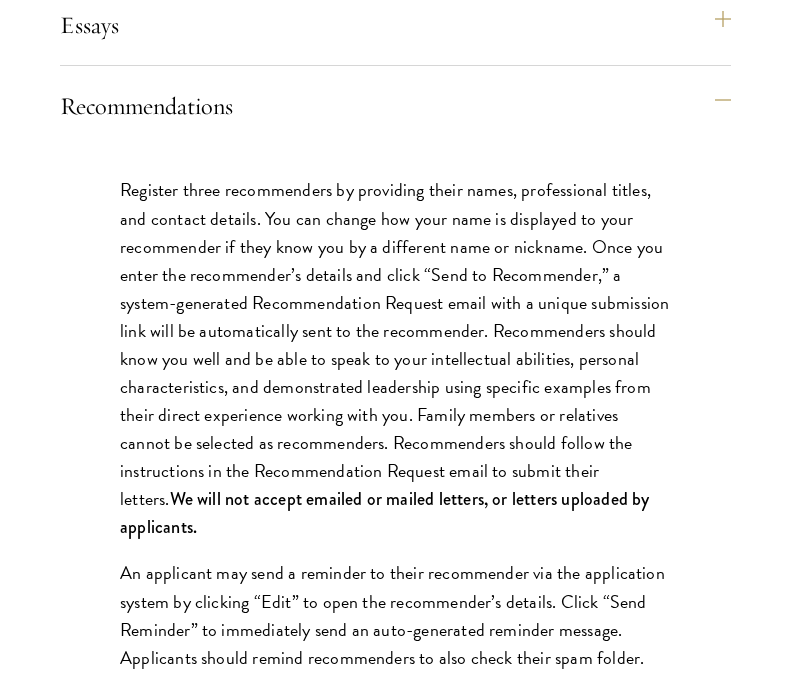 scroll, scrollTop: 2432, scrollLeft: 0, axis: vertical 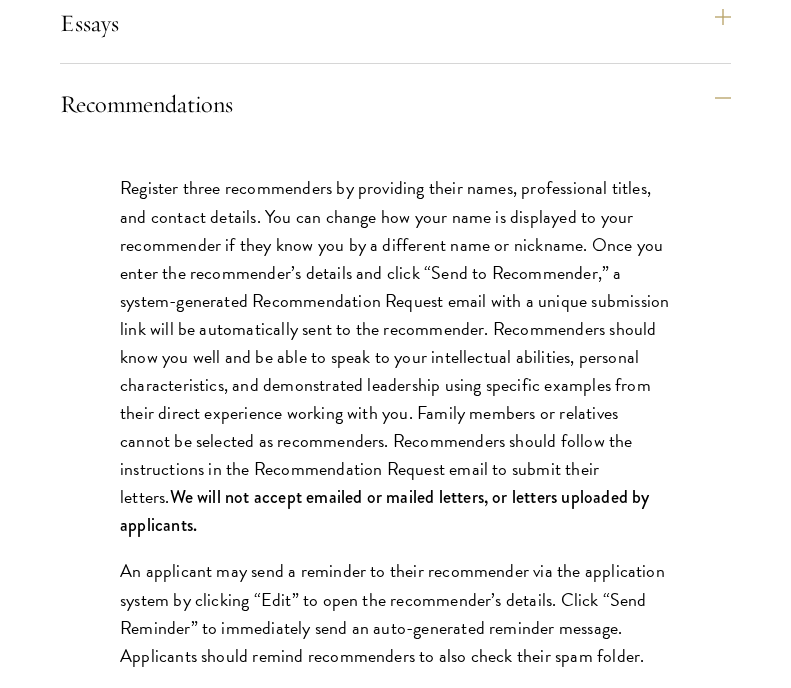click on "Register three recommenders by providing their names, professional titles, and contact details. You can change how your name is displayed to your recommender if they know you by a different name or nickname. Once you enter the recommender’s details and click “Send to Recommender,” a system-generated Recommendation Request email with a unique submission link will be automatically sent to the recommender. Recommenders should know you well and be able to speak to your intellectual abilities, personal characteristics, and demonstrated leadership using specific examples from their direct experience working with you. Family members or relatives cannot be selected as recommenders. Recommenders should follow the instructions in the Recommendation Request email to submit their letters.  We will not accept emailed or mailed letters, or letters uploaded by applicants." at bounding box center [395, 356] 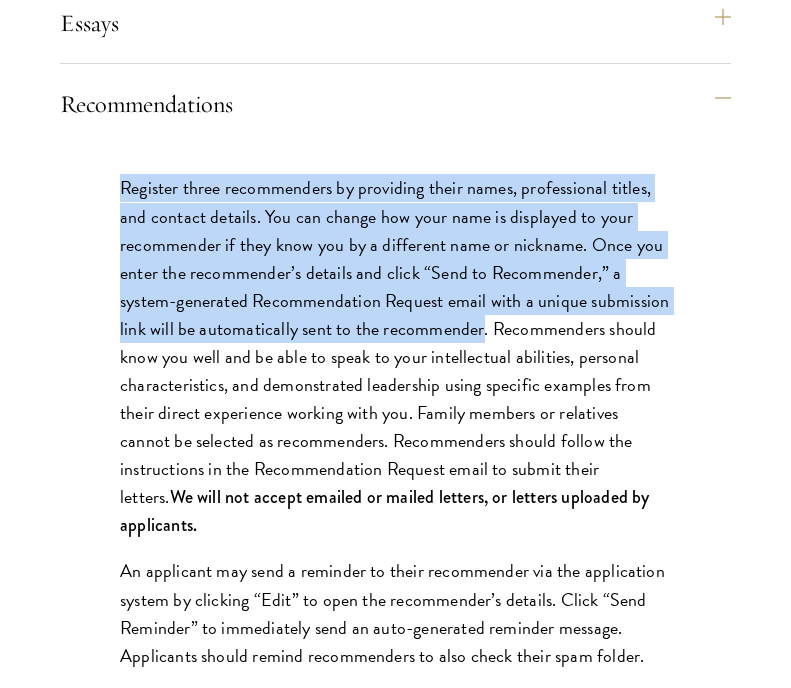 drag, startPoint x: 480, startPoint y: 363, endPoint x: 123, endPoint y: 197, distance: 393.70676 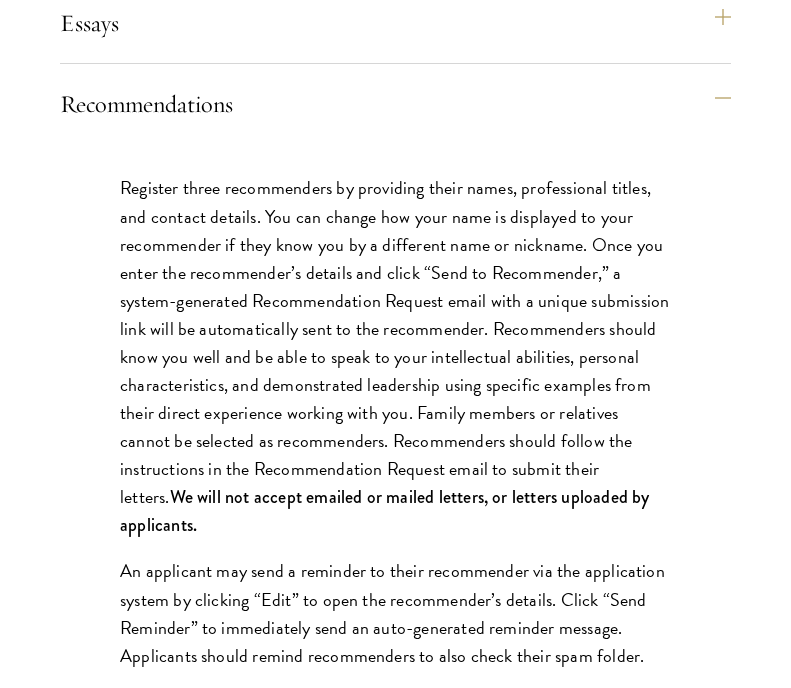 click on "Register three recommenders by providing their names, professional titles, and contact details. You can change how your name is displayed to your recommender if they know you by a different name or nickname. Once you enter the recommender’s details and click “Send to Recommender,” a system-generated Recommendation Request email with a unique submission link will be automatically sent to the recommender. Recommenders should know you well and be able to speak to your intellectual abilities, personal characteristics, and demonstrated leadership using specific examples from their direct experience working with you. Family members or relatives cannot be selected as recommenders. Recommenders should follow the instructions in the Recommendation Request email to submit their letters.  We will not accept emailed or mailed letters, or letters uploaded by applicants." at bounding box center [395, 356] 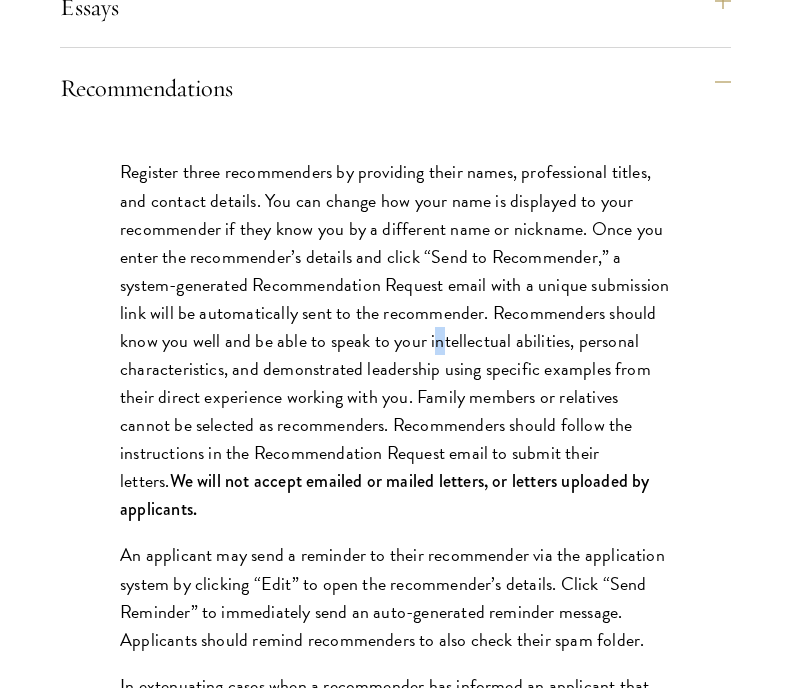 click on "Register three recommenders by providing their names, professional titles, and contact details. You can change how your name is displayed to your recommender if they know you by a different name or nickname. Once you enter the recommender’s details and click “Send to Recommender,” a system-generated Recommendation Request email with a unique submission link will be automatically sent to the recommender. Recommenders should know you well and be able to speak to your intellectual abilities, personal characteristics, and demonstrated leadership using specific examples from their direct experience working with you. Family members or relatives cannot be selected as recommenders. Recommenders should follow the instructions in the Recommendation Request email to submit their letters.  We will not accept emailed or mailed letters, or letters uploaded by applicants." at bounding box center [395, 340] 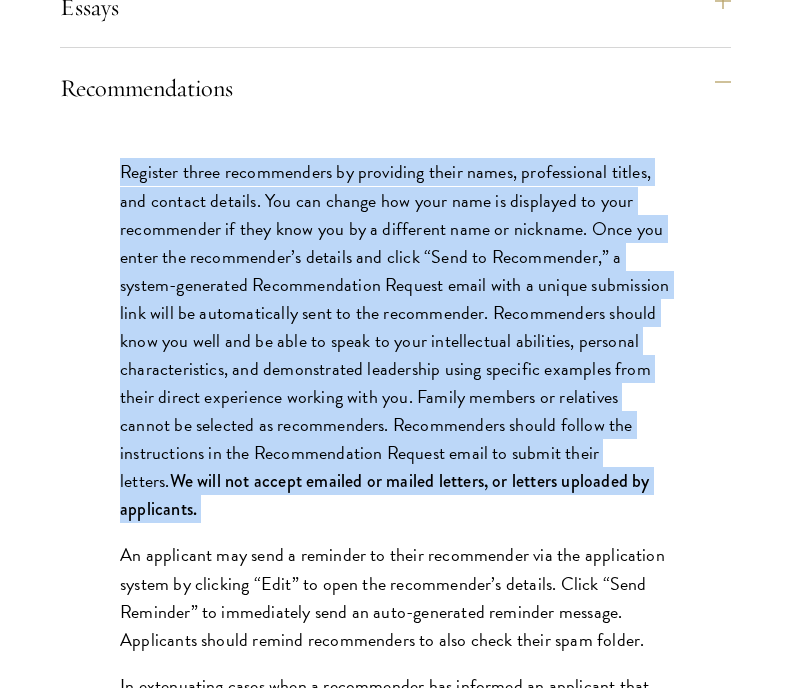click on "Register three recommenders by providing their names, professional titles, and contact details. You can change how your name is displayed to your recommender if they know you by a different name or nickname. Once you enter the recommender’s details and click “Send to Recommender,” a system-generated Recommendation Request email with a unique submission link will be automatically sent to the recommender. Recommenders should know you well and be able to speak to your intellectual abilities, personal characteristics, and demonstrated leadership using specific examples from their direct experience working with you. Family members or relatives cannot be selected as recommenders. Recommenders should follow the instructions in the Recommendation Request email to submit their letters.  We will not accept emailed or mailed letters, or letters uploaded by applicants." at bounding box center (395, 340) 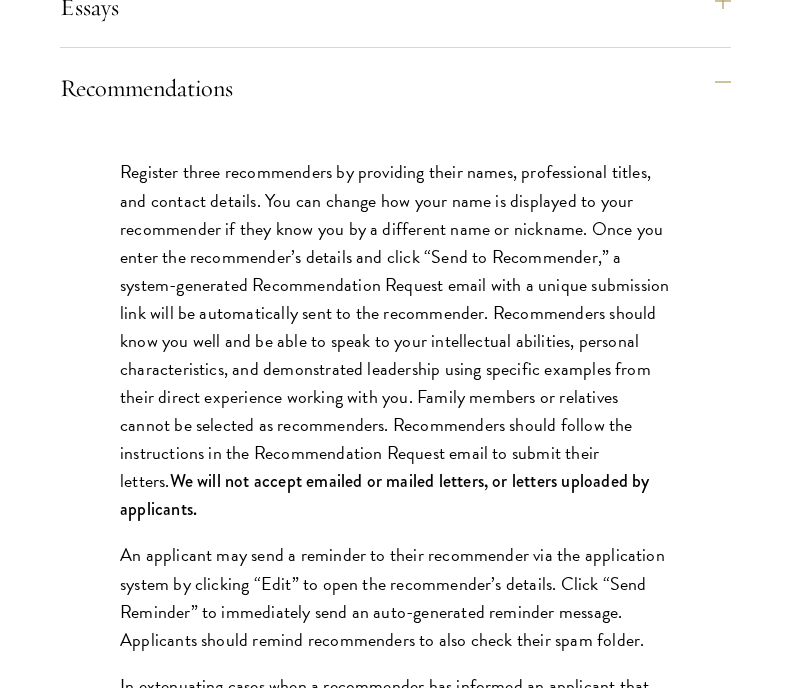 click on "Register three recommenders by providing their names, professional titles, and contact details. You can change how your name is displayed to your recommender if they know you by a different name or nickname. Once you enter the recommender’s details and click “Send to Recommender,” a system-generated Recommendation Request email with a unique submission link will be automatically sent to the recommender. Recommenders should know you well and be able to speak to your intellectual abilities, personal characteristics, and demonstrated leadership using specific examples from their direct experience working with you. Family members or relatives cannot be selected as recommenders. Recommenders should follow the instructions in the Recommendation Request email to submit their letters.  We will not accept emailed or mailed letters, or letters uploaded by applicants." at bounding box center [395, 340] 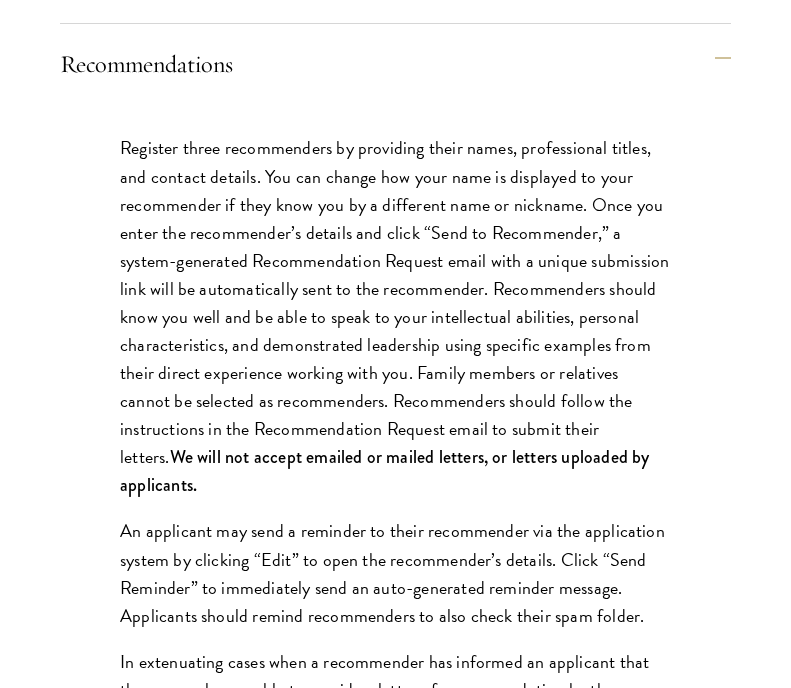 click on "Register three recommenders by providing their names, professional titles, and contact details. You can change how your name is displayed to your recommender if they know you by a different name or nickname. Once you enter the recommender’s details and click “Send to Recommender,” a system-generated Recommendation Request email with a unique submission link will be automatically sent to the recommender. Recommenders should know you well and be able to speak to your intellectual abilities, personal characteristics, and demonstrated leadership using specific examples from their direct experience working with you. Family members or relatives cannot be selected as recommenders. Recommenders should follow the instructions in the Recommendation Request email to submit their letters.  We will not accept emailed or mailed letters, or letters uploaded by applicants." at bounding box center [395, 316] 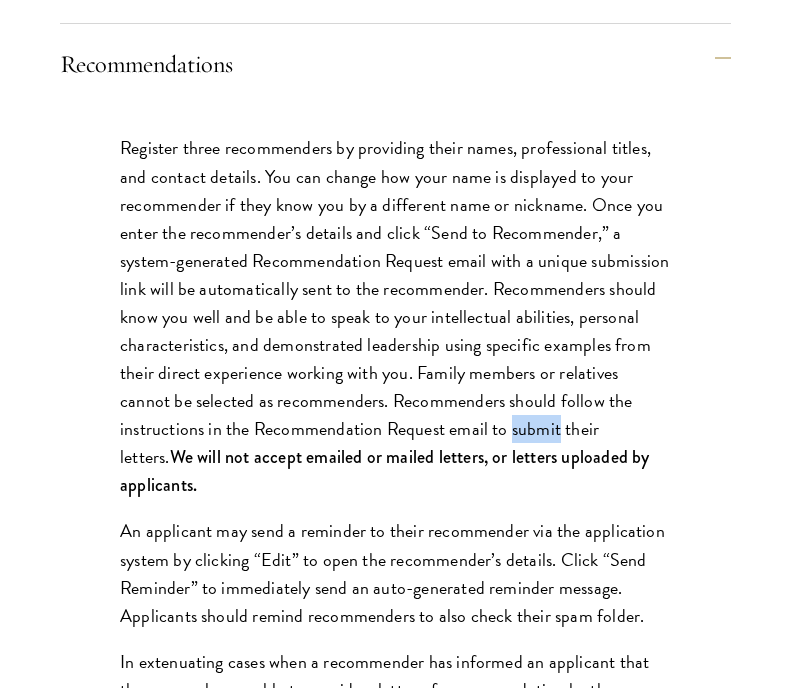 click on "Register three recommenders by providing their names, professional titles, and contact details. You can change how your name is displayed to your recommender if they know you by a different name or nickname. Once you enter the recommender’s details and click “Send to Recommender,” a system-generated Recommendation Request email with a unique submission link will be automatically sent to the recommender. Recommenders should know you well and be able to speak to your intellectual abilities, personal characteristics, and demonstrated leadership using specific examples from their direct experience working with you. Family members or relatives cannot be selected as recommenders. Recommenders should follow the instructions in the Recommendation Request email to submit their letters.  We will not accept emailed or mailed letters, or letters uploaded by applicants." at bounding box center [395, 316] 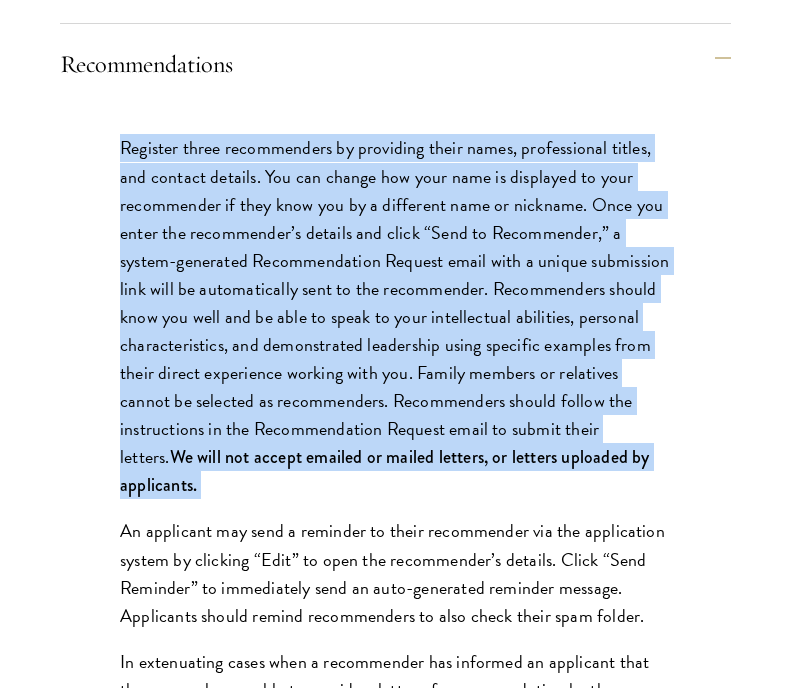 click on "Register three recommenders by providing their names, professional titles, and contact details. You can change how your name is displayed to your recommender if they know you by a different name or nickname. Once you enter the recommender’s details and click “Send to Recommender,” a system-generated Recommendation Request email with a unique submission link will be automatically sent to the recommender. Recommenders should know you well and be able to speak to your intellectual abilities, personal characteristics, and demonstrated leadership using specific examples from their direct experience working with you. Family members or relatives cannot be selected as recommenders. Recommenders should follow the instructions in the Recommendation Request email to submit their letters.  We will not accept emailed or mailed letters, or letters uploaded by applicants." at bounding box center [395, 316] 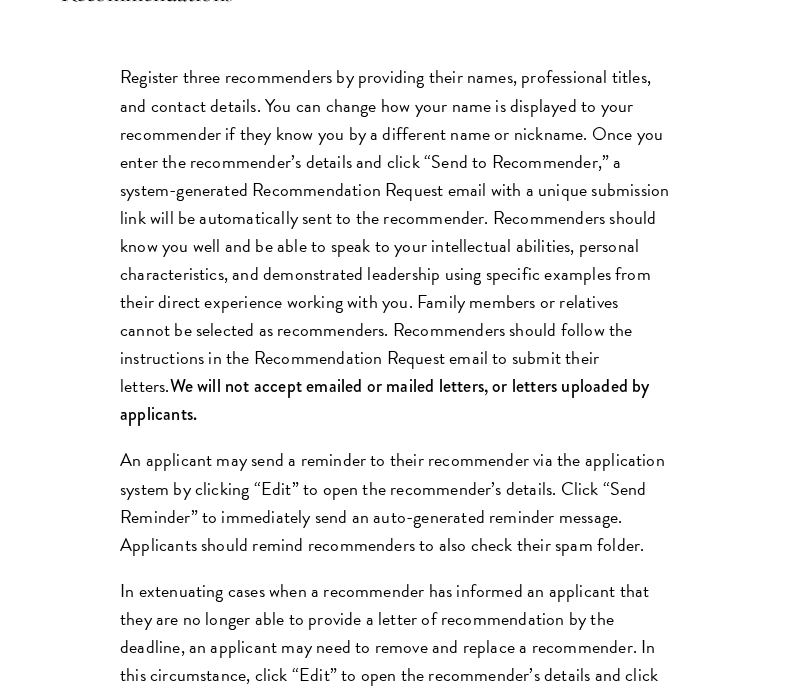 scroll, scrollTop: 2585, scrollLeft: 0, axis: vertical 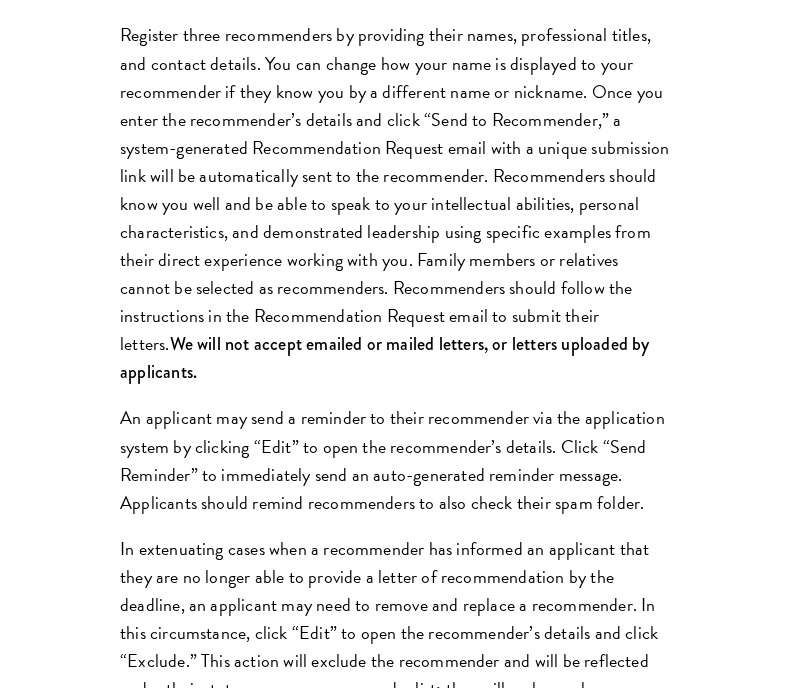 click on "We will not accept emailed or mailed letters, or letters uploaded by applicants." at bounding box center [384, 358] 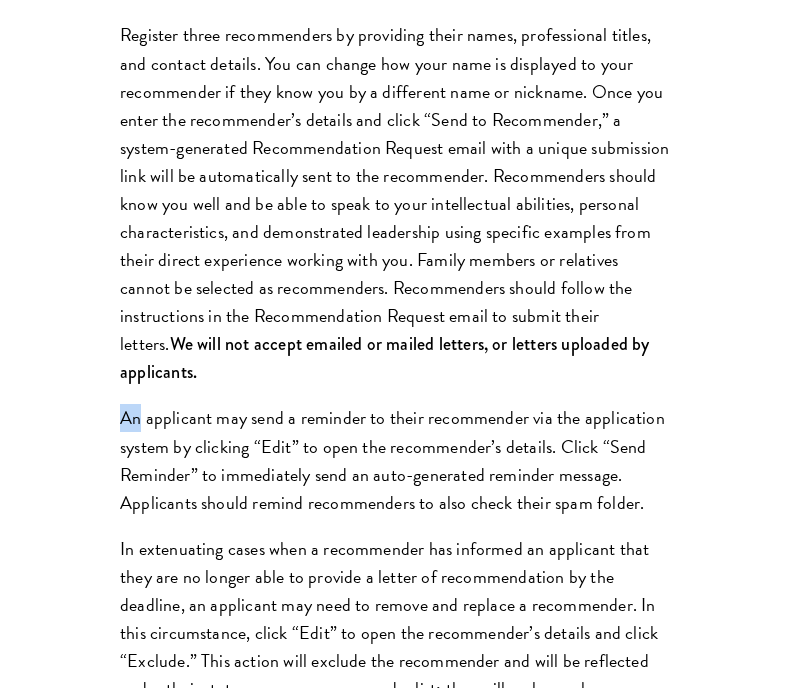 click on "Register three recommenders by providing their names, professional titles, and contact details. You can change how your name is displayed to your recommender if they know you by a different name or nickname. Once you enter the recommender’s details and click “Send to Recommender,” a system-generated Recommendation Request email with a unique submission link will be automatically sent to the recommender. Recommenders should know you well and be able to speak to your intellectual abilities, personal characteristics, and demonstrated leadership using specific examples from their direct experience working with you. Family members or relatives cannot be selected as recommenders. Recommenders should follow the instructions in the Recommendation Request email to submit their letters.  We will not accept emailed or mailed letters, or letters uploaded by applicants." at bounding box center [395, 614] 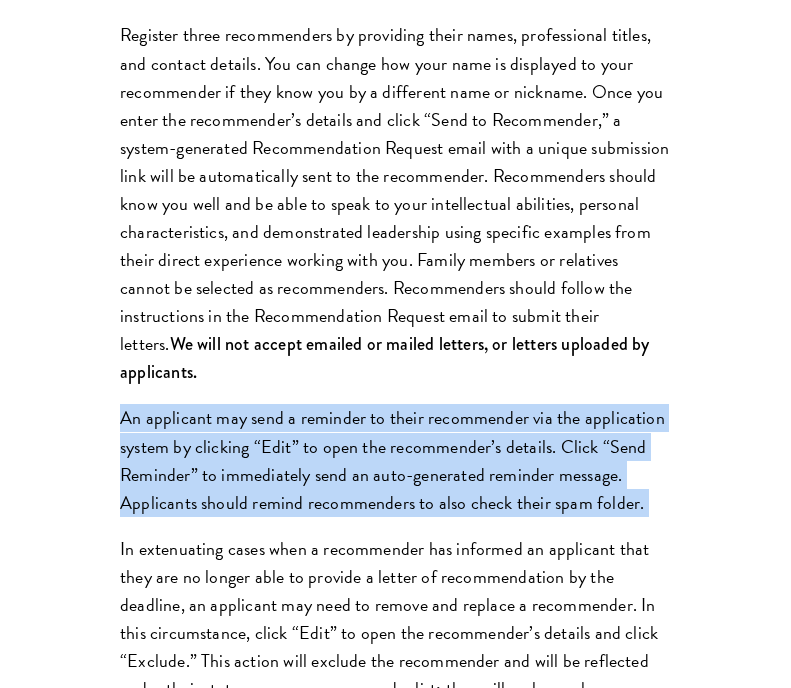 click on "Register three recommenders by providing their names, professional titles, and contact details. You can change how your name is displayed to your recommender if they know you by a different name or nickname. Once you enter the recommender’s details and click “Send to Recommender,” a system-generated Recommendation Request email with a unique submission link will be automatically sent to the recommender. Recommenders should know you well and be able to speak to your intellectual abilities, personal characteristics, and demonstrated leadership using specific examples from their direct experience working with you. Family members or relatives cannot be selected as recommenders. Recommenders should follow the instructions in the Recommendation Request email to submit their letters.  We will not accept emailed or mailed letters, or letters uploaded by applicants." at bounding box center (395, 614) 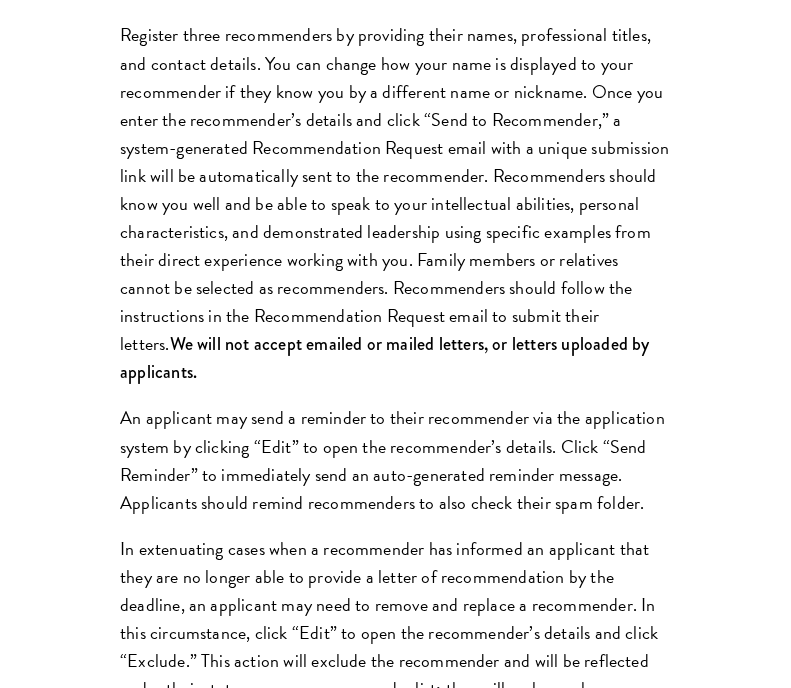 click on "An applicant may send a reminder to their recommender via the application system by clicking “Edit” to open the recommender’s details. Click “Send Reminder” to immediately send an auto-generated reminder message. Applicants should remind recommenders to also check their spam folder." at bounding box center (395, 460) 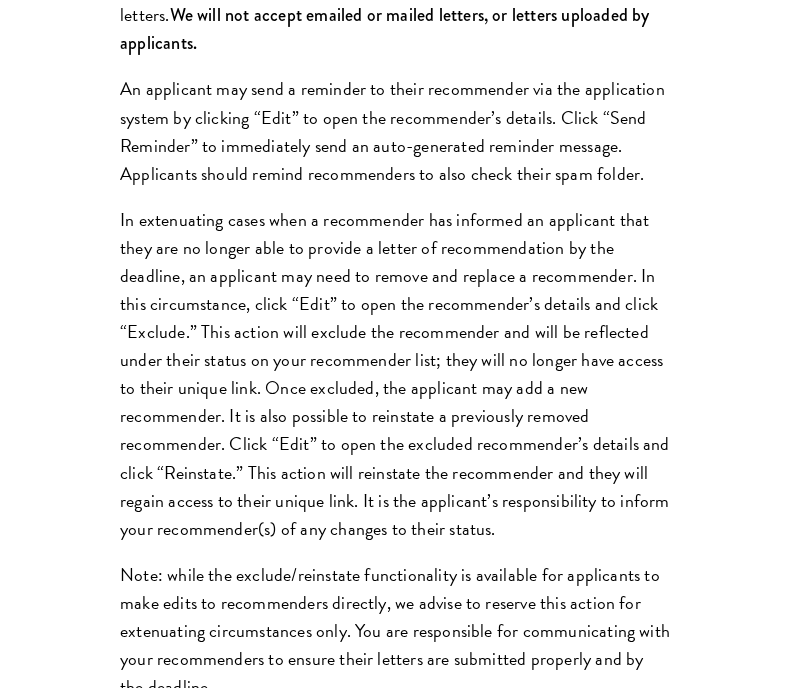 scroll, scrollTop: 2916, scrollLeft: 0, axis: vertical 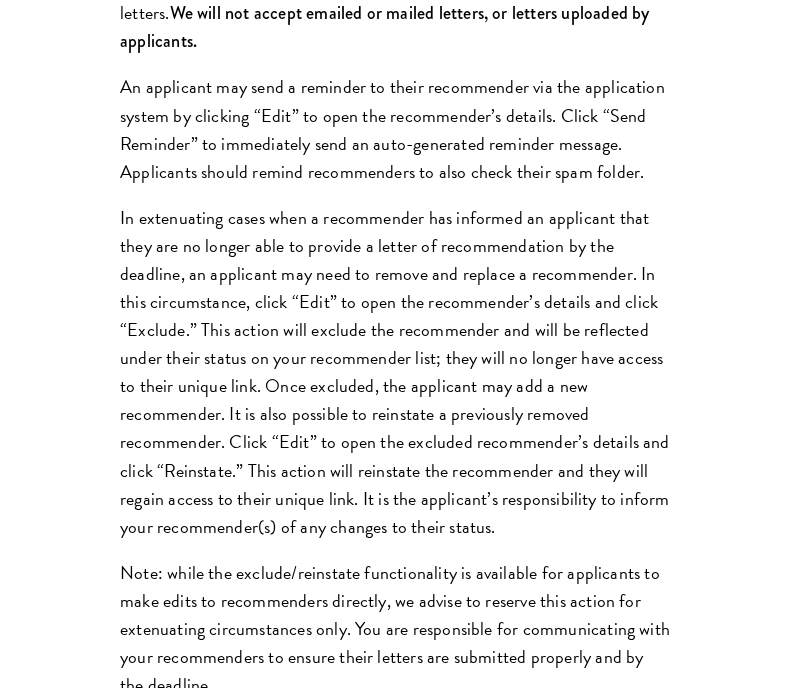 click on "In extenuating cases when a recommender has informed an applicant that they are no longer able to provide a letter of recommendation by the deadline, an applicant may need to remove and replace a recommender. In this circumstance, click “Edit” to open the recommender’s details and click “Exclude.” This action will exclude the recommender and will be reflected under their status on your recommender list; they will no longer have access to their unique link. Once excluded, the applicant may add a new recommender. It is also possible to reinstate a previously removed recommender. Click “Edit” to open the excluded recommender’s details and click “Reinstate.” This action will reinstate the recommender and they will regain access to their unique link. It is the applicant’s responsibility to inform your recommender(s) of any changes to their status." at bounding box center [395, 372] 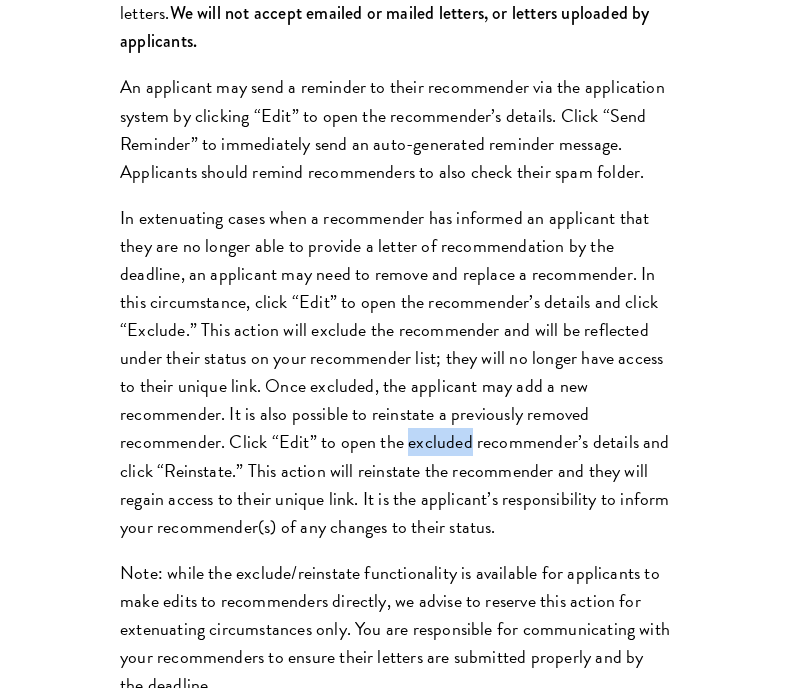 click on "In extenuating cases when a recommender has informed an applicant that they are no longer able to provide a letter of recommendation by the deadline, an applicant may need to remove and replace a recommender. In this circumstance, click “Edit” to open the recommender’s details and click “Exclude.” This action will exclude the recommender and will be reflected under their status on your recommender list; they will no longer have access to their unique link. Once excluded, the applicant may add a new recommender. It is also possible to reinstate a previously removed recommender. Click “Edit” to open the excluded recommender’s details and click “Reinstate.” This action will reinstate the recommender and they will regain access to their unique link. It is the applicant’s responsibility to inform your recommender(s) of any changes to their status." at bounding box center [395, 372] 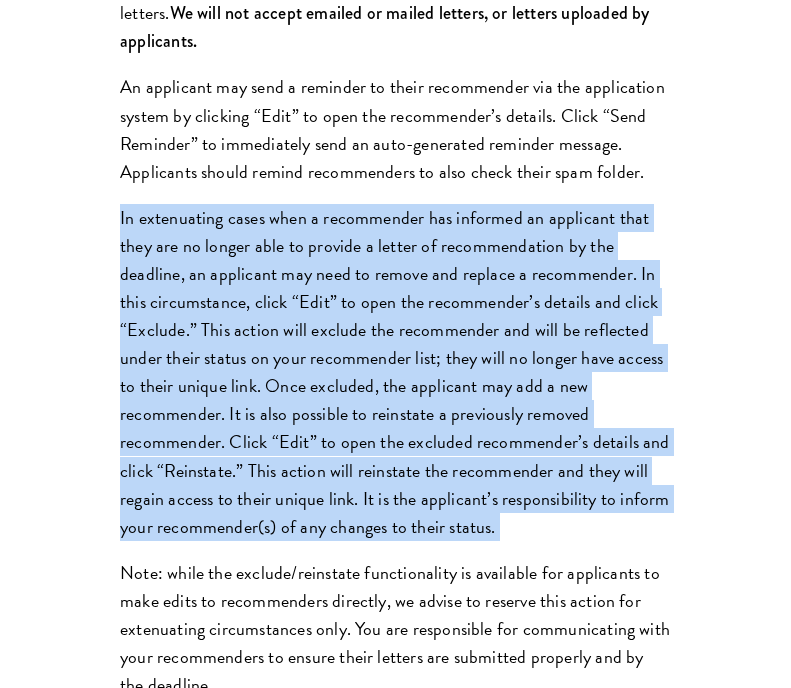 click on "In extenuating cases when a recommender has informed an applicant that they are no longer able to provide a letter of recommendation by the deadline, an applicant may need to remove and replace a recommender. In this circumstance, click “Edit” to open the recommender’s details and click “Exclude.” This action will exclude the recommender and will be reflected under their status on your recommender list; they will no longer have access to their unique link. Once excluded, the applicant may add a new recommender. It is also possible to reinstate a previously removed recommender. Click “Edit” to open the excluded recommender’s details and click “Reinstate.” This action will reinstate the recommender and they will regain access to their unique link. It is the applicant’s responsibility to inform your recommender(s) of any changes to their status." at bounding box center [395, 372] 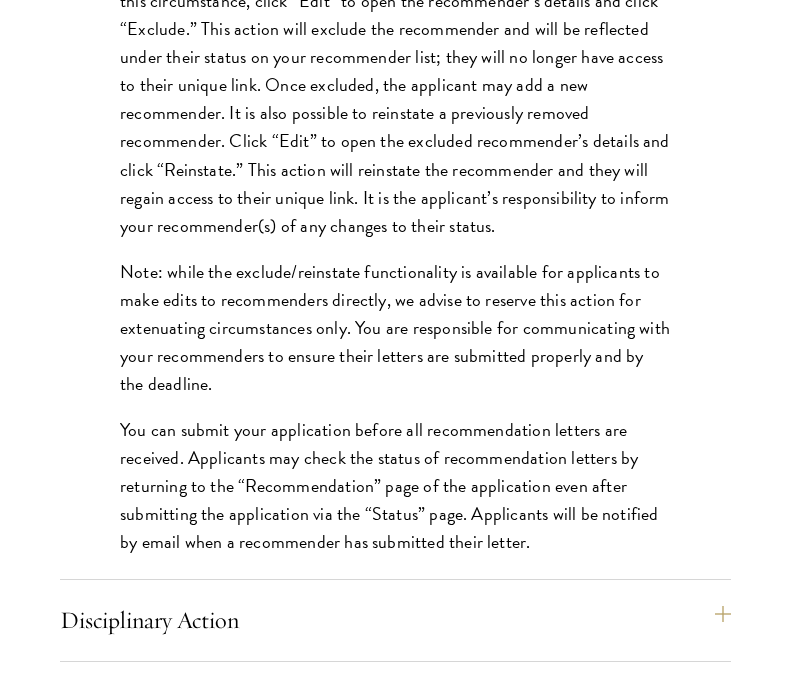 click on "Note: while the exclude/reinstate functionality is available for applicants to make edits to recommenders directly, we advise to reserve this action for extenuating circumstances only. You are responsible for communicating with your recommenders to ensure their letters are submitted properly and by the deadline." at bounding box center (395, 328) 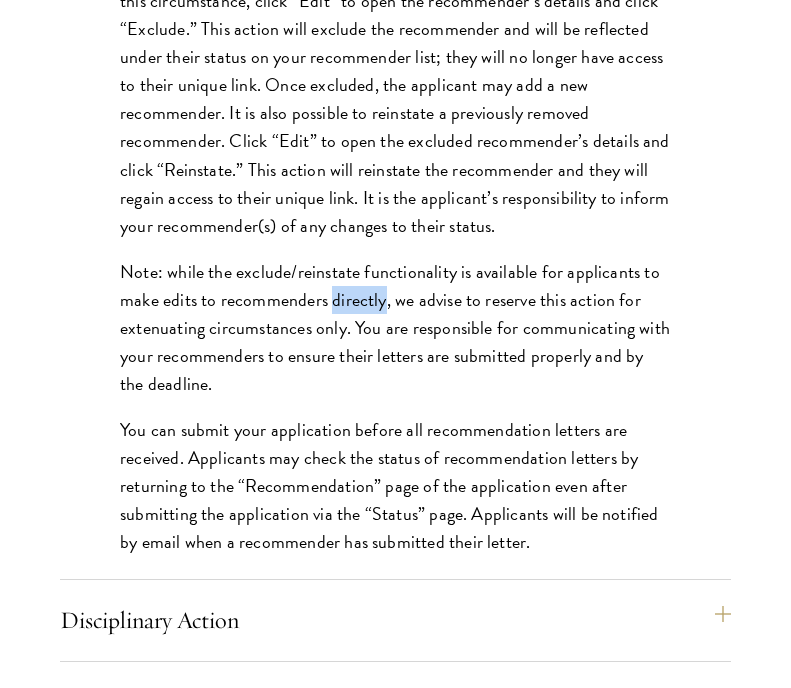 click on "Note: while the exclude/reinstate functionality is available for applicants to make edits to recommenders directly, we advise to reserve this action for extenuating circumstances only. You are responsible for communicating with your recommenders to ensure their letters are submitted properly and by the deadline." at bounding box center [395, 328] 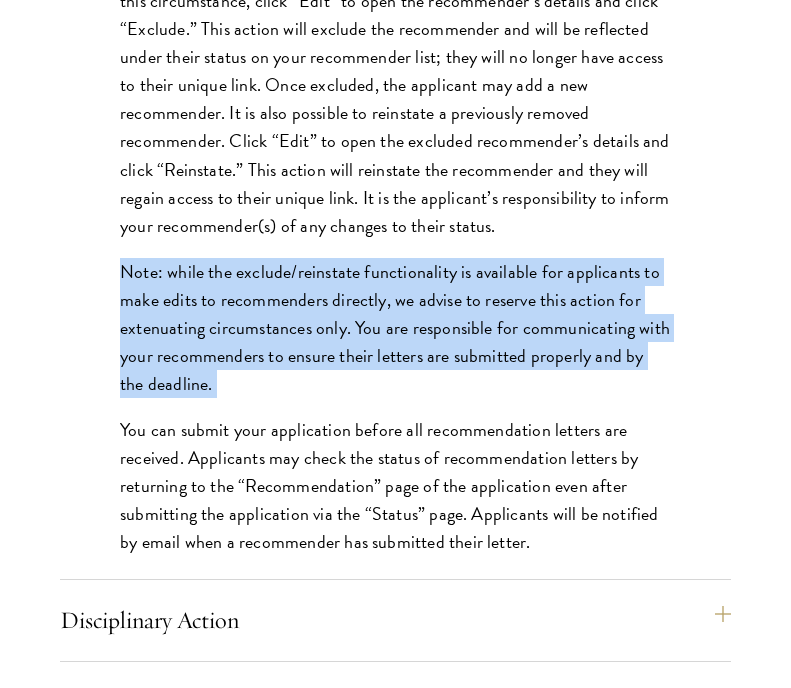 click on "Note: while the exclude/reinstate functionality is available for applicants to make edits to recommenders directly, we advise to reserve this action for extenuating circumstances only. You are responsible for communicating with your recommenders to ensure their letters are submitted properly and by the deadline." at bounding box center (395, 328) 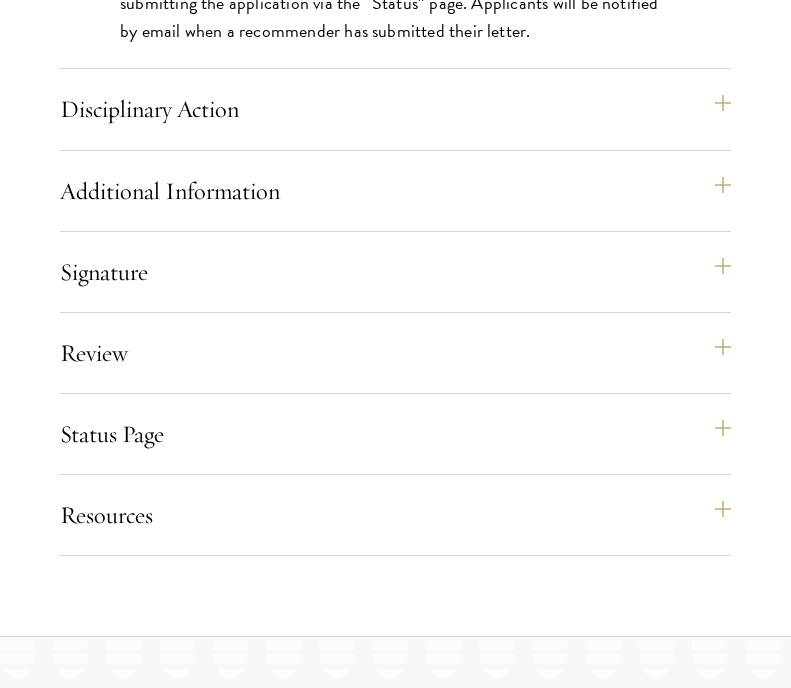scroll, scrollTop: 3742, scrollLeft: 0, axis: vertical 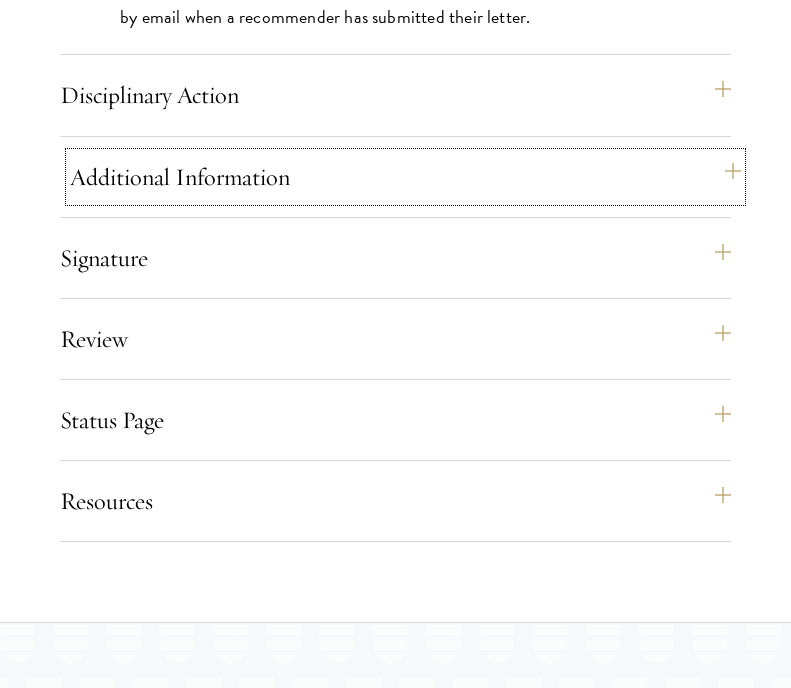 click on "Additional Information" at bounding box center [405, 177] 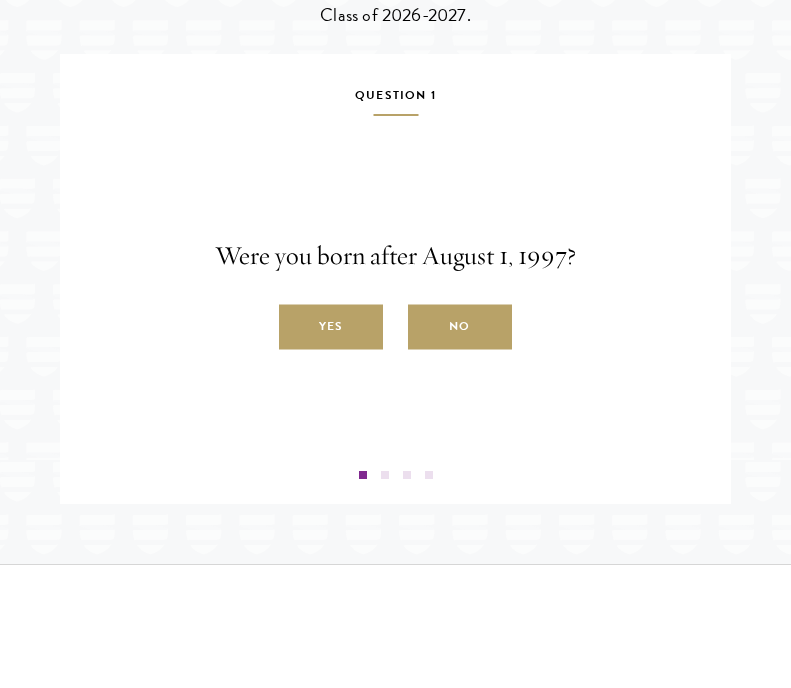 scroll, scrollTop: 3825, scrollLeft: 0, axis: vertical 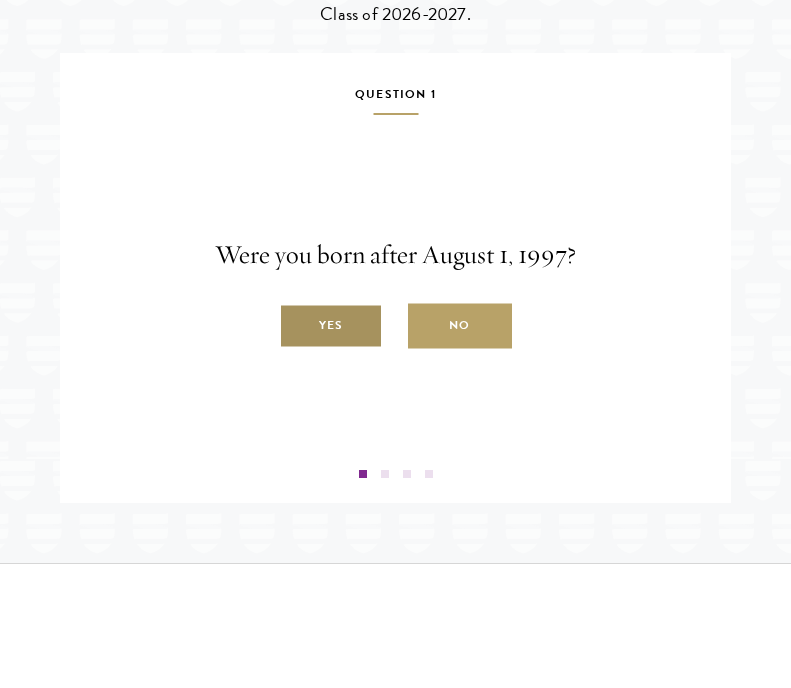 click on "Yes" at bounding box center [331, 326] 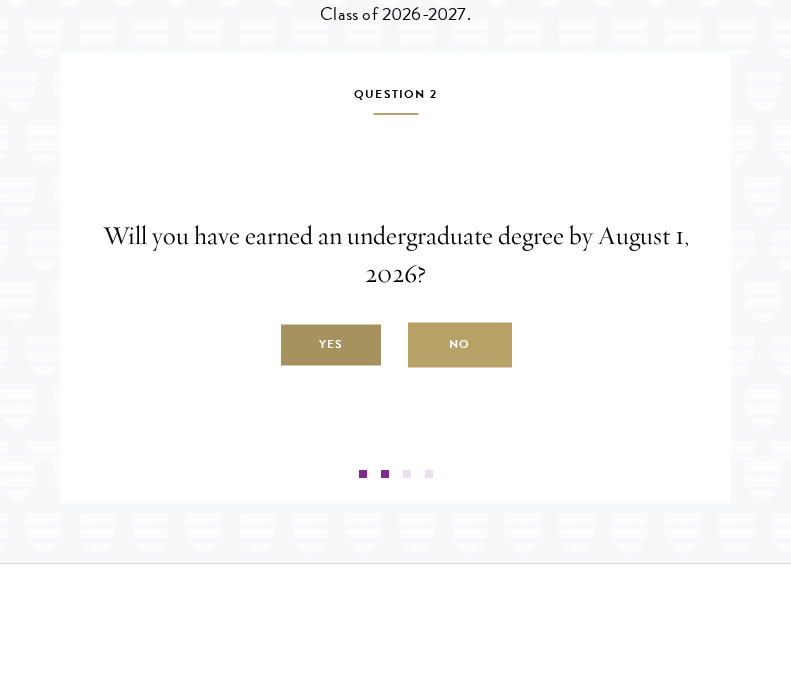 click on "Yes" at bounding box center (331, 345) 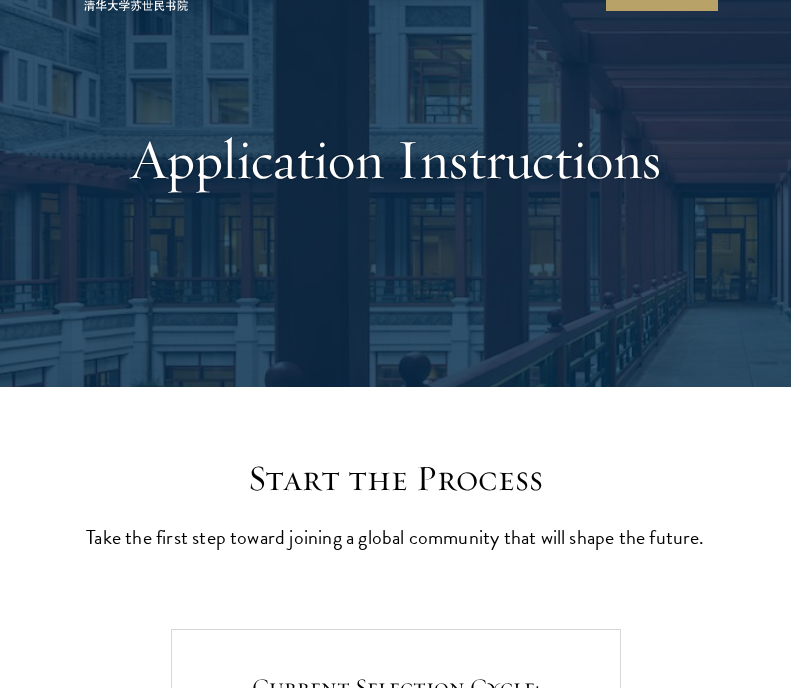 scroll, scrollTop: 0, scrollLeft: 0, axis: both 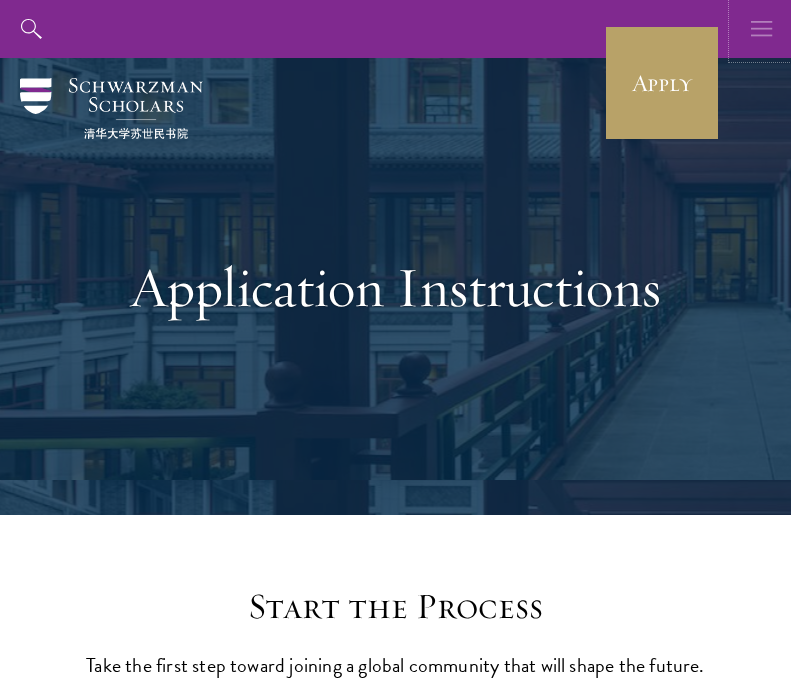 click 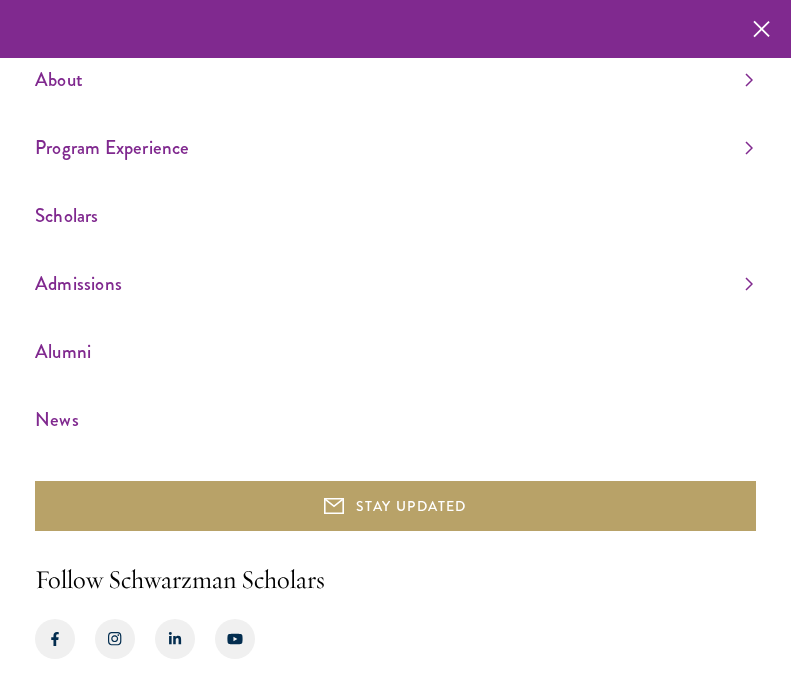 scroll, scrollTop: 32, scrollLeft: 0, axis: vertical 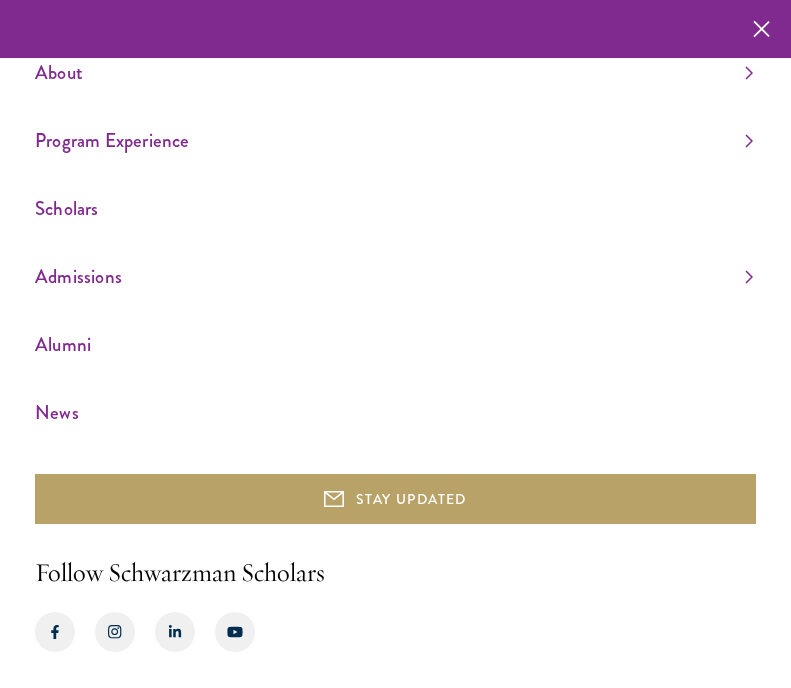 click on "About
Overview
Leadership
Donors
Program Experience
Overview
Curriculum
Student Life
Faculty & Guest Speakers
Scholars
Admissions
Overview
Application Instructions
Information Sessions
Alumni
News" at bounding box center [395, 242] 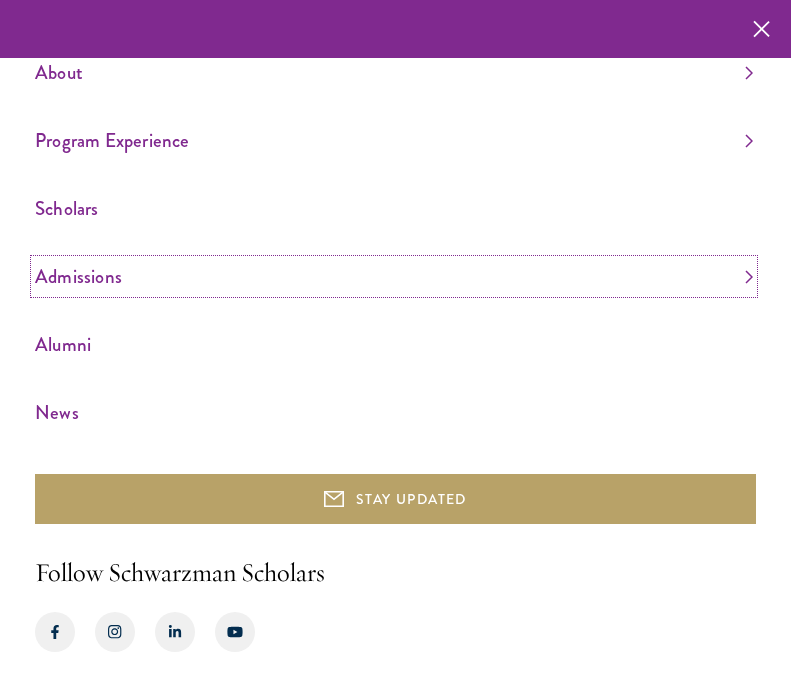 click on "Admissions" at bounding box center [394, 276] 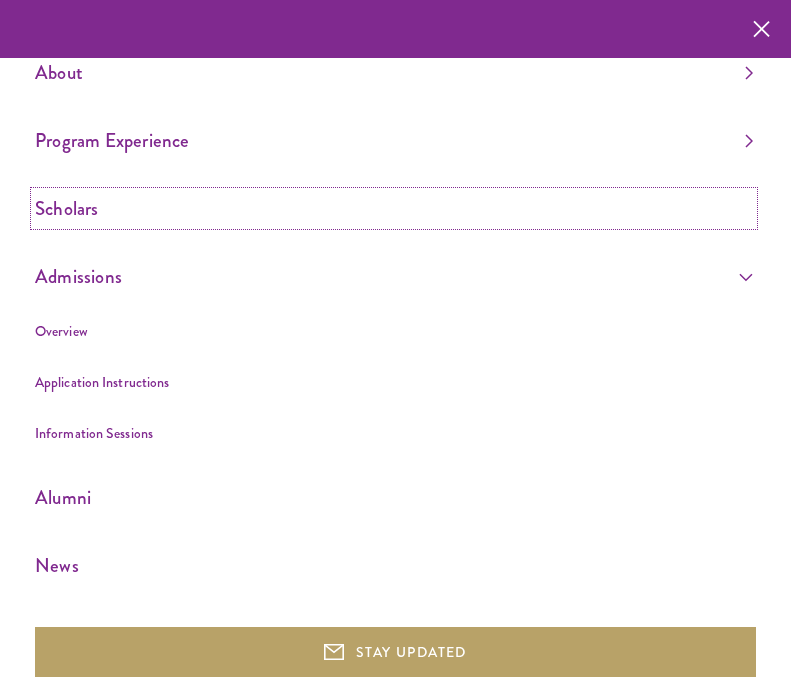 click on "Scholars" at bounding box center (394, 208) 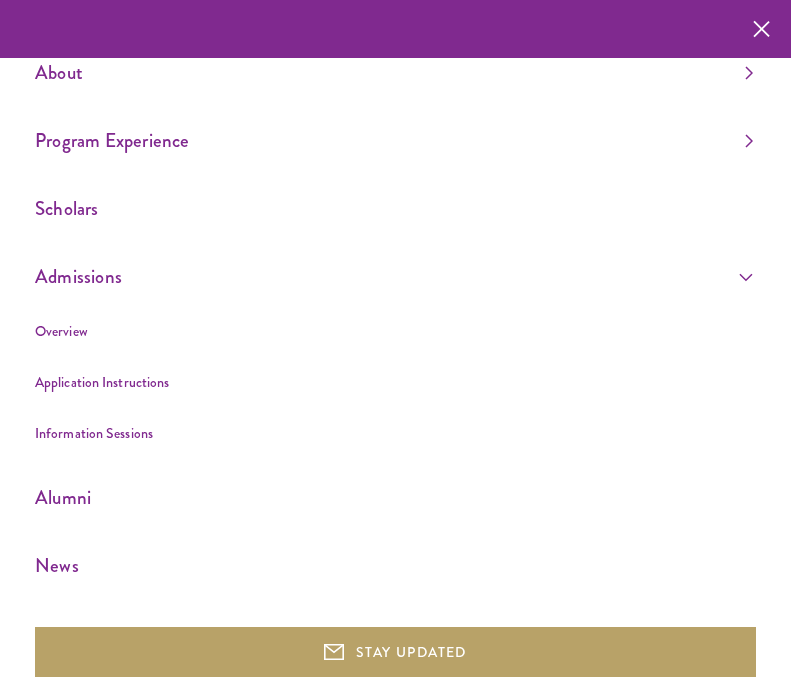 click on "About
Overview
Leadership
Donors
Program Experience
Overview
Curriculum
Student Life
Faculty & Guest Speakers
Scholars
Admissions
Overview
Application Instructions
Information Sessions
Alumni
News" at bounding box center [395, 319] 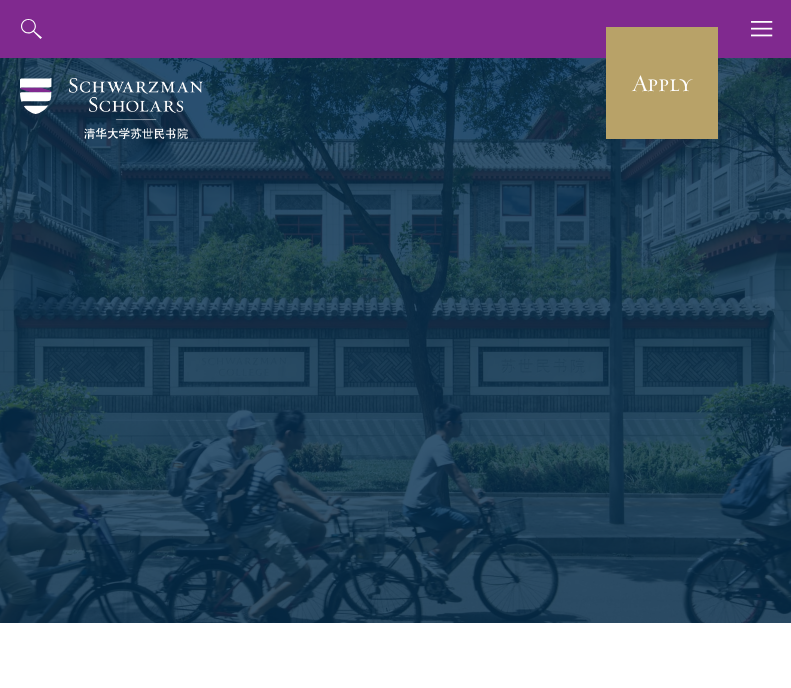 scroll, scrollTop: 0, scrollLeft: 0, axis: both 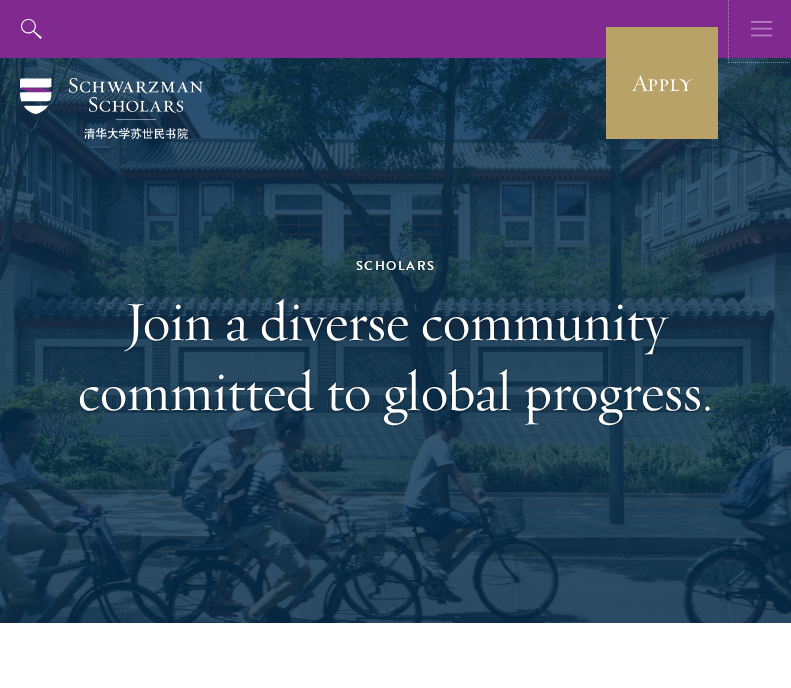 click 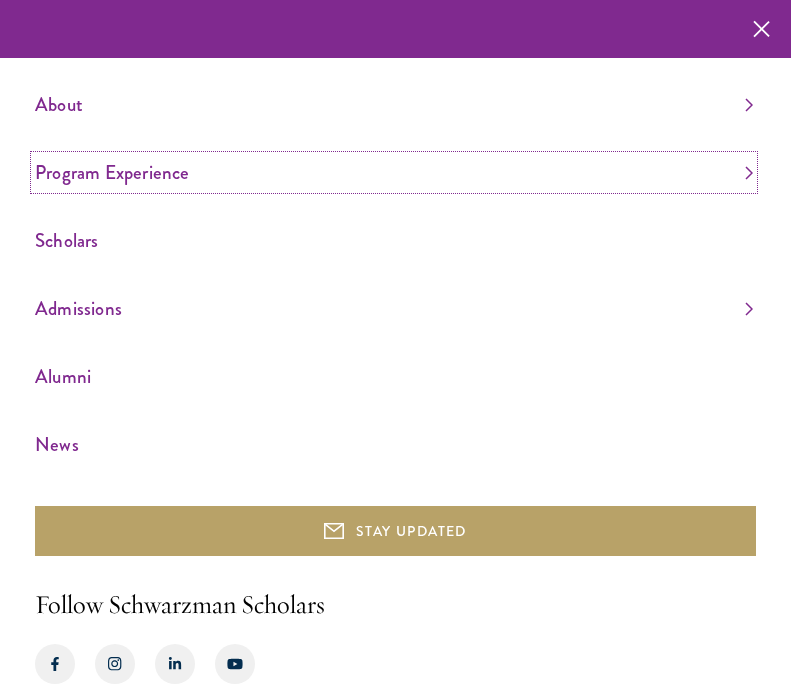 click on "Program Experience" at bounding box center [394, 172] 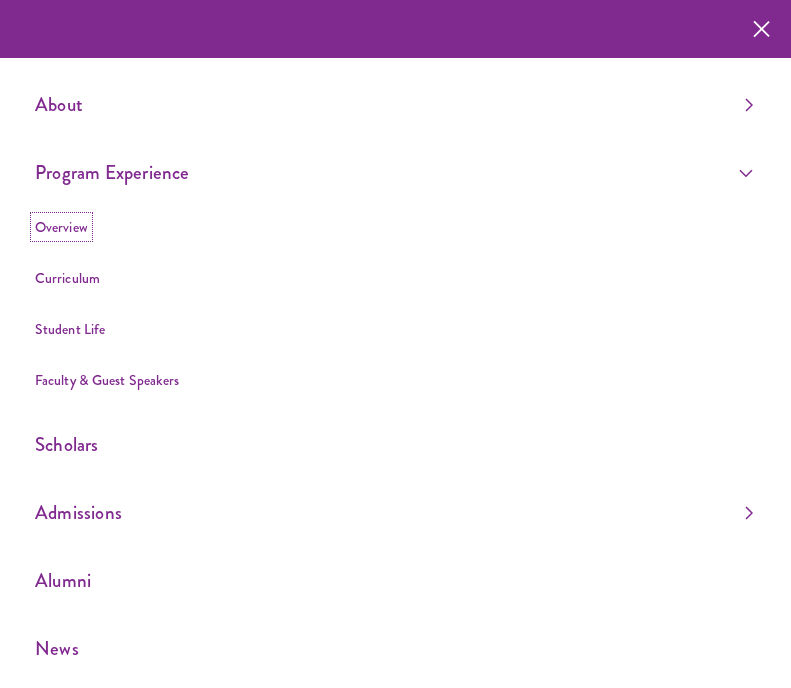 click on "Overview" at bounding box center [61, 227] 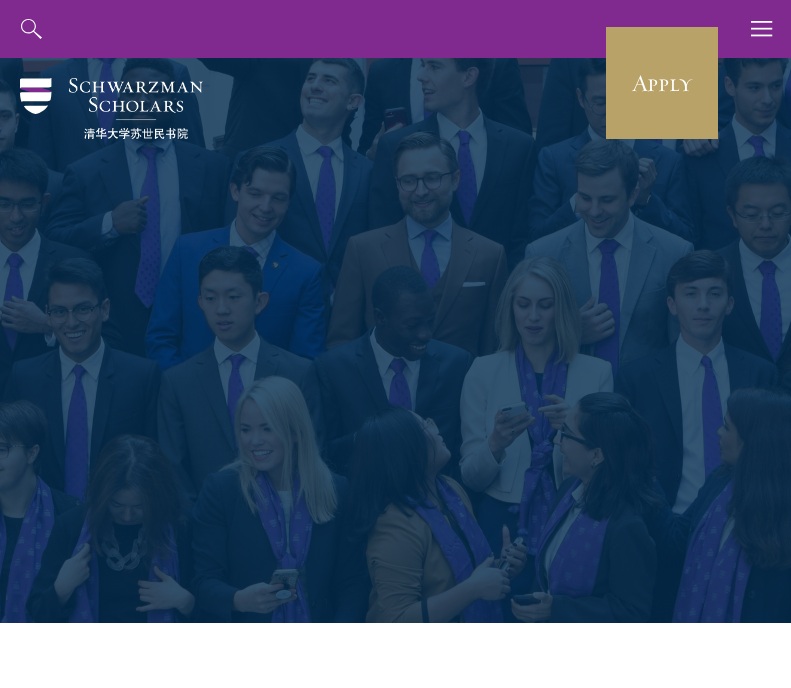 scroll, scrollTop: 0, scrollLeft: 0, axis: both 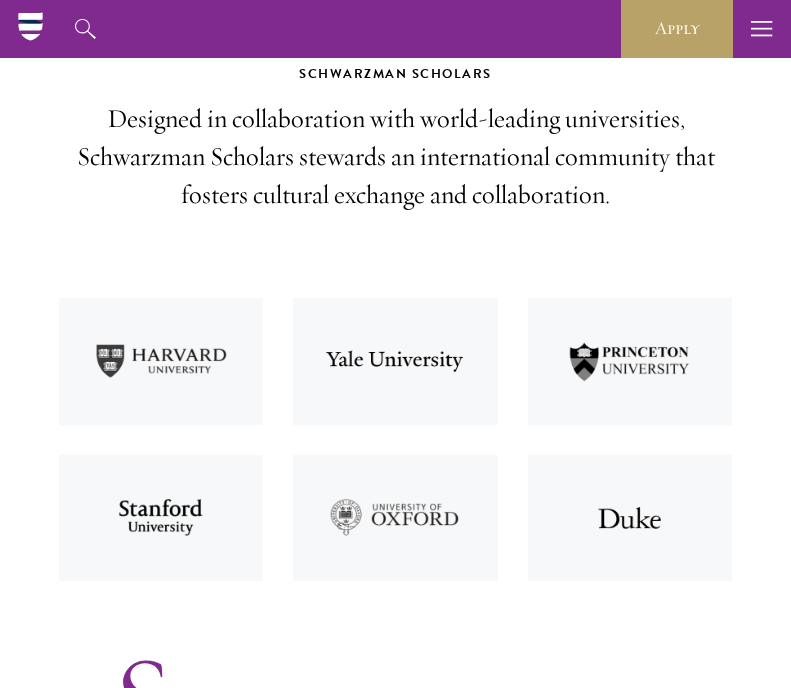 click on "Designed in collaboration with world-leading universities, Schwarzman Scholars stewards an international community that fosters cultural exchange and collaboration." at bounding box center [395, 157] 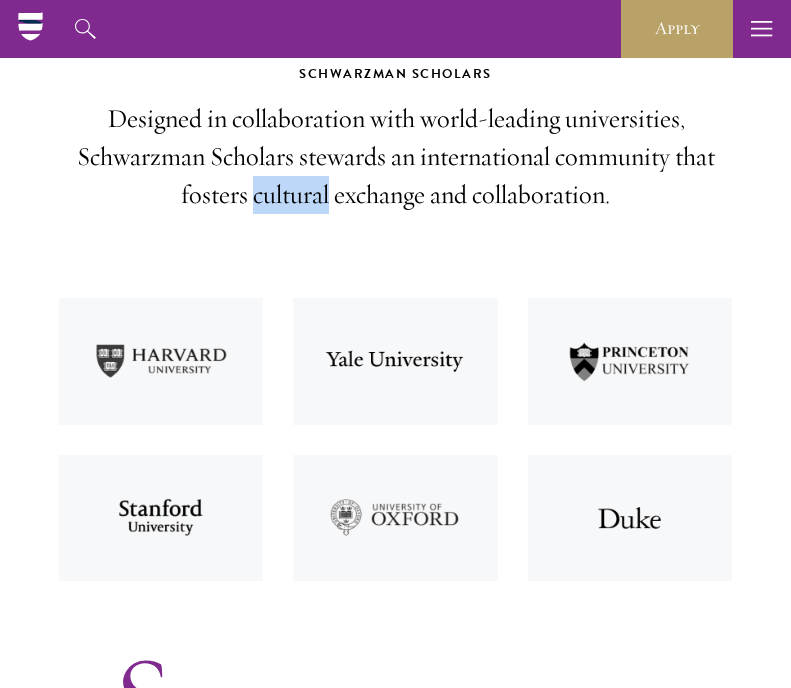 click on "Designed in collaboration with world-leading universities, Schwarzman Scholars stewards an international community that fosters cultural exchange and collaboration." at bounding box center [395, 157] 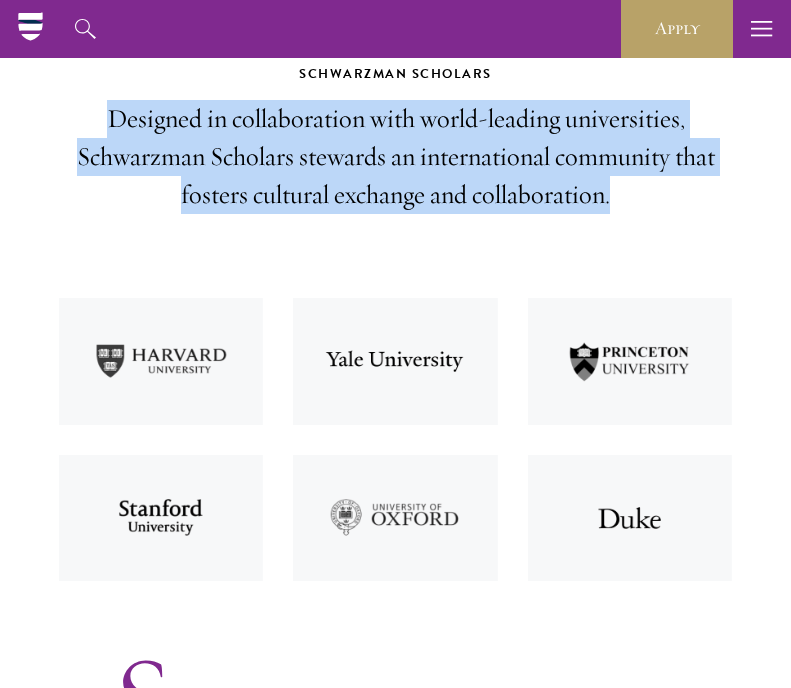 click on "Designed in collaboration with world-leading universities, Schwarzman Scholars stewards an international community that fosters cultural exchange and collaboration." at bounding box center [395, 157] 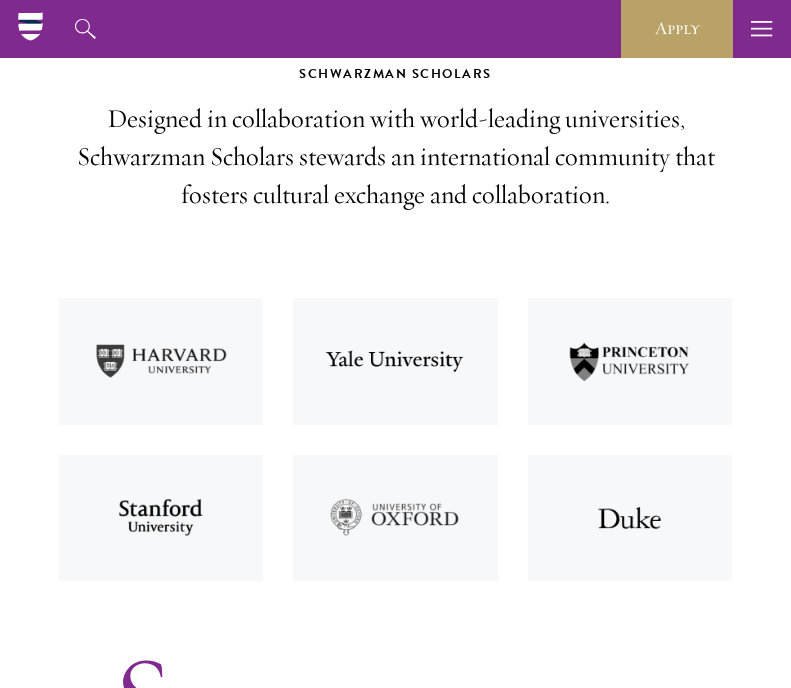 click on "Schwarzman Scholars
Designed in collaboration with world-leading universities, Schwarzman Scholars stewards an international community that fosters cultural exchange and collaboration.
Schwarzman Scholars is a fully-funded, one-year master’s degree and leadership program at Tsinghua University in Beijing, China. At the heart of the program are world-renowned advisers, a rigorous and innovative study of global affairs, and hands-on exploration of Chinese culture and commerce.
View an overview of Schwarzman Scholars.
DOWNLOAD
Schwarzman Scholars Program Takeaways" at bounding box center [395, 848] 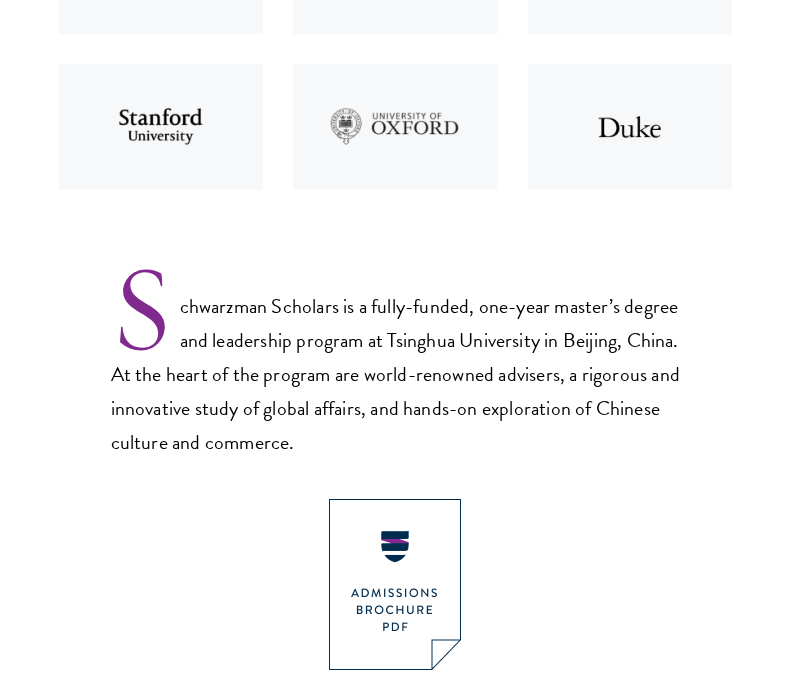 scroll, scrollTop: 1079, scrollLeft: 0, axis: vertical 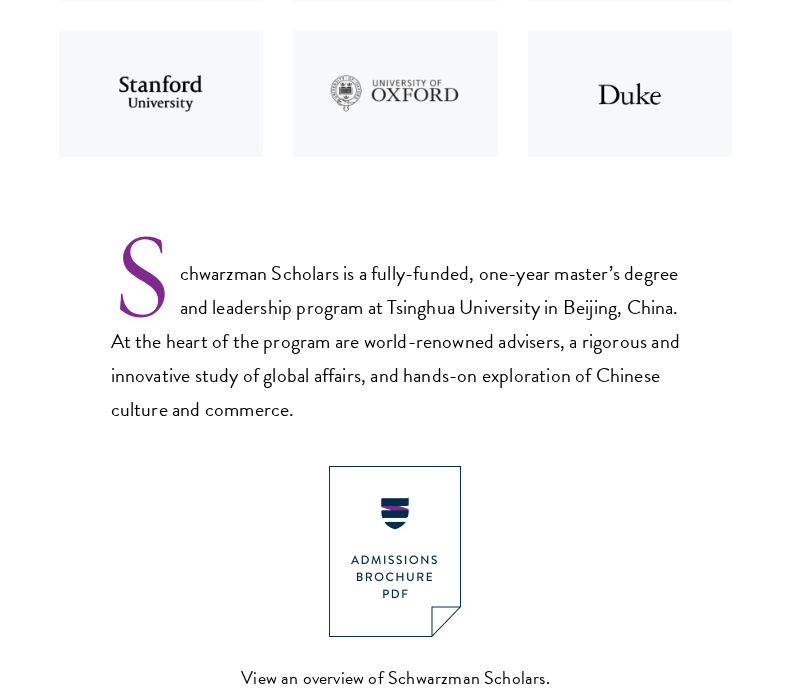 click on "Schwarzman Scholars is a fully-funded, one-year master’s degree and leadership program at Tsinghua University in Beijing, China. At the heart of the program are world-renowned advisers, a rigorous and innovative study of global affairs, and hands-on exploration of Chinese culture and commerce." at bounding box center [396, 326] 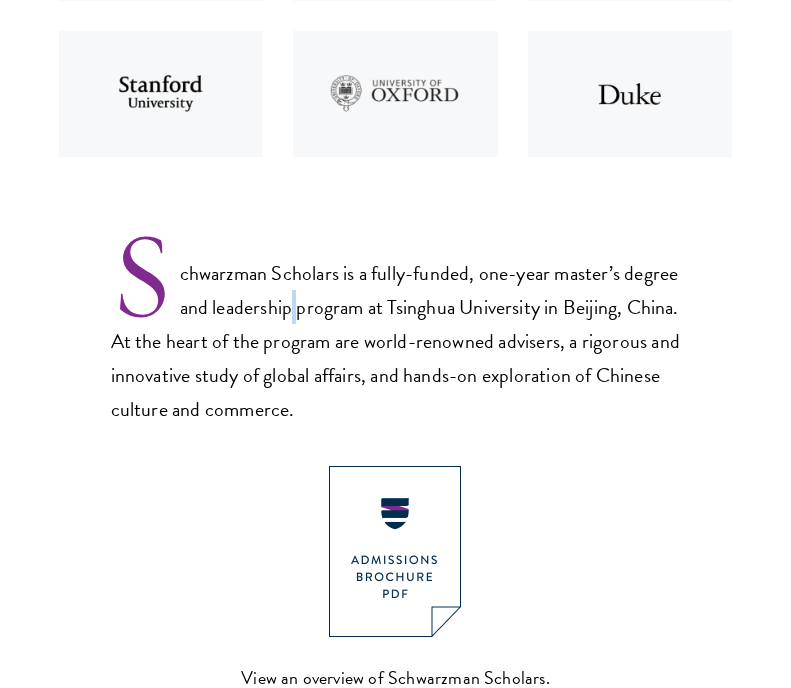 click on "Schwarzman Scholars is a fully-funded, one-year master’s degree and leadership program at Tsinghua University in Beijing, China. At the heart of the program are world-renowned advisers, a rigorous and innovative study of global affairs, and hands-on exploration of Chinese culture and commerce." at bounding box center (396, 326) 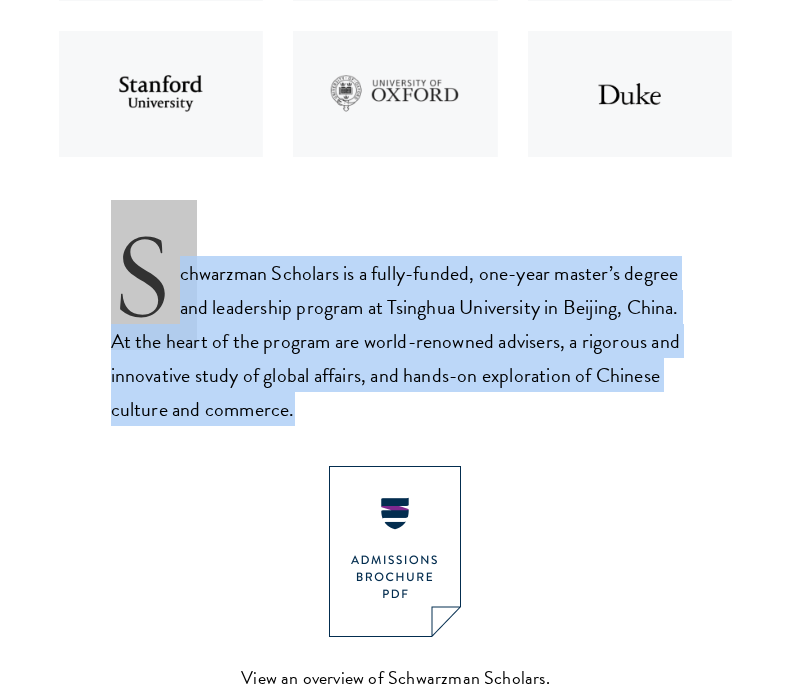 click on "Schwarzman Scholars is a fully-funded, one-year master’s degree and leadership program at Tsinghua University in Beijing, China. At the heart of the program are world-renowned advisers, a rigorous and innovative study of global affairs, and hands-on exploration of Chinese culture and commerce." at bounding box center (396, 326) 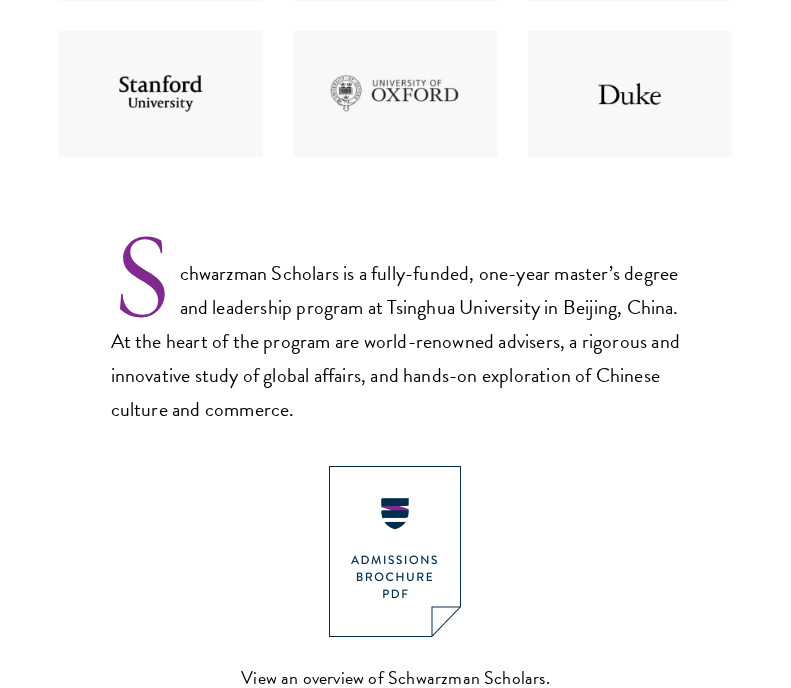 click on "Schwarzman Scholars is a fully-funded, one-year master’s degree and leadership program at Tsinghua University in Beijing, China. At the heart of the program are world-renowned advisers, a rigorous and innovative study of global affairs, and hands-on exploration of Chinese culture and commerce." at bounding box center (396, 326) 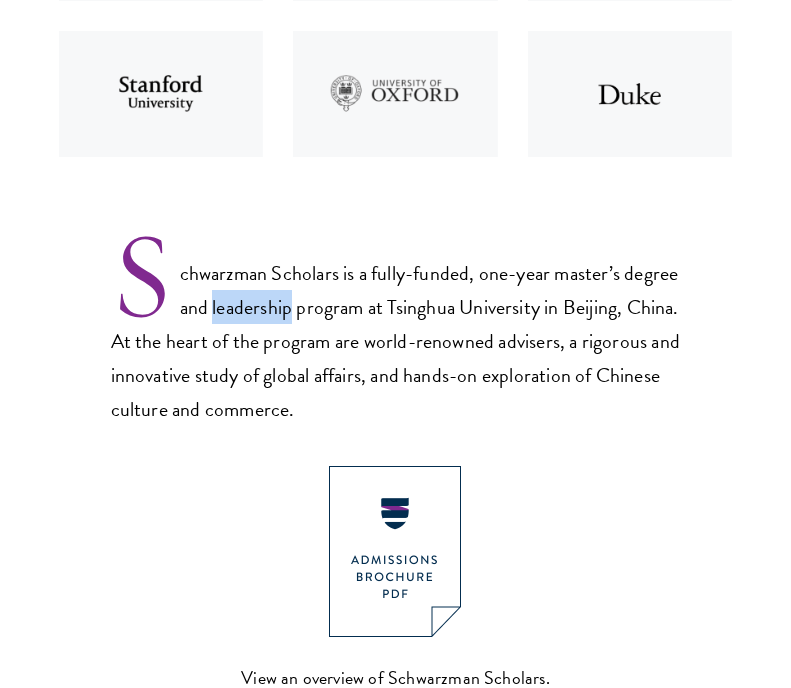 click on "Schwarzman Scholars is a fully-funded, one-year master’s degree and leadership program at Tsinghua University in Beijing, China. At the heart of the program are world-renowned advisers, a rigorous and innovative study of global affairs, and hands-on exploration of Chinese culture and commerce." at bounding box center [396, 326] 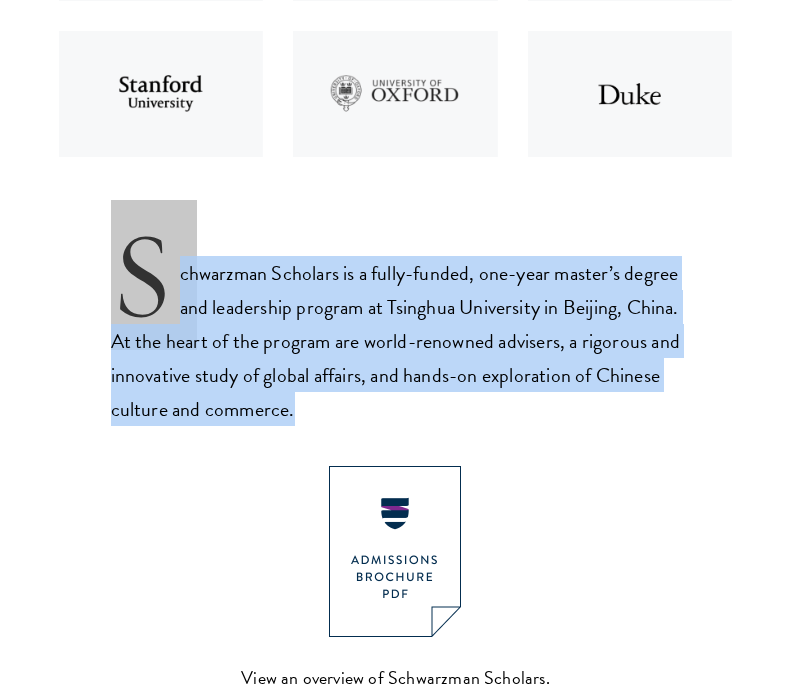 click on "Schwarzman Scholars is a fully-funded, one-year master’s degree and leadership program at Tsinghua University in Beijing, China. At the heart of the program are world-renowned advisers, a rigorous and innovative study of global affairs, and hands-on exploration of Chinese culture and commerce." at bounding box center [396, 326] 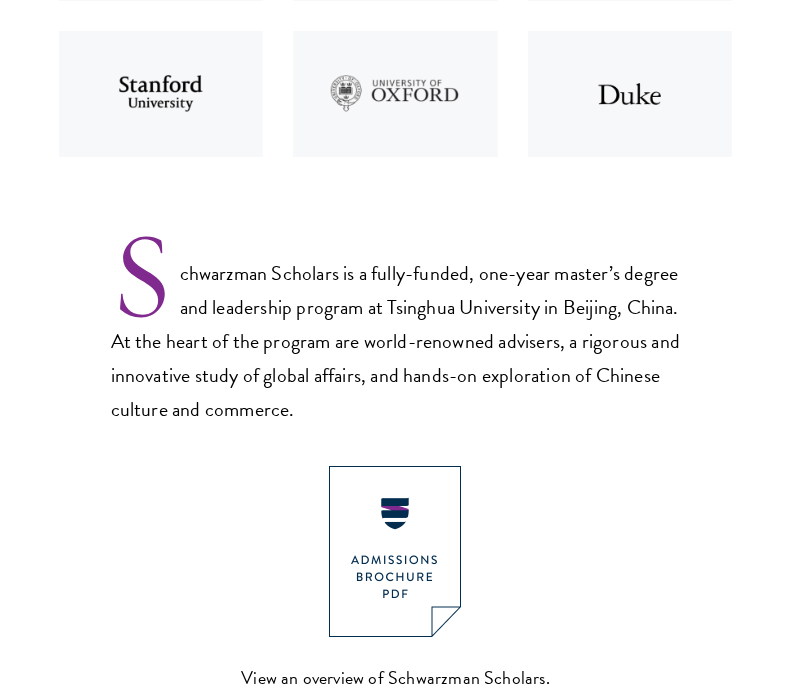 click on "Schwarzman Scholars is a fully-funded, one-year master’s degree and leadership program at Tsinghua University in Beijing, China. At the heart of the program are world-renowned advisers, a rigorous and innovative study of global affairs, and hands-on exploration of Chinese culture and commerce." at bounding box center [396, 326] 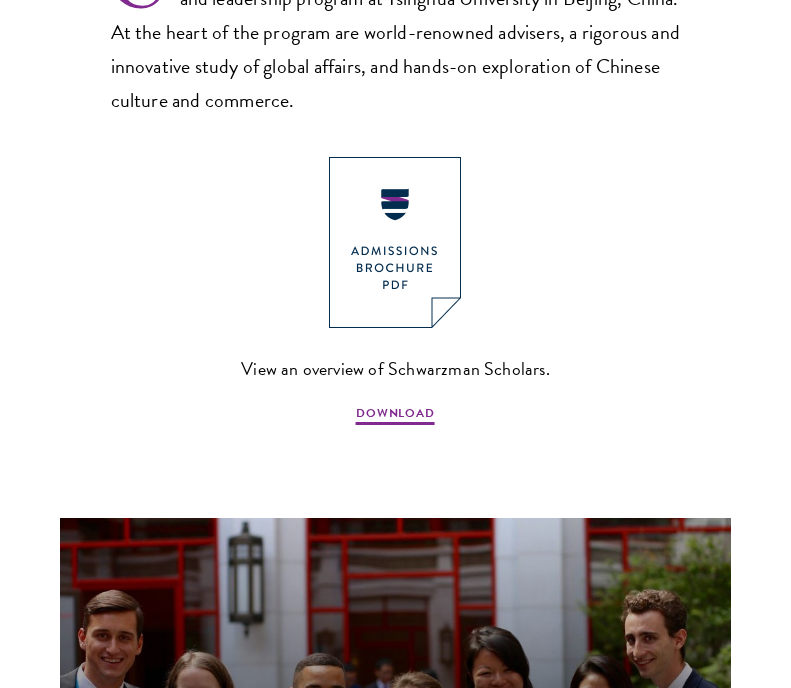 scroll, scrollTop: 1389, scrollLeft: 0, axis: vertical 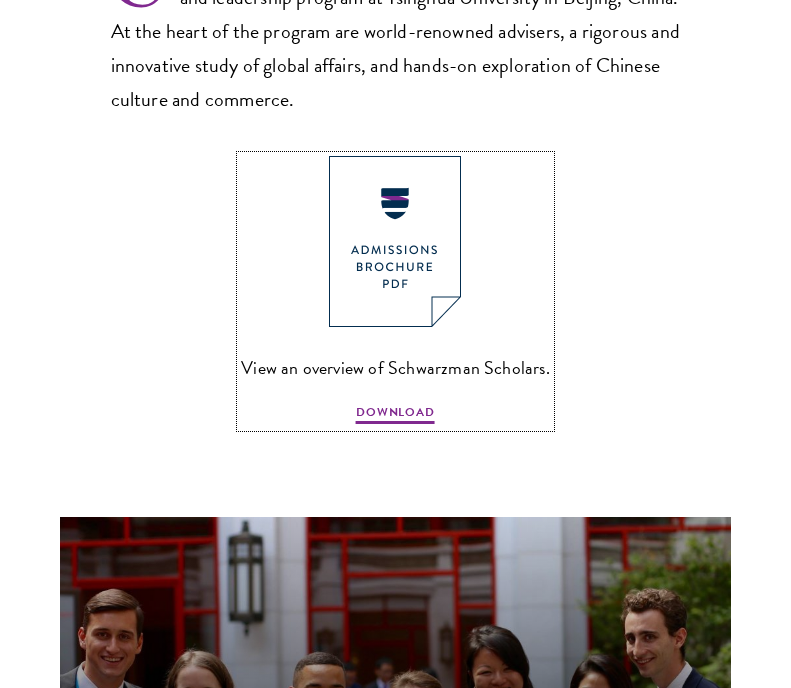 click at bounding box center [395, 241] 